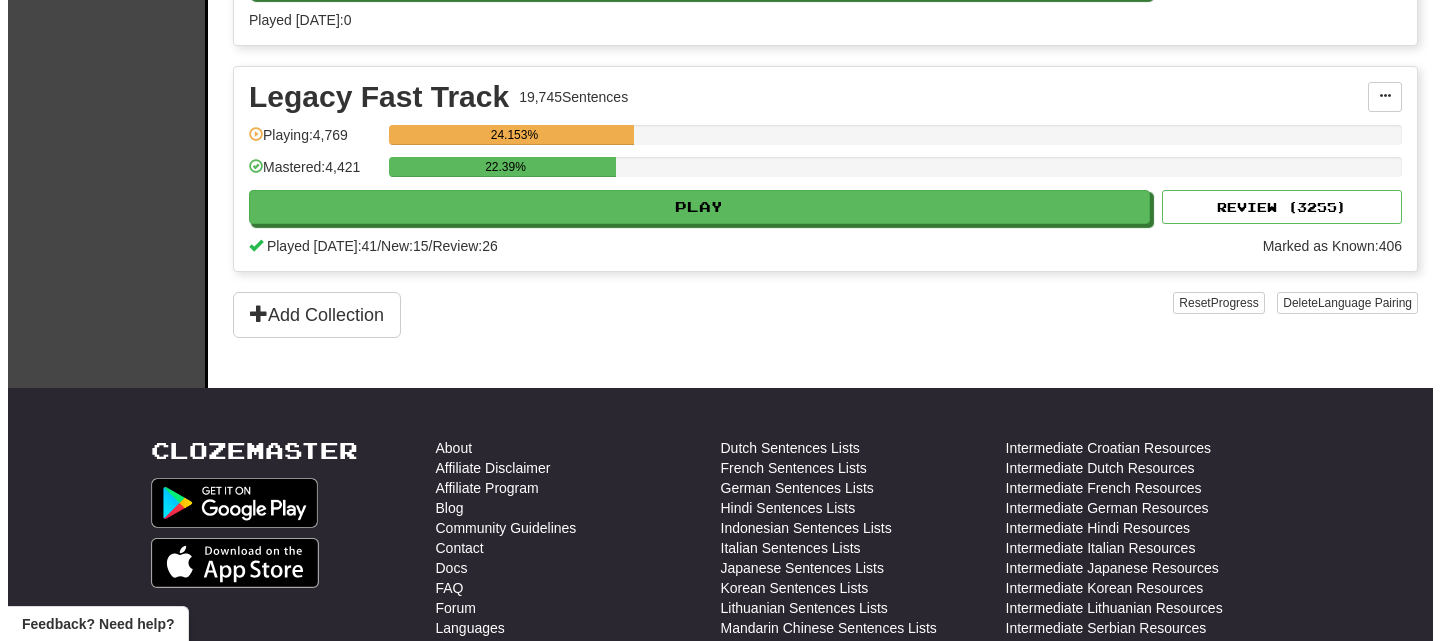 scroll, scrollTop: 1072, scrollLeft: 0, axis: vertical 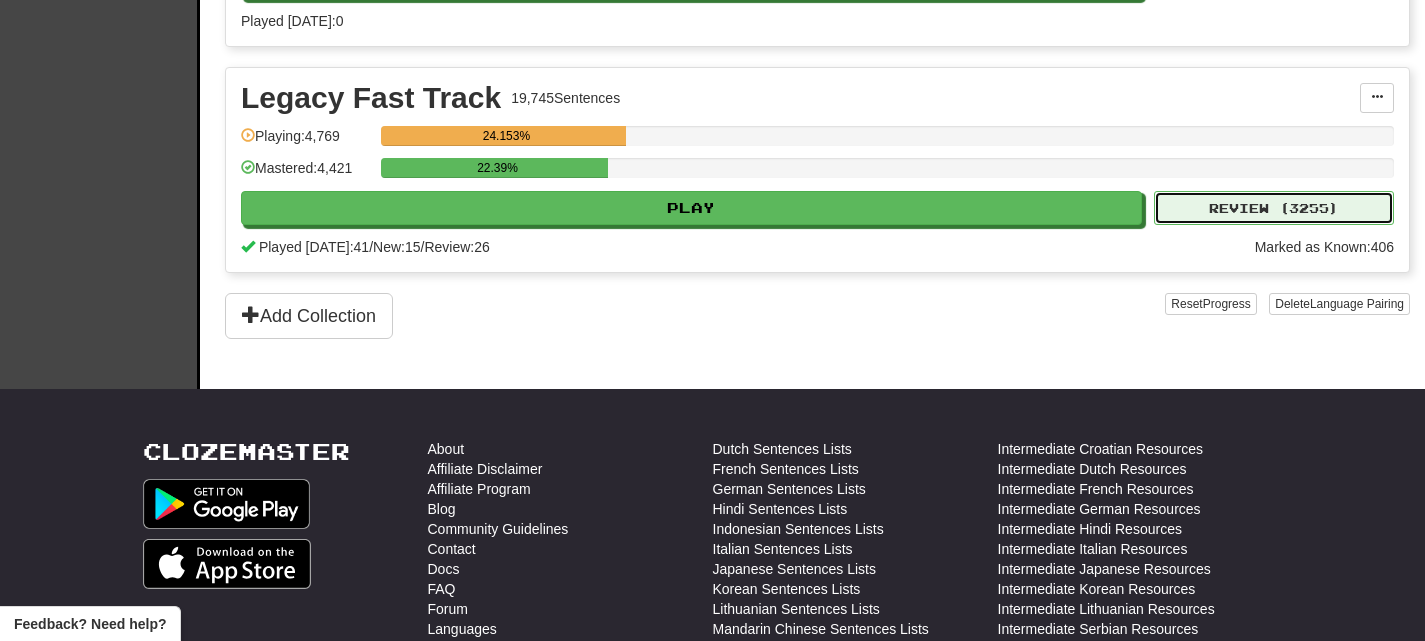 click on "Review ( 3255 )" at bounding box center [1274, 208] 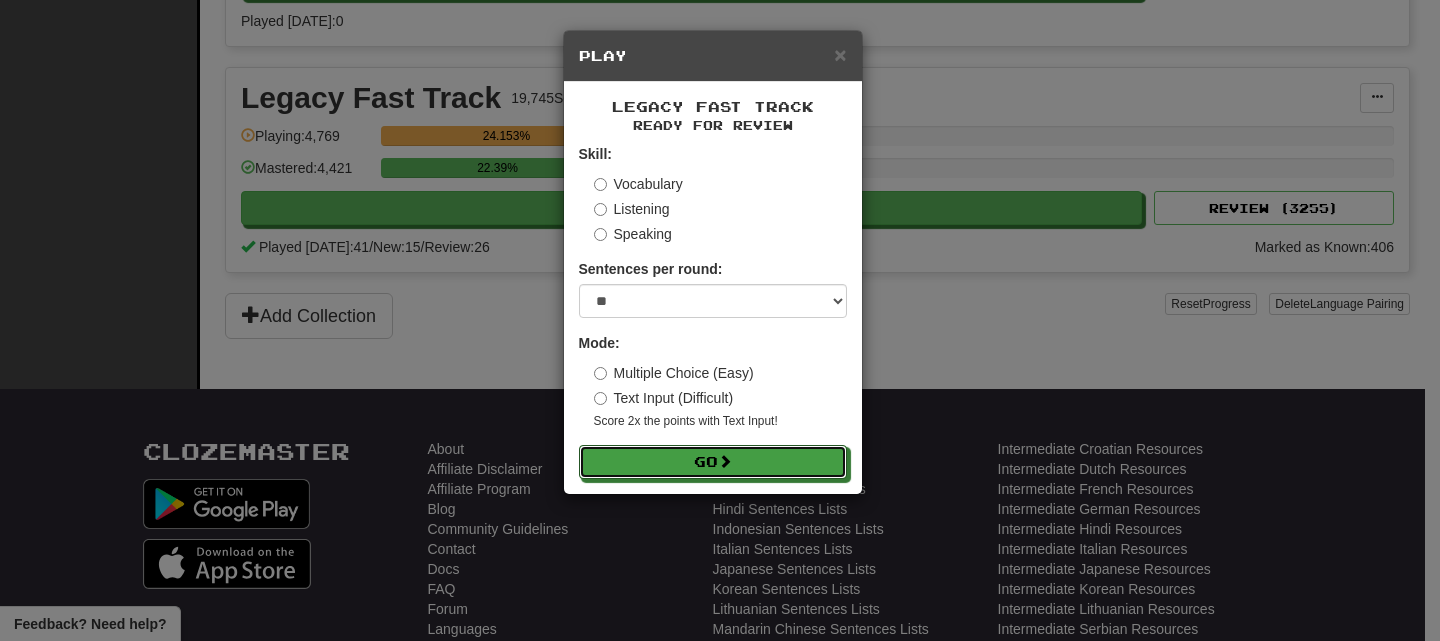 click on "Skill: Vocabulary Listening Speaking Sentences per round: * ** ** ** ** ** *** ******** Mode: Multiple Choice (Easy) Text Input (Difficult) Score 2x the points with Text Input ! Go" at bounding box center (713, 311) 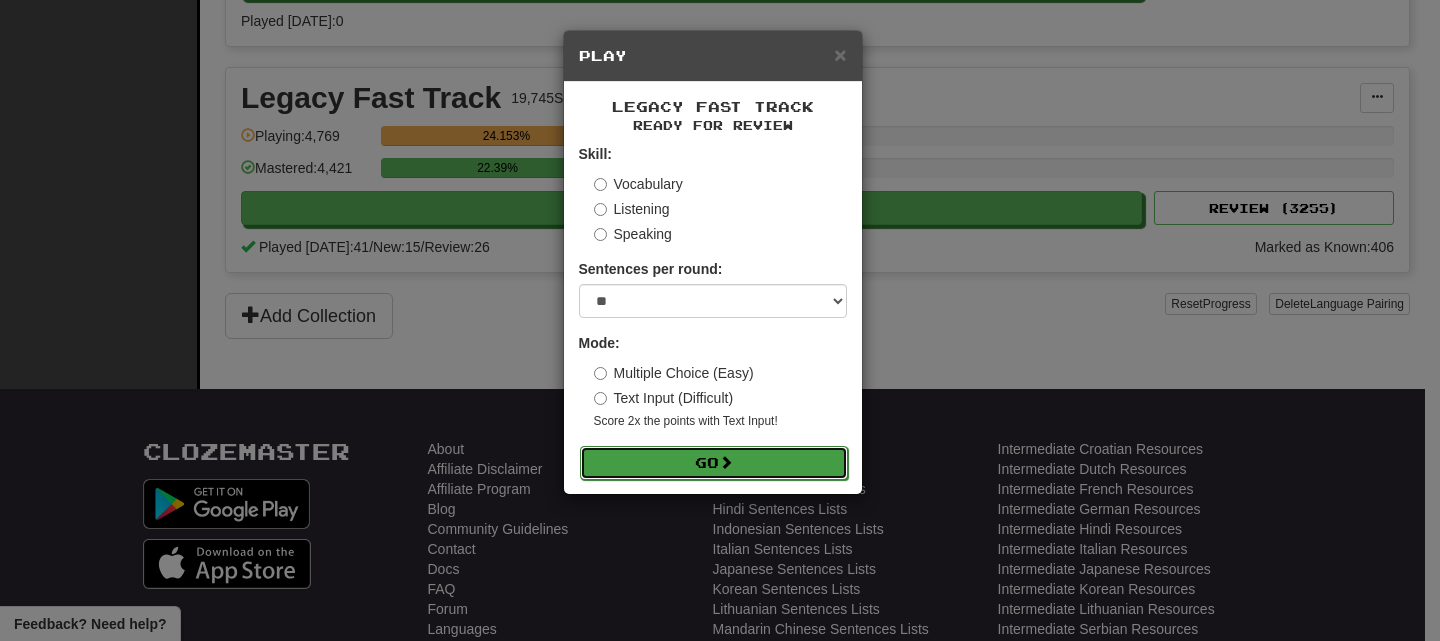 click on "Go" at bounding box center [714, 463] 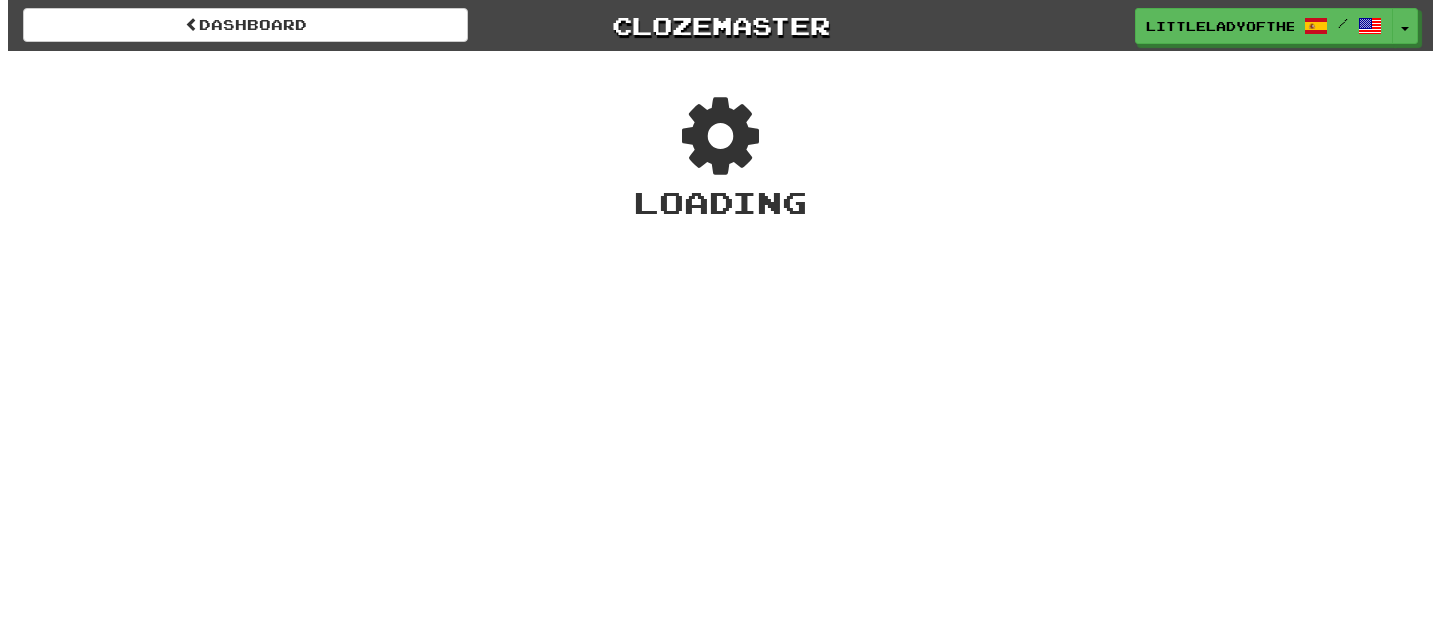 scroll, scrollTop: 0, scrollLeft: 0, axis: both 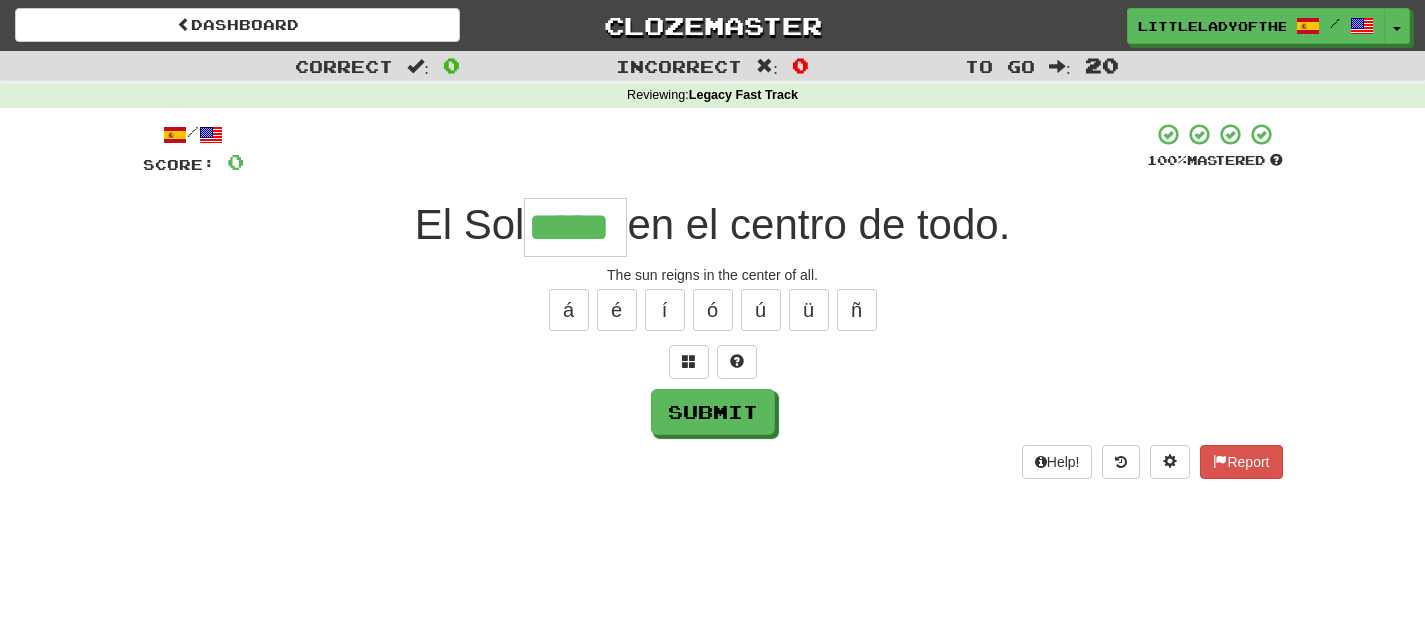 type on "*****" 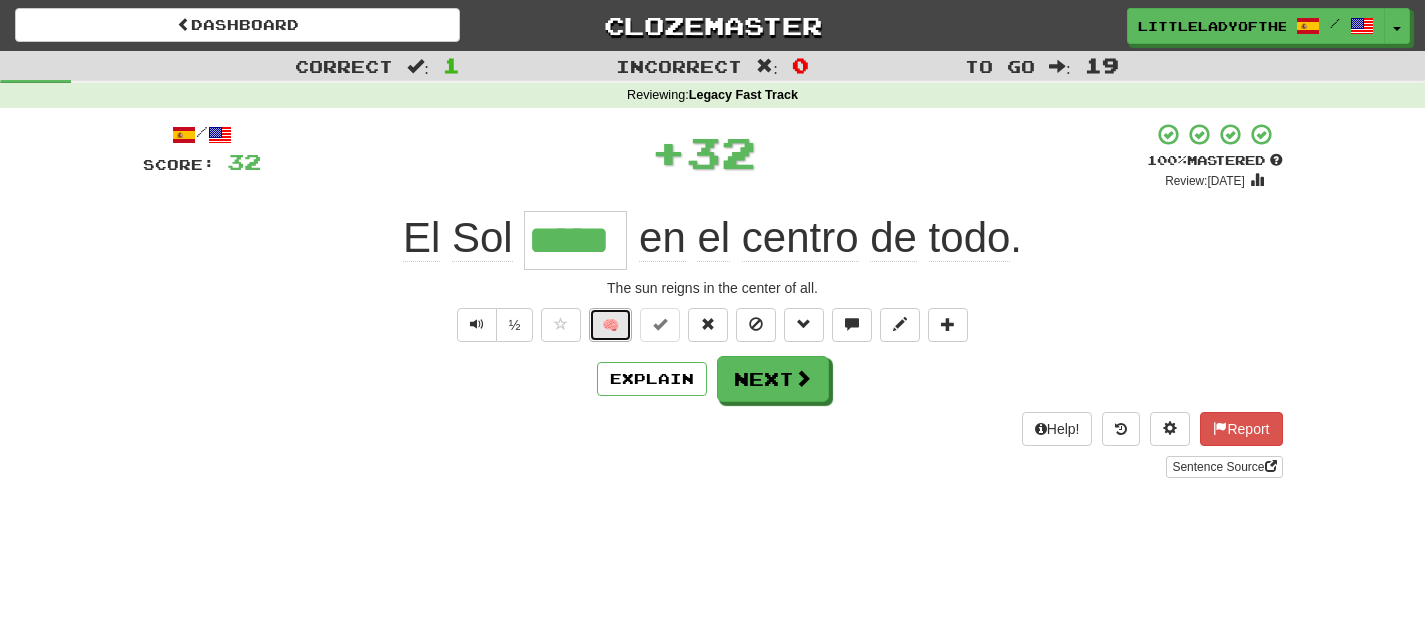 click on "🧠" at bounding box center (610, 325) 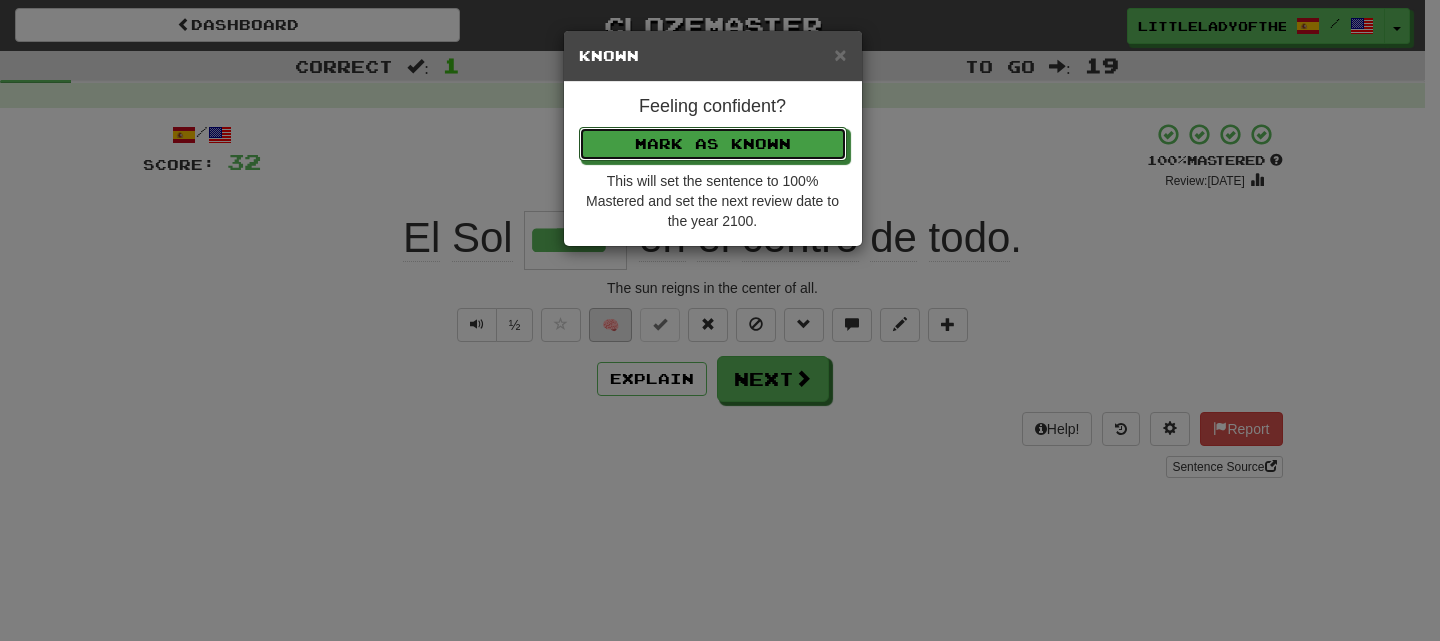 type 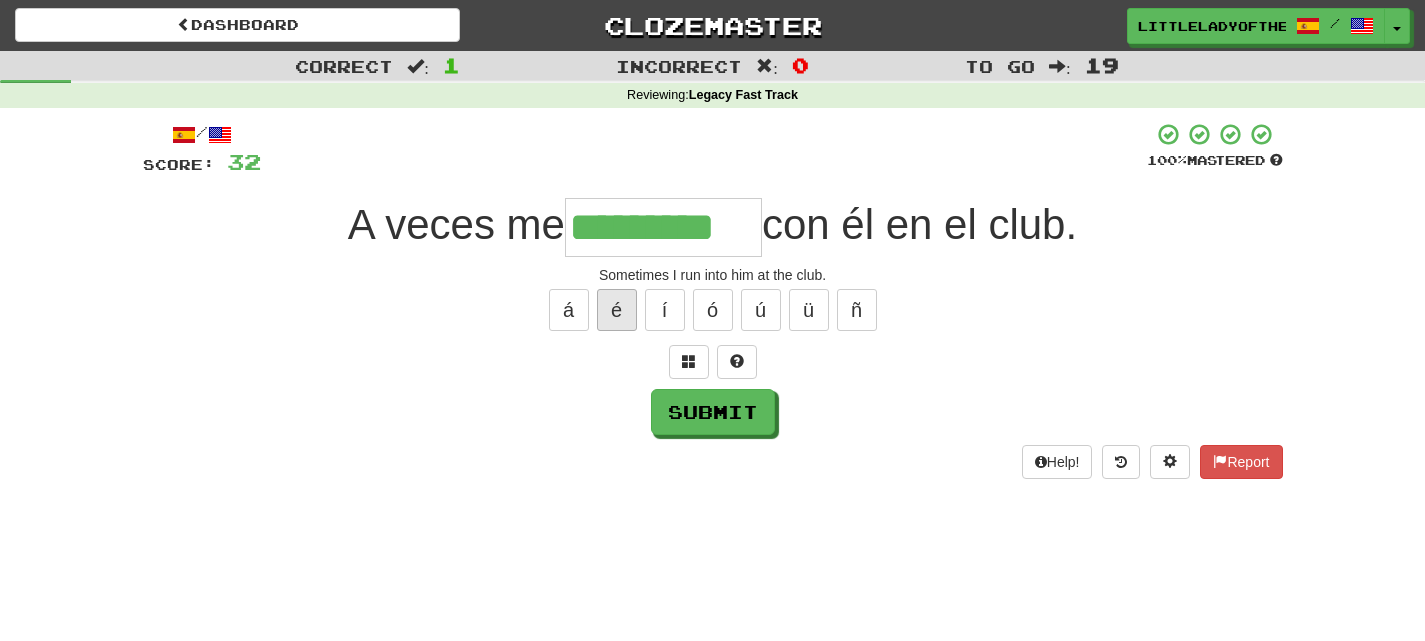 type on "*********" 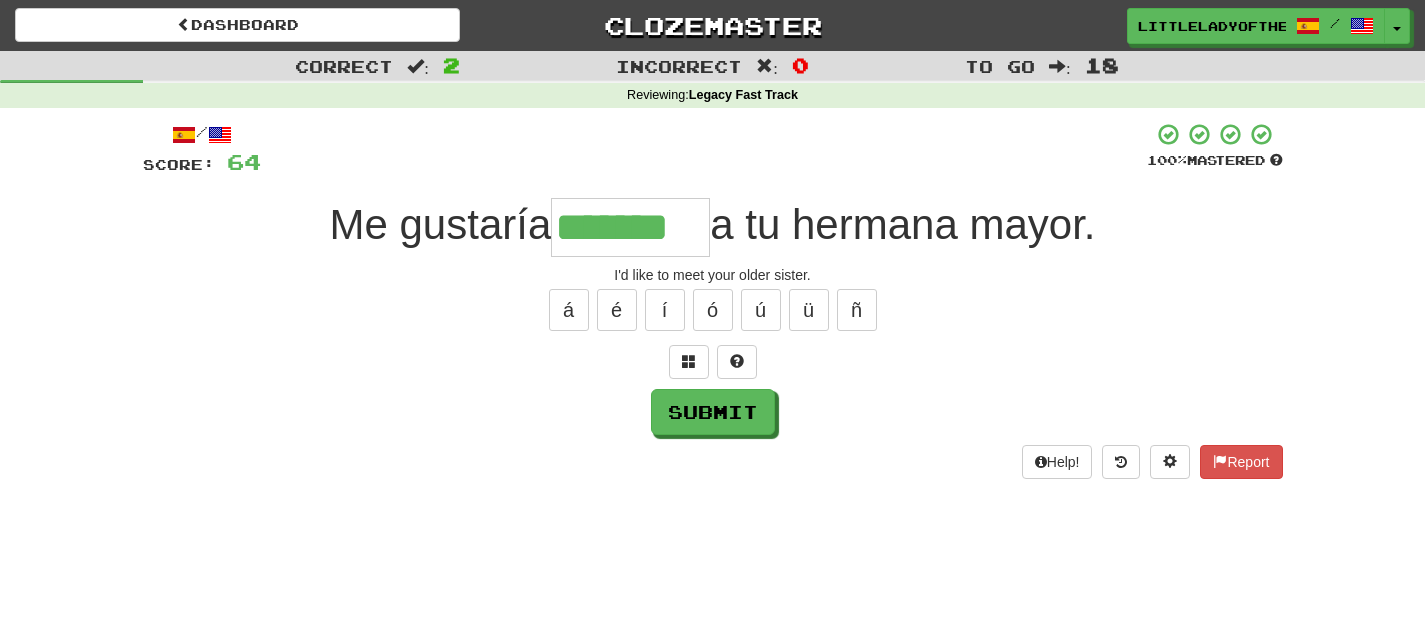 type on "*******" 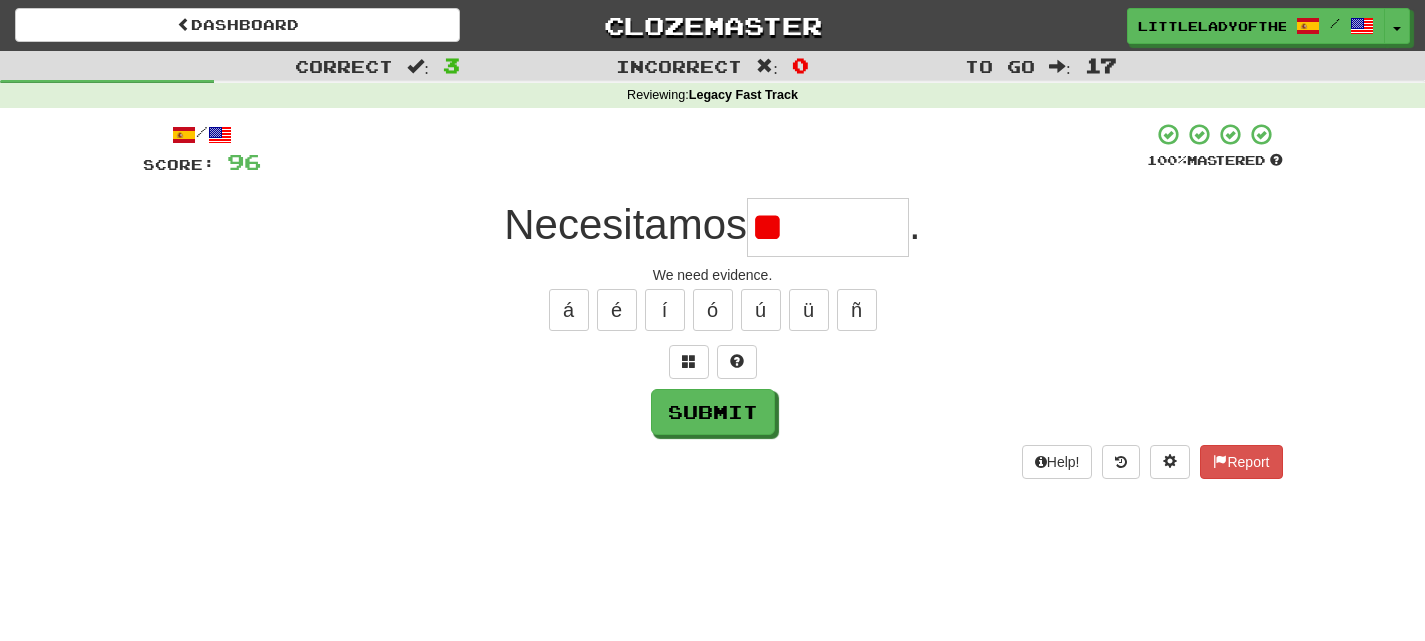 type on "*" 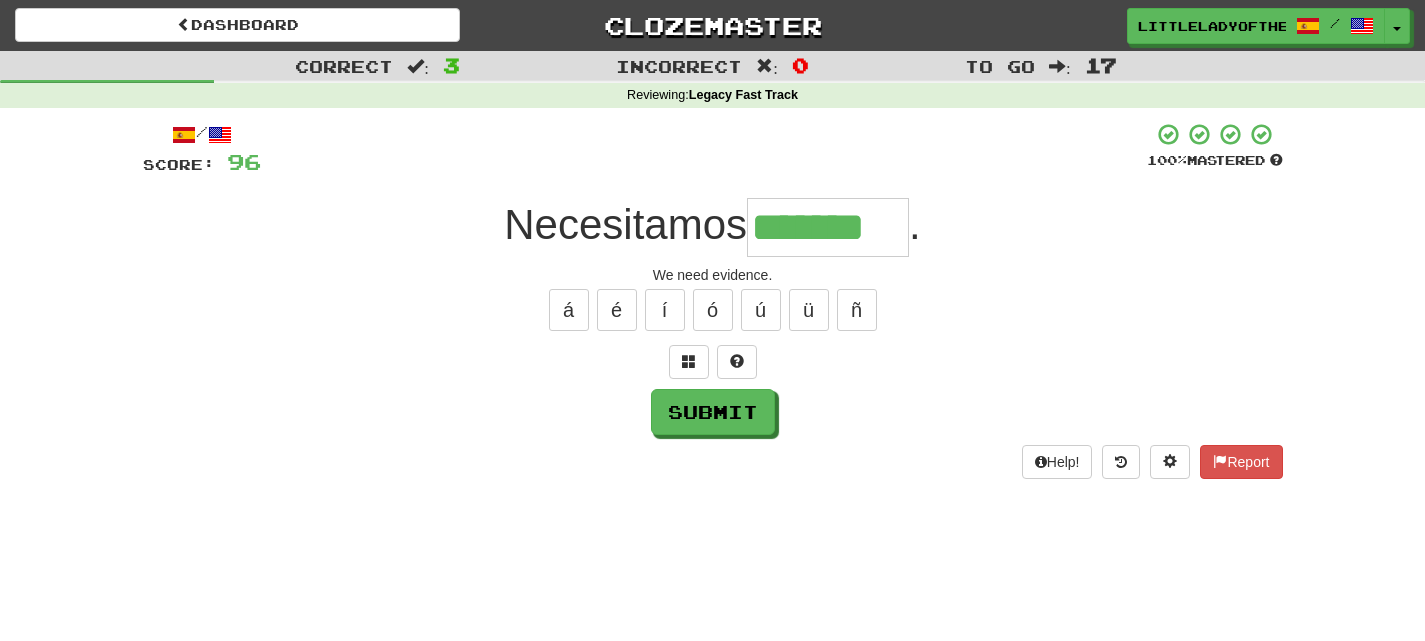 type on "*******" 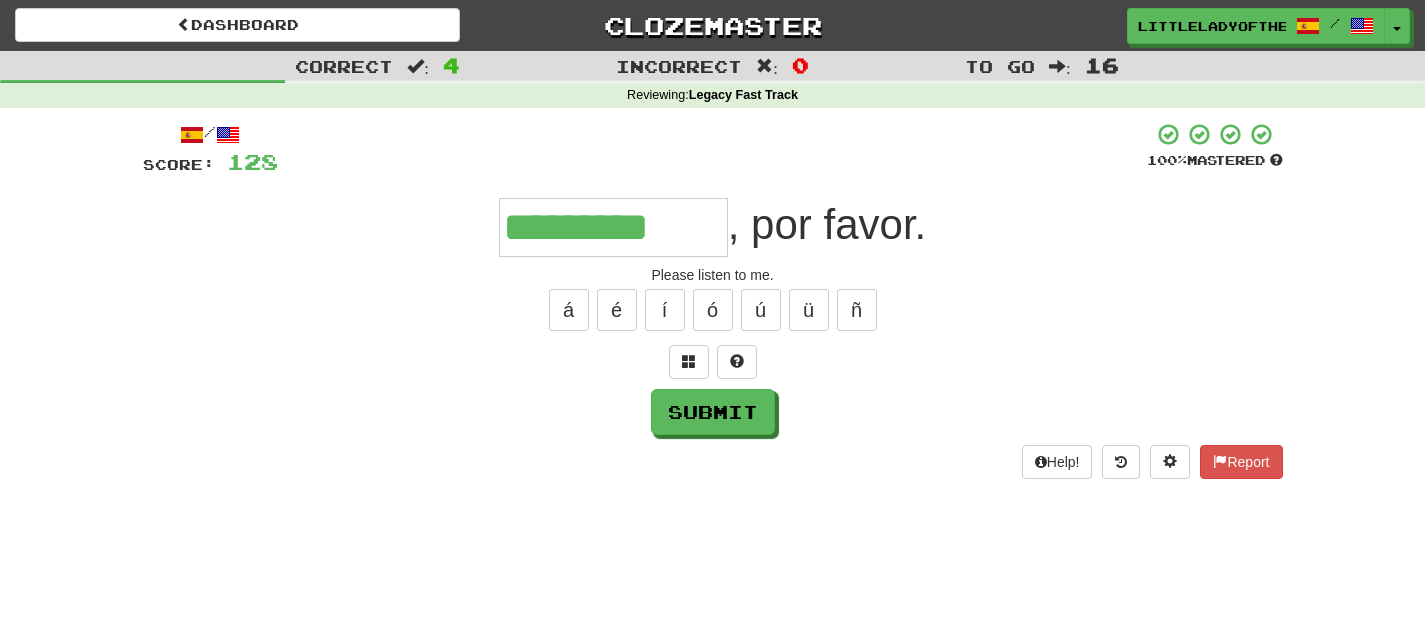 type on "*********" 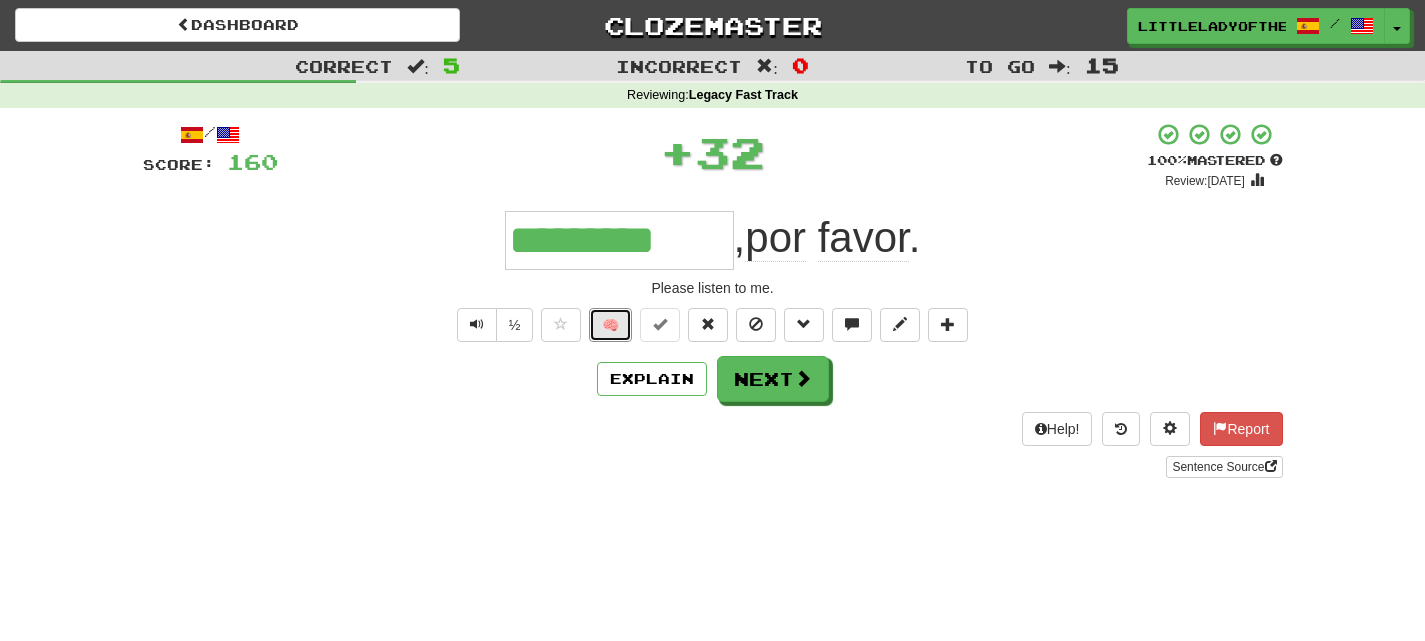 click on "🧠" at bounding box center [610, 325] 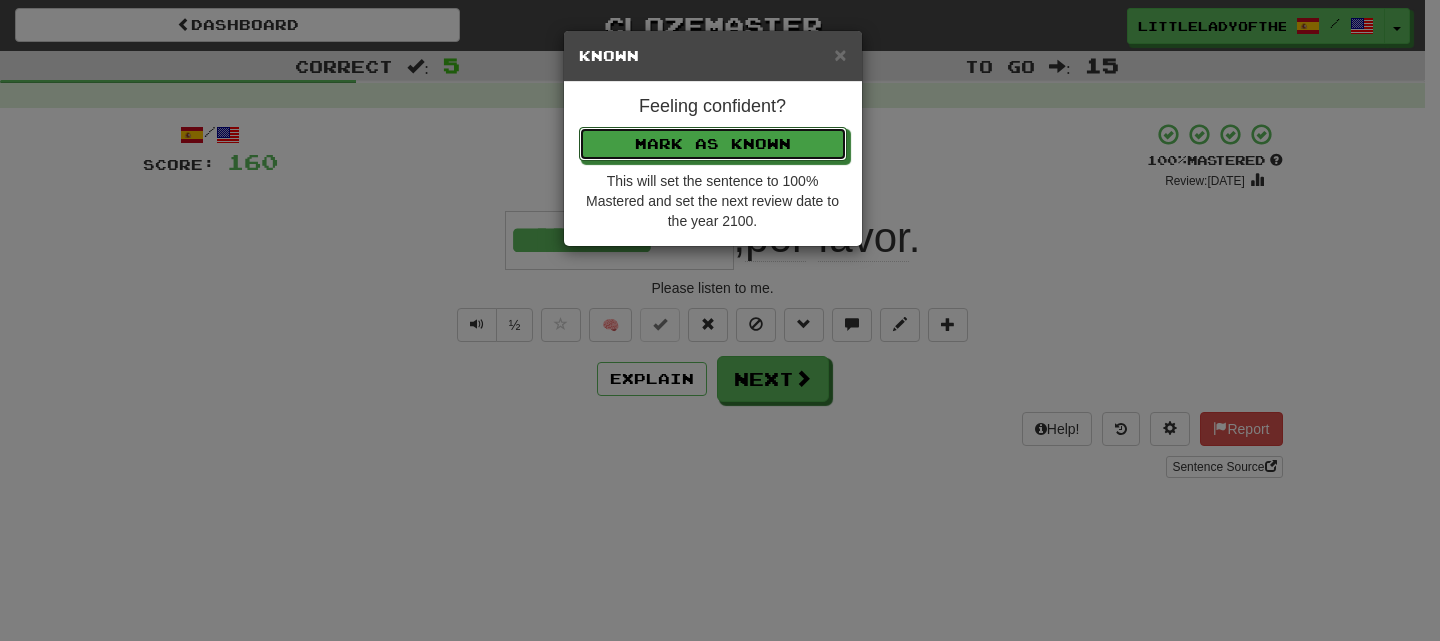 click on "Mark as Known" at bounding box center (713, 144) 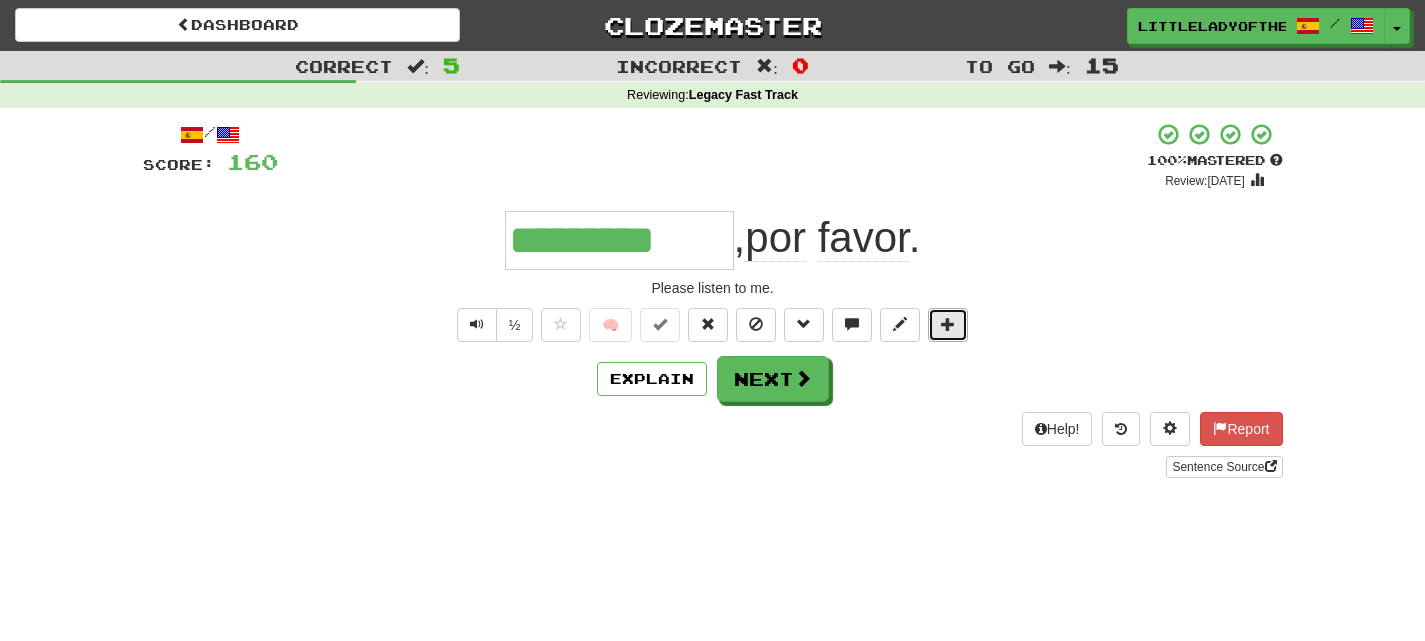 click at bounding box center (948, 324) 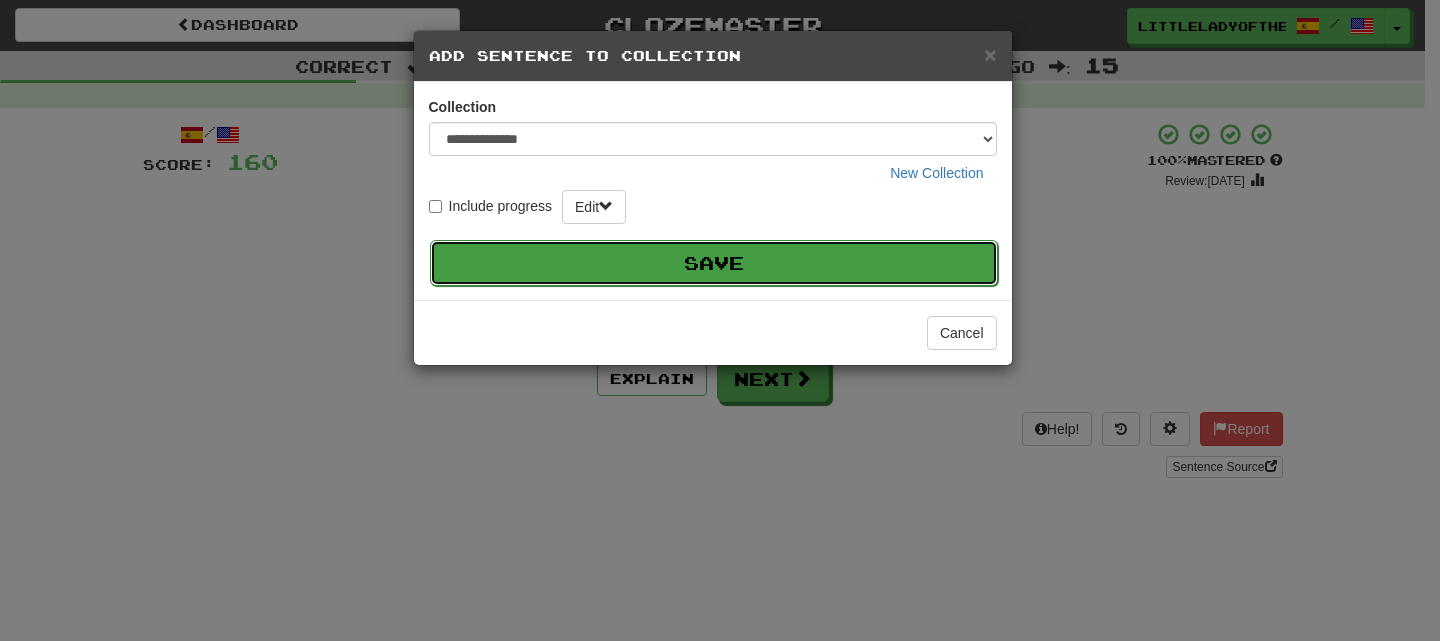 click on "Save" at bounding box center [714, 263] 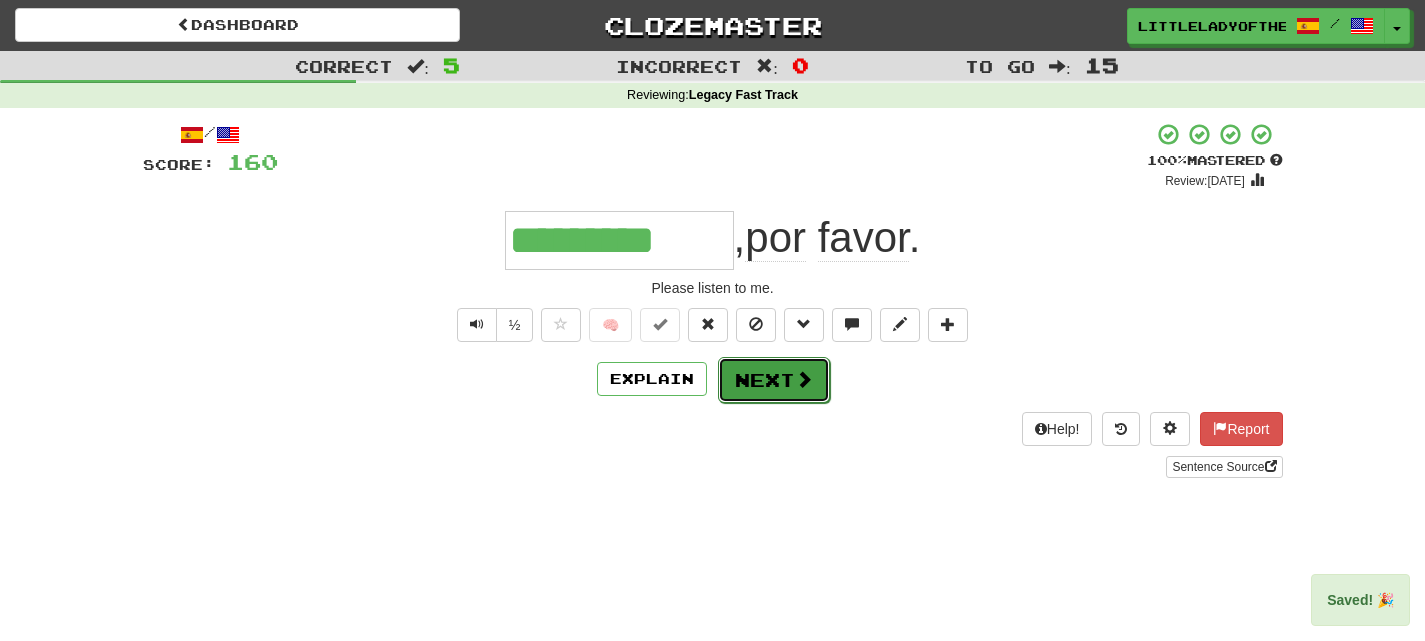 click on "Next" at bounding box center (774, 380) 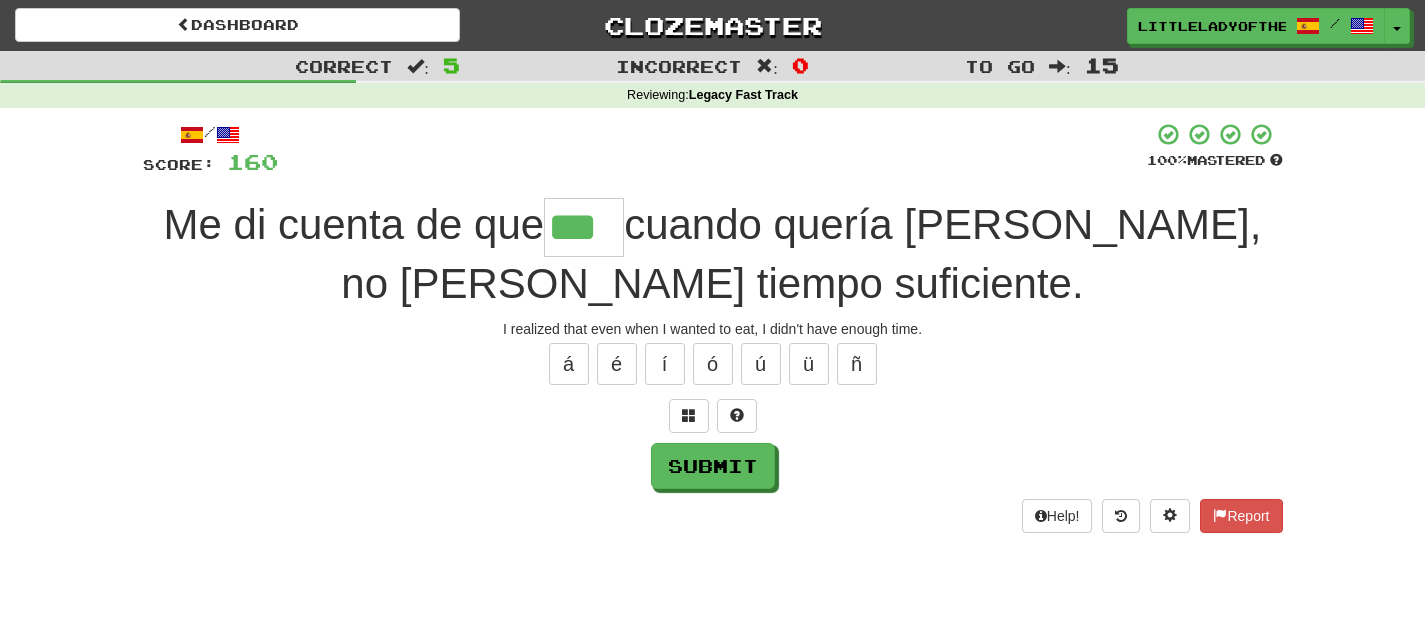 type on "***" 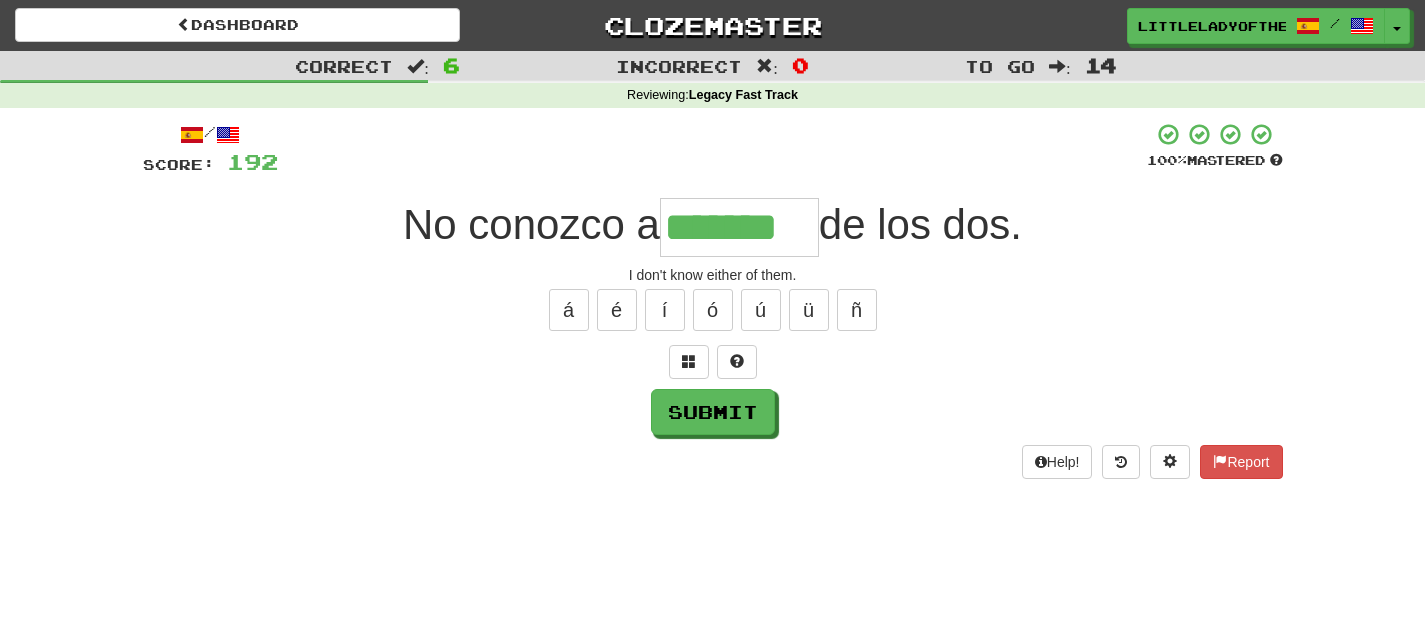 type on "*******" 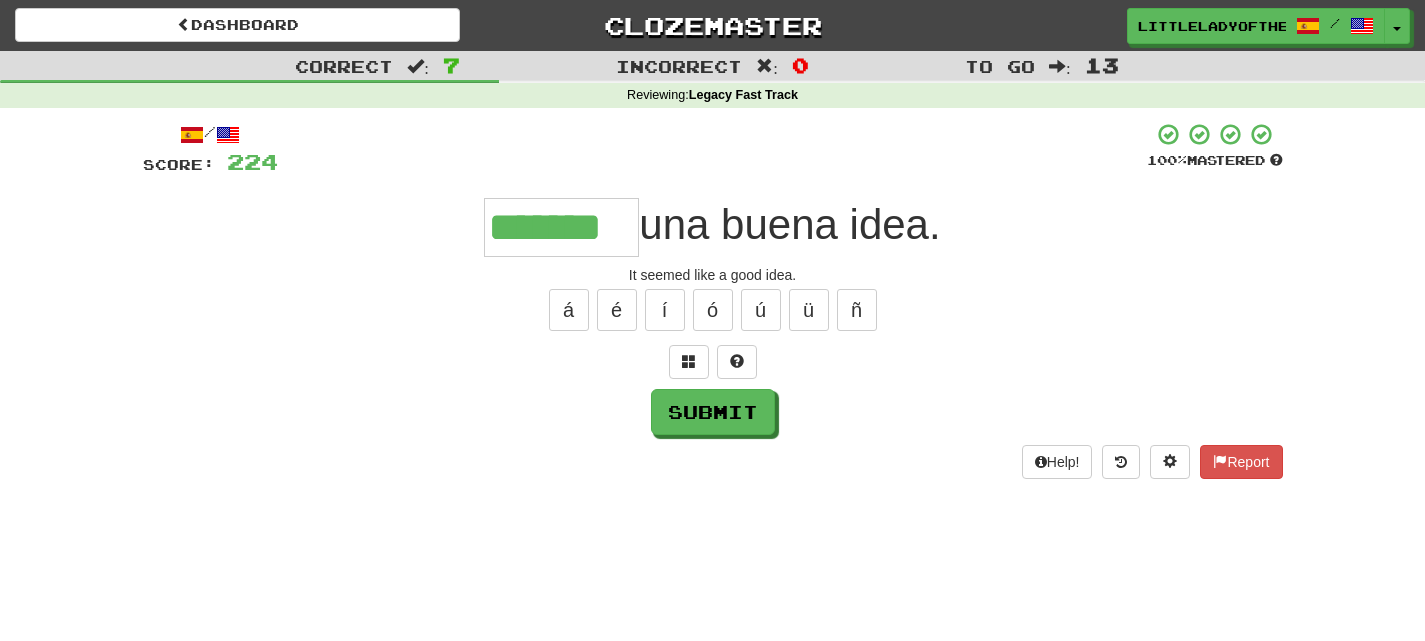 type on "*******" 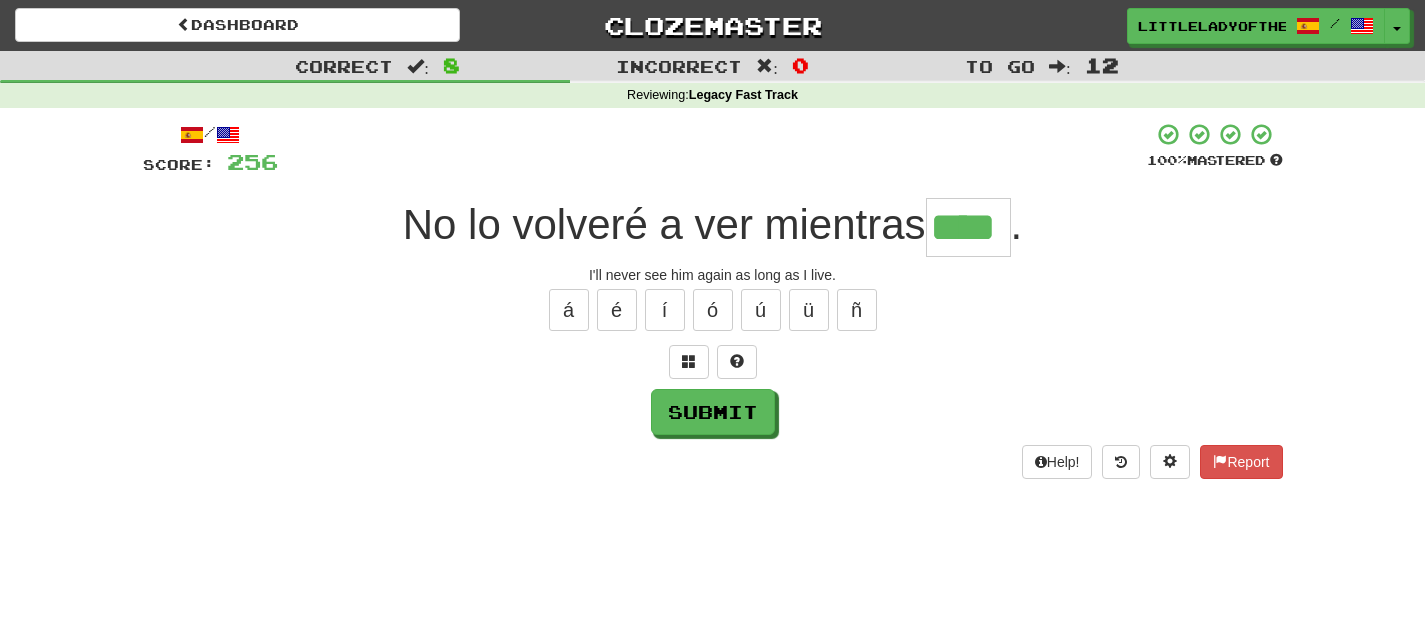 type on "****" 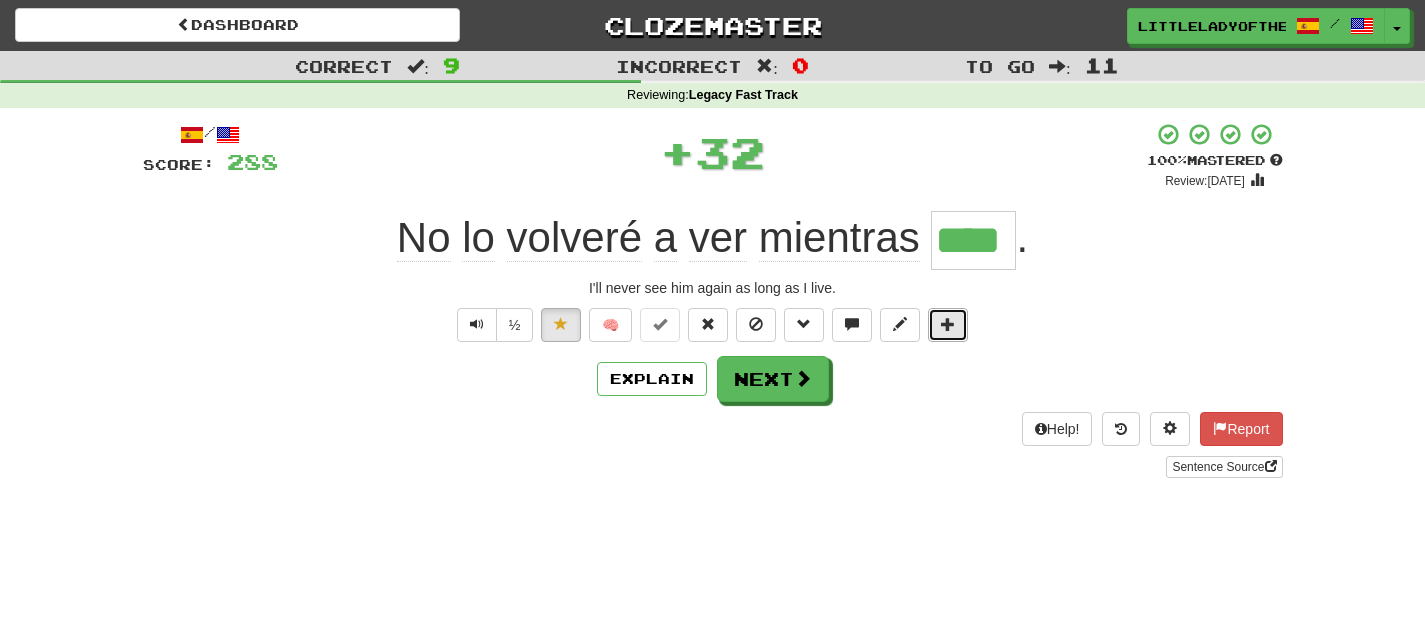 click at bounding box center (948, 325) 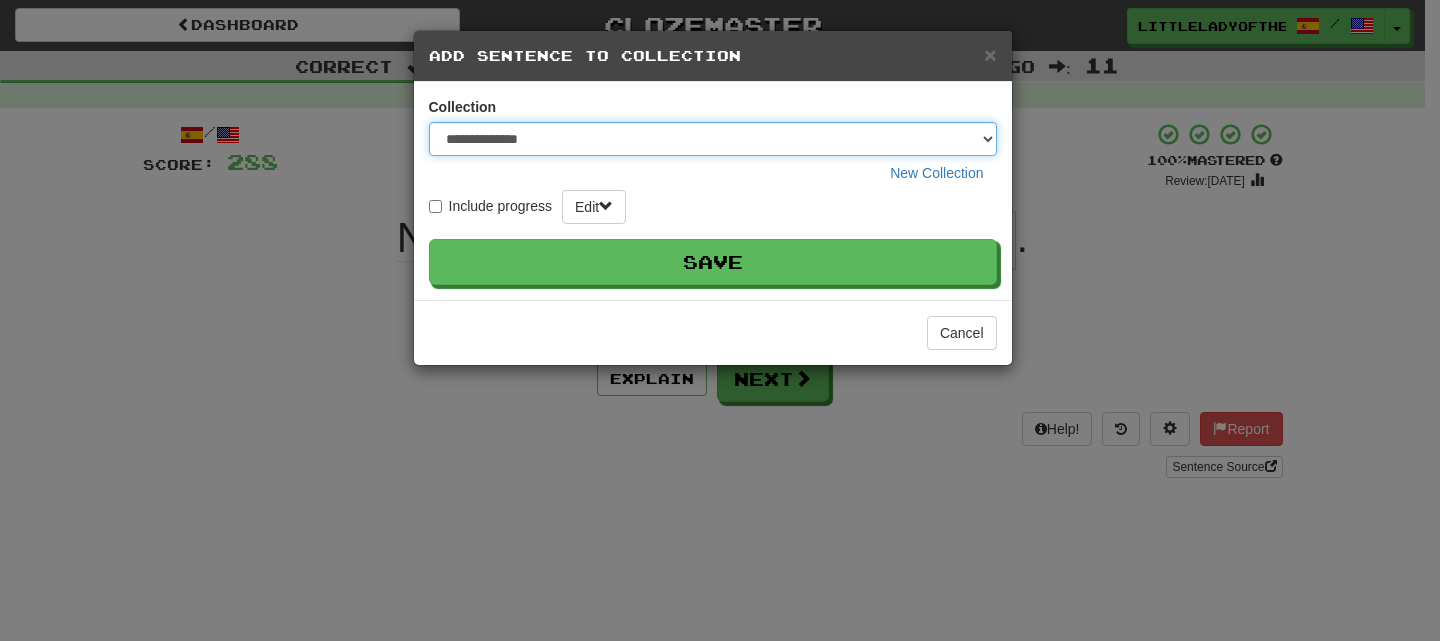 click on "**********" at bounding box center [713, 139] 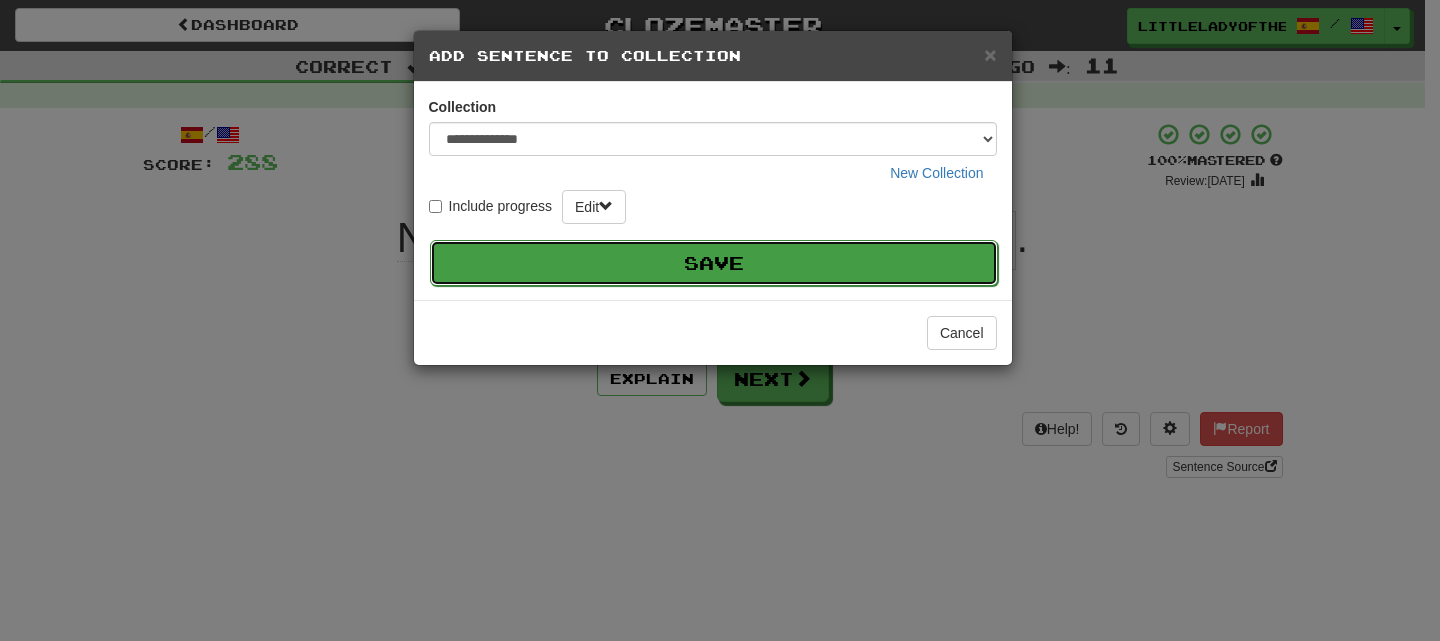 click on "Save" at bounding box center [714, 263] 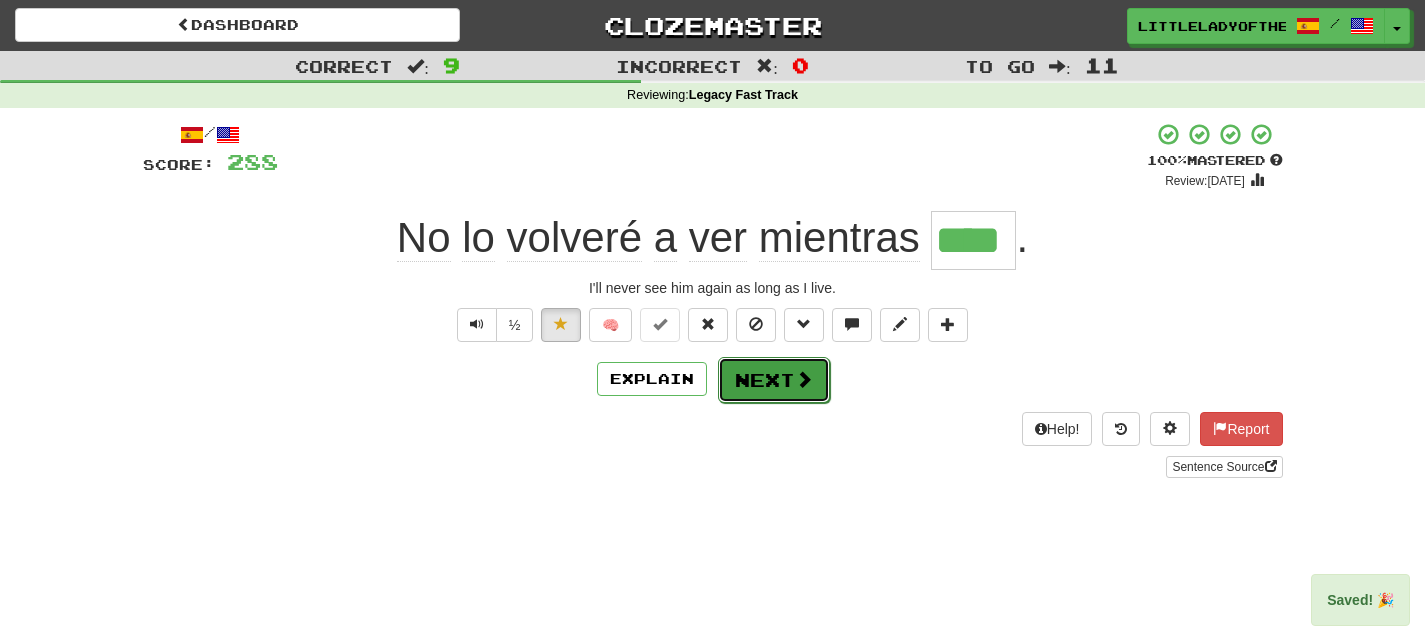 click on "Next" at bounding box center (774, 380) 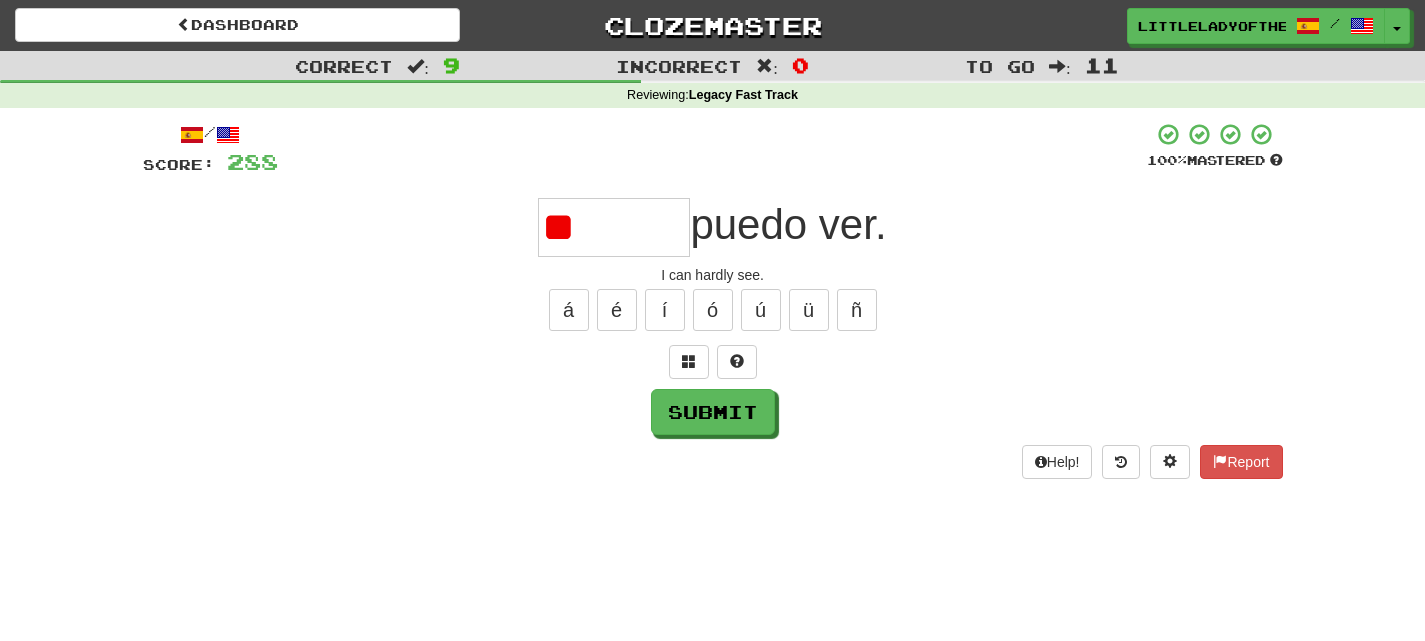 type on "*" 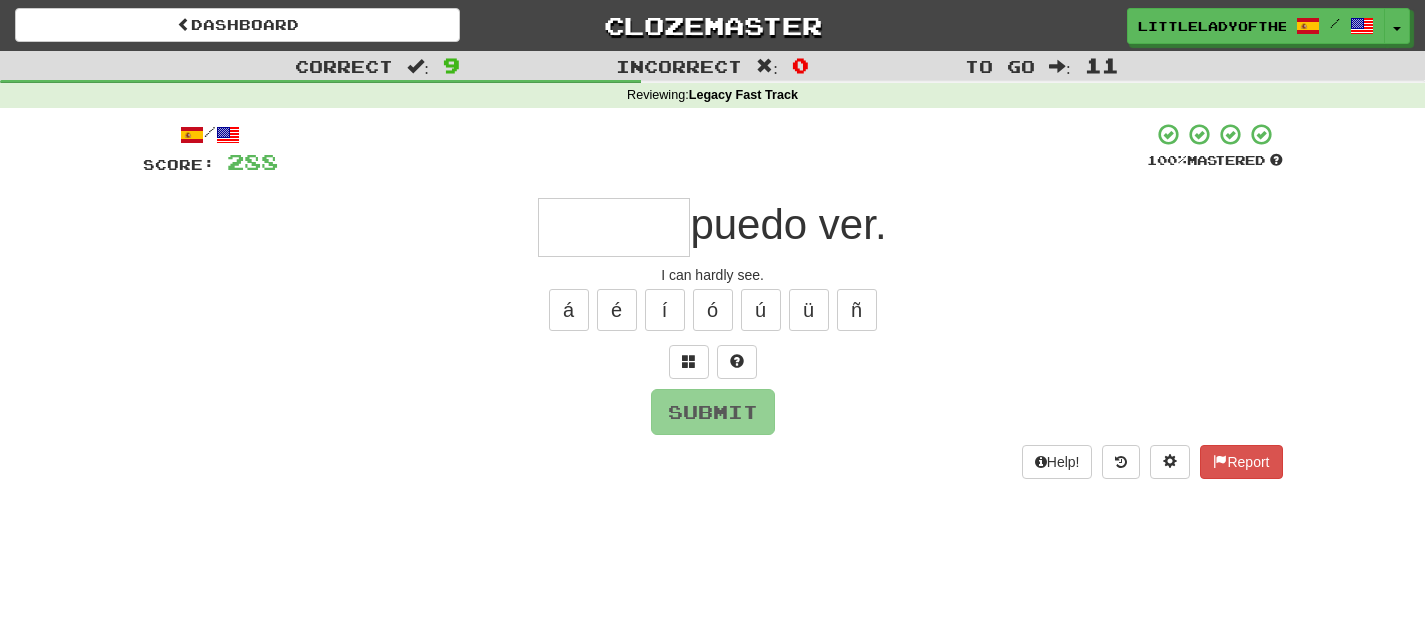 click on "/  Score:   288 100 %  Mastered  puedo ver. I can hardly see. á é í ó ú ü ñ Submit  Help!  Report" at bounding box center (713, 300) 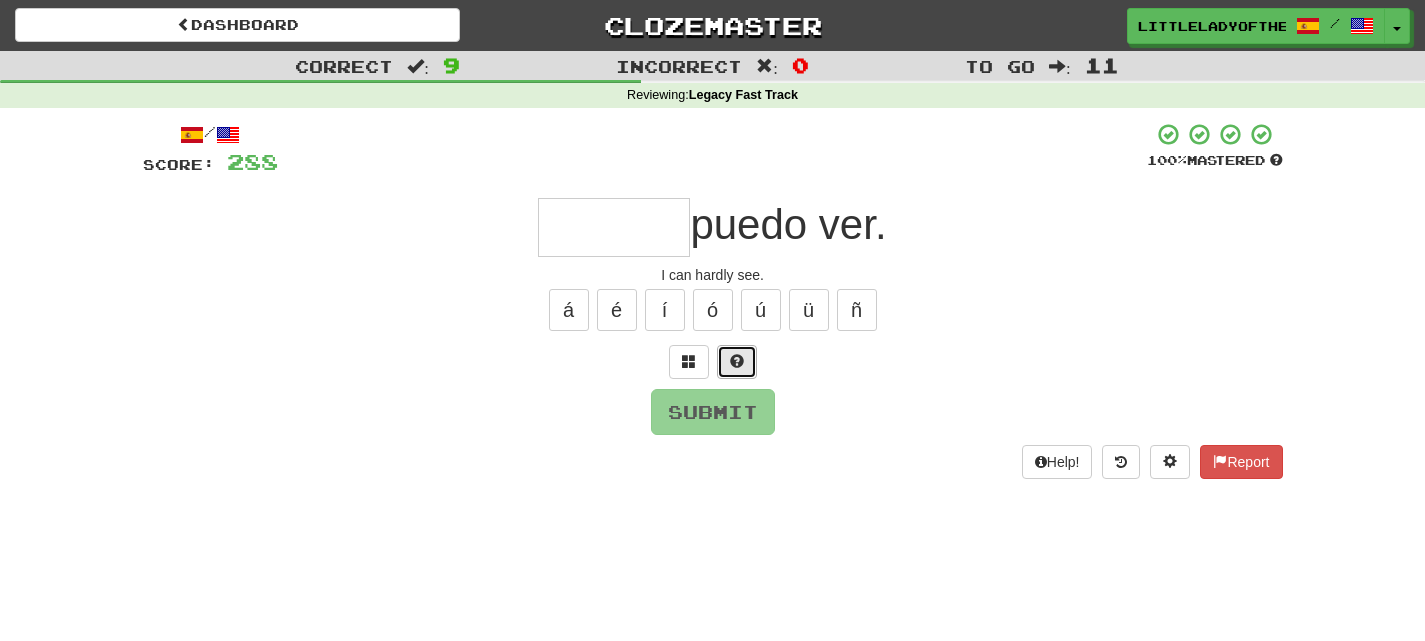 click at bounding box center [737, 362] 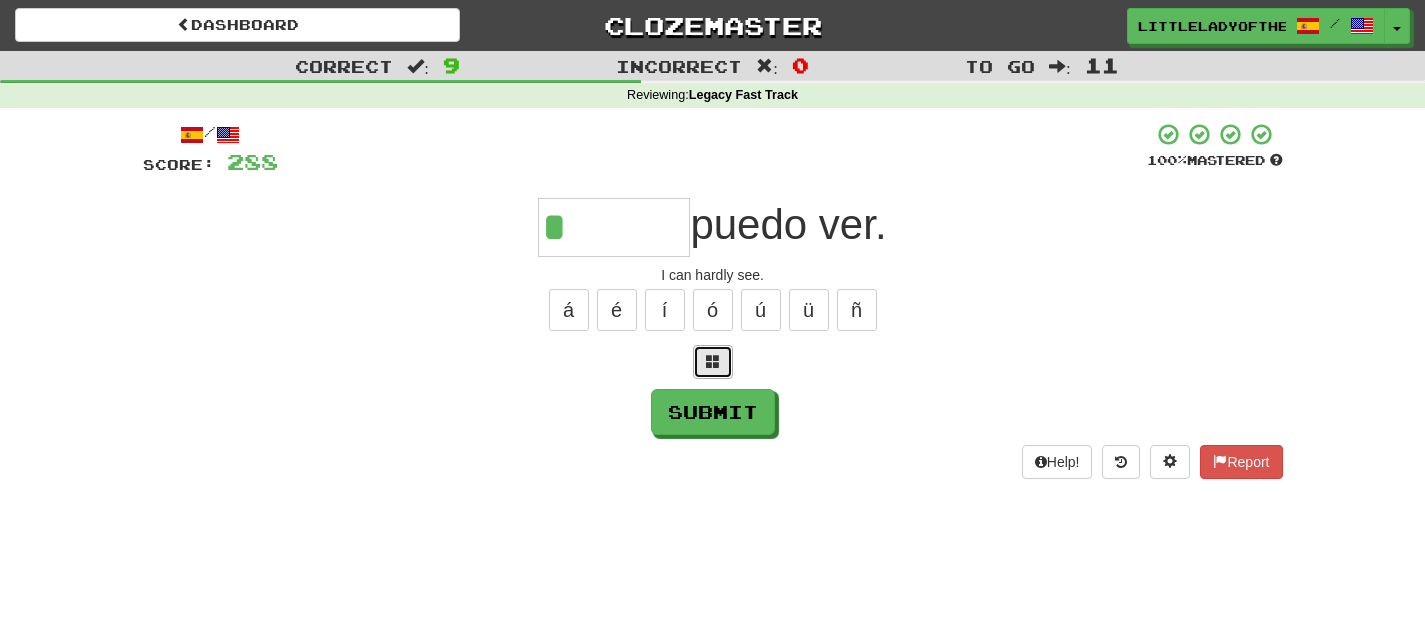 click at bounding box center [713, 361] 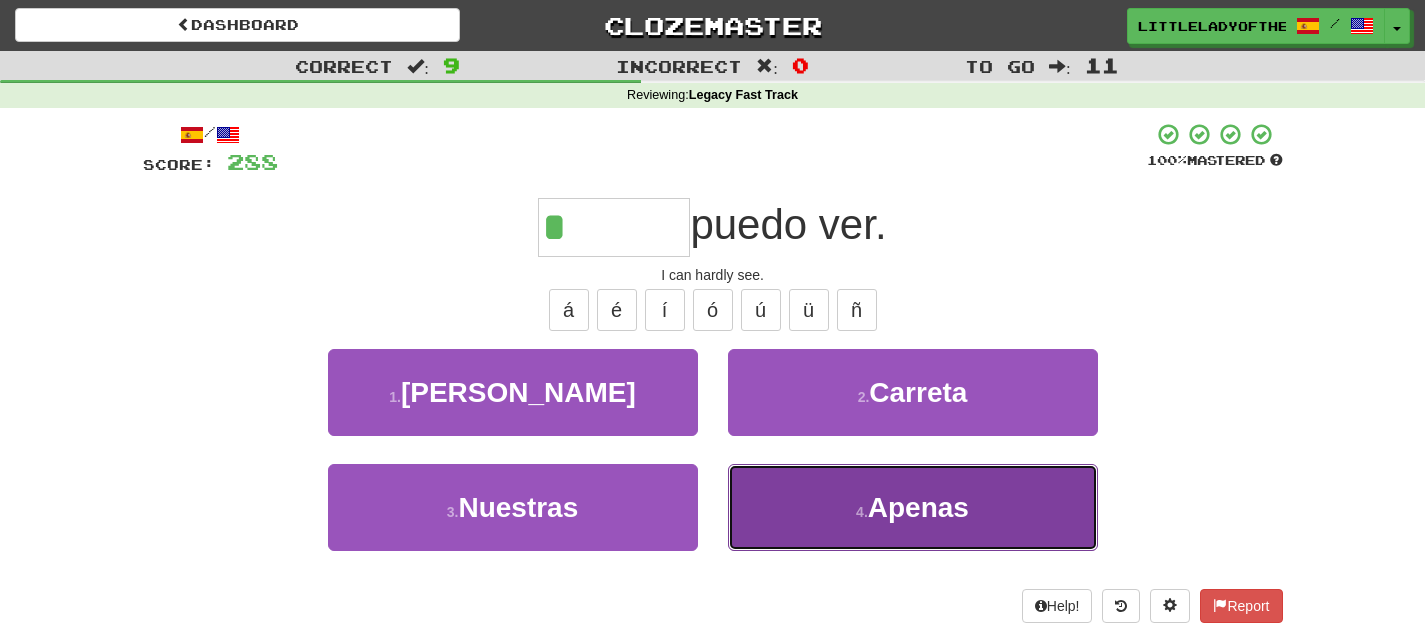 click on "4 .  Apenas" at bounding box center (913, 507) 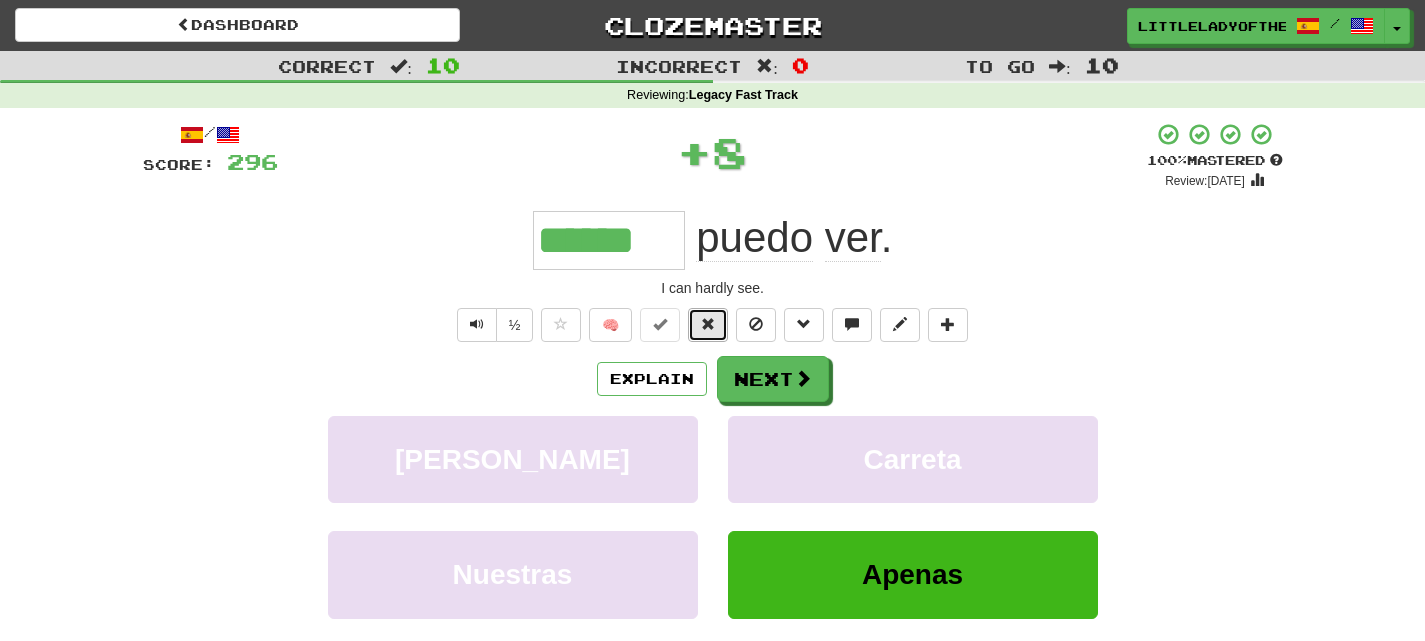 click at bounding box center [708, 324] 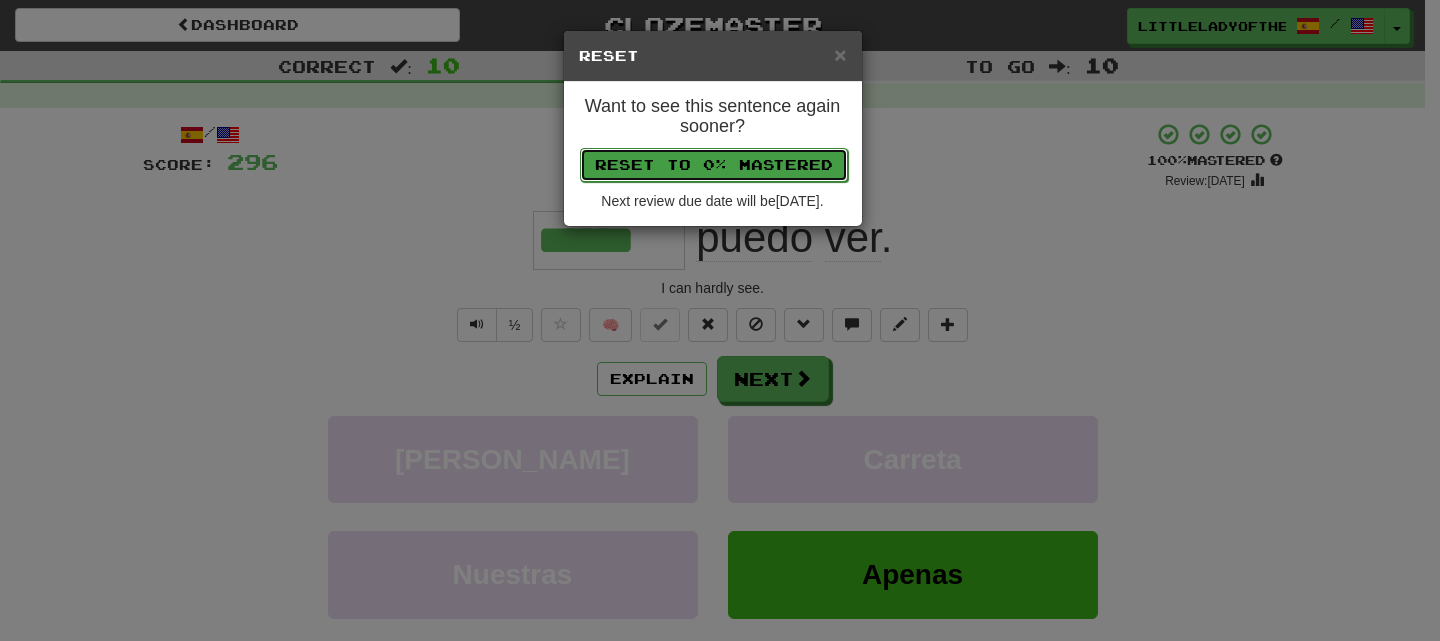 click on "Reset to 0% Mastered" at bounding box center (714, 165) 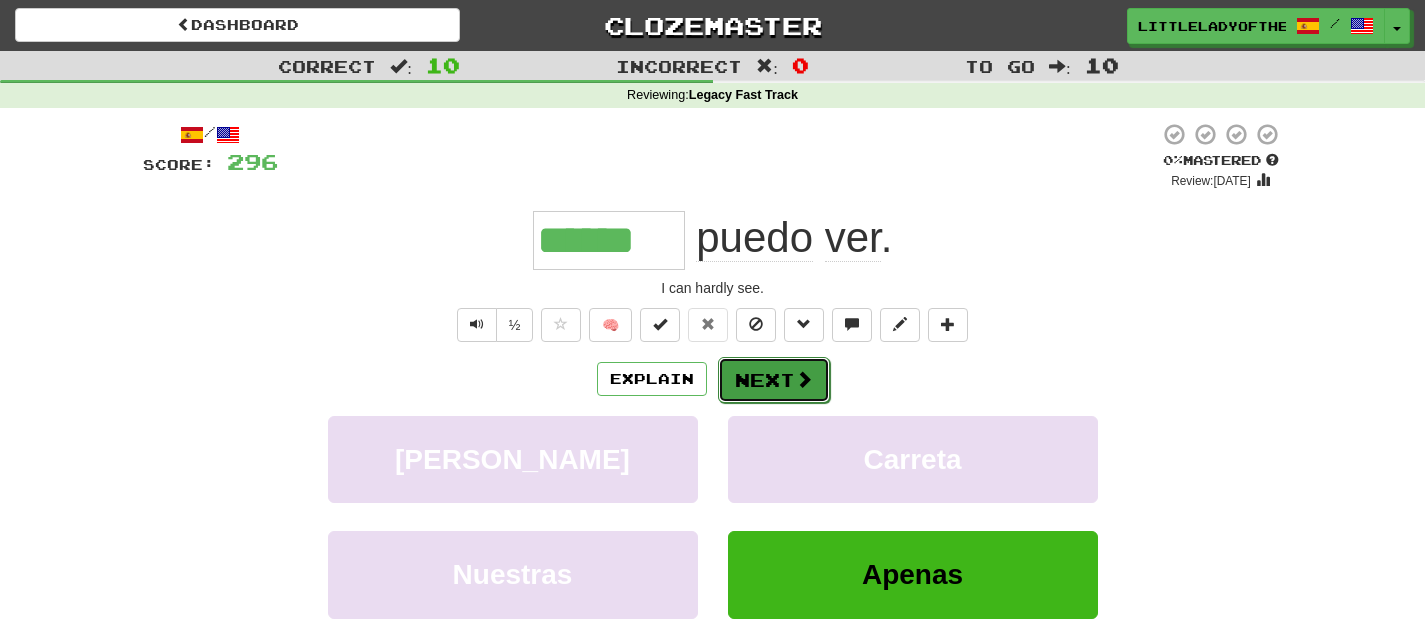 click on "Next" at bounding box center [774, 380] 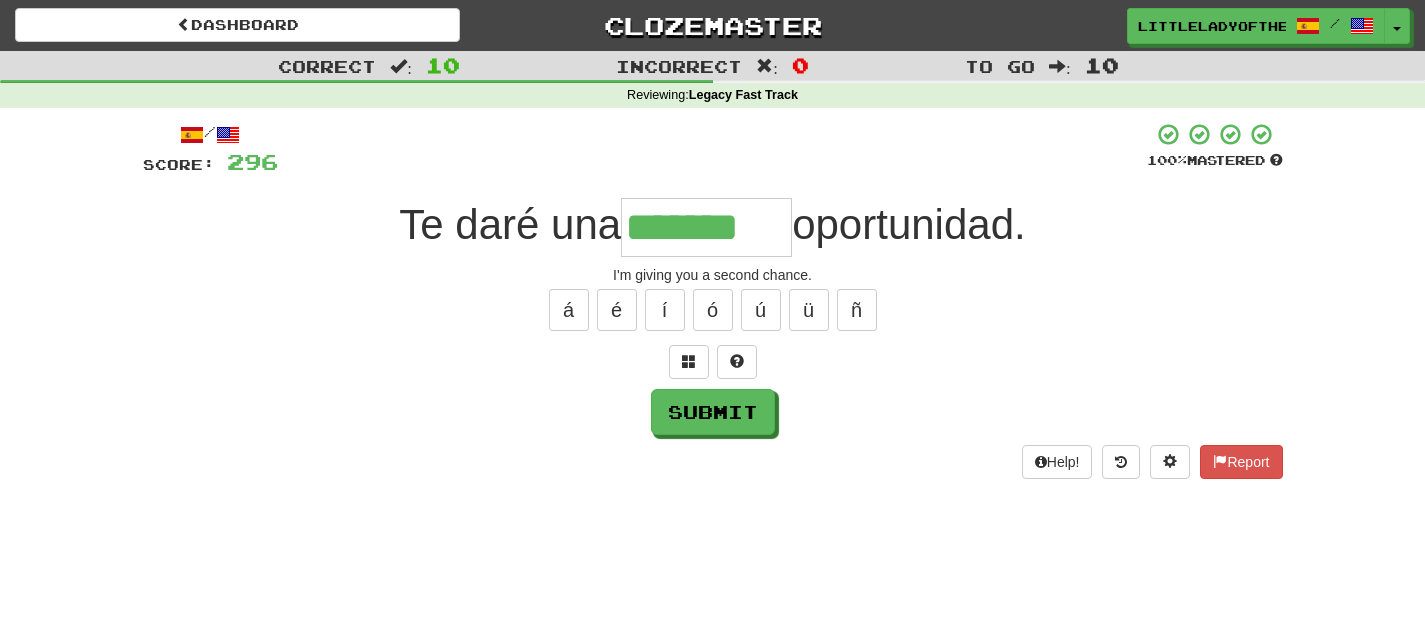type on "*******" 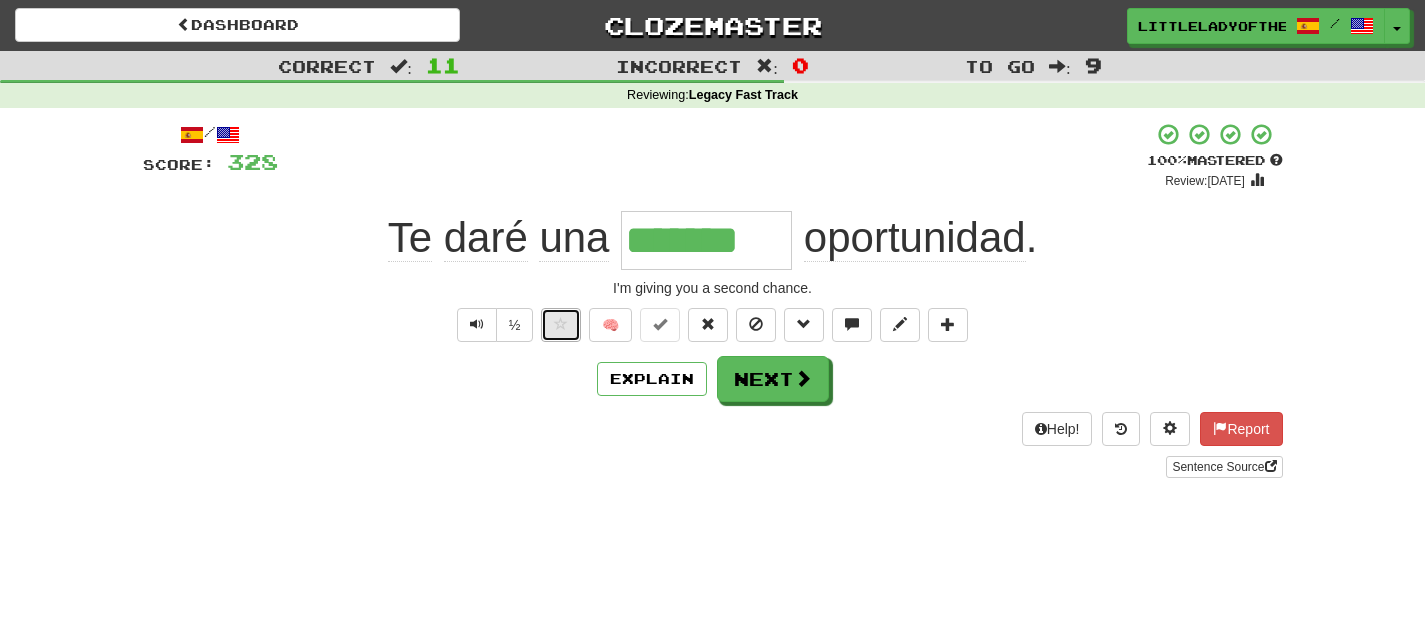 click at bounding box center [561, 325] 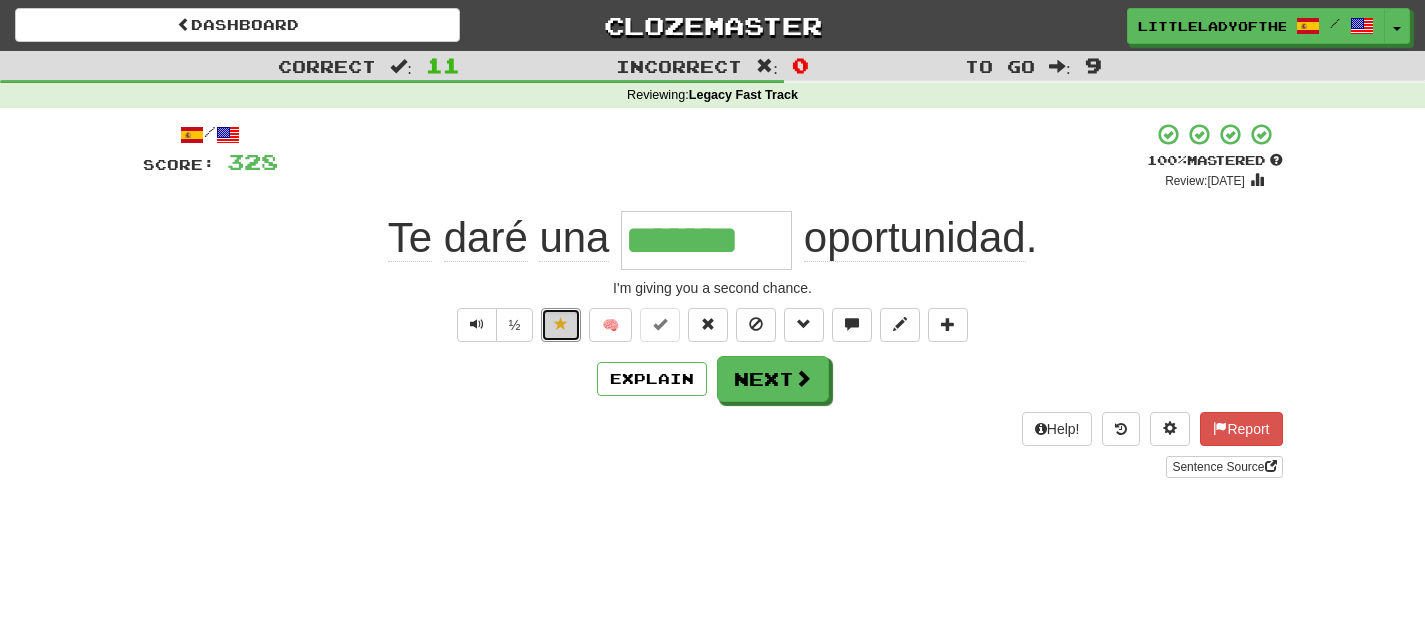 click at bounding box center [561, 325] 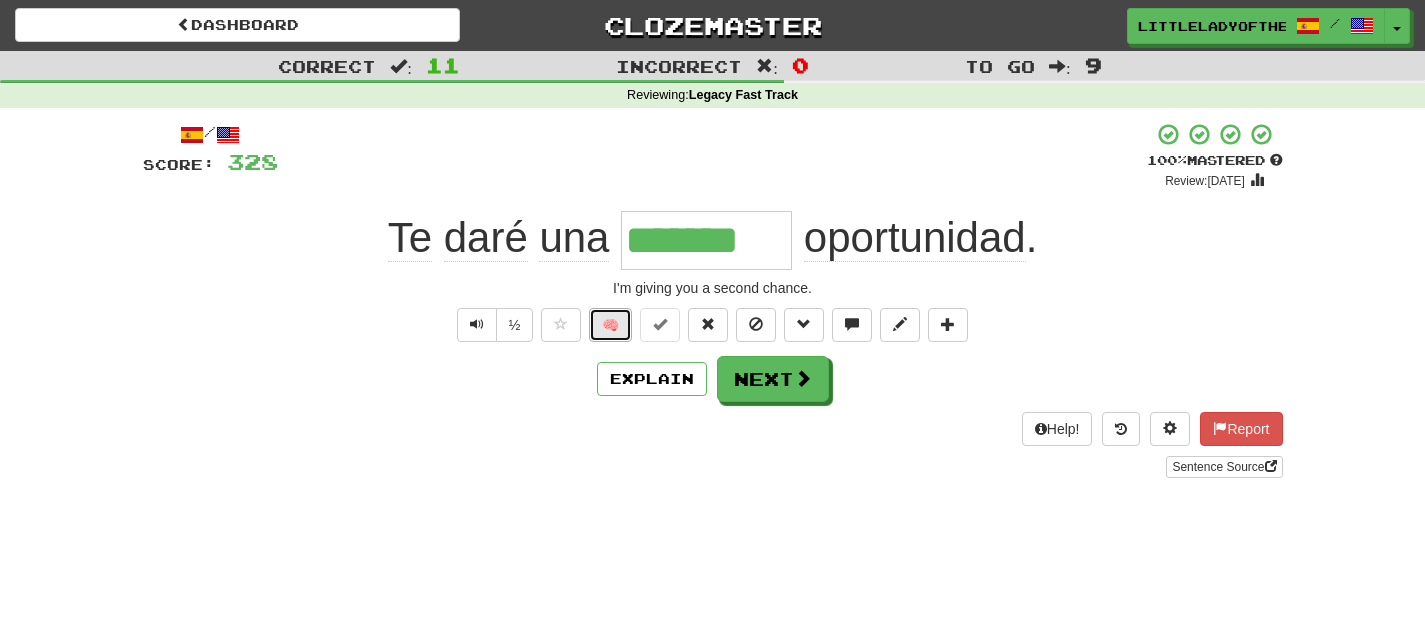 click on "🧠" at bounding box center [610, 325] 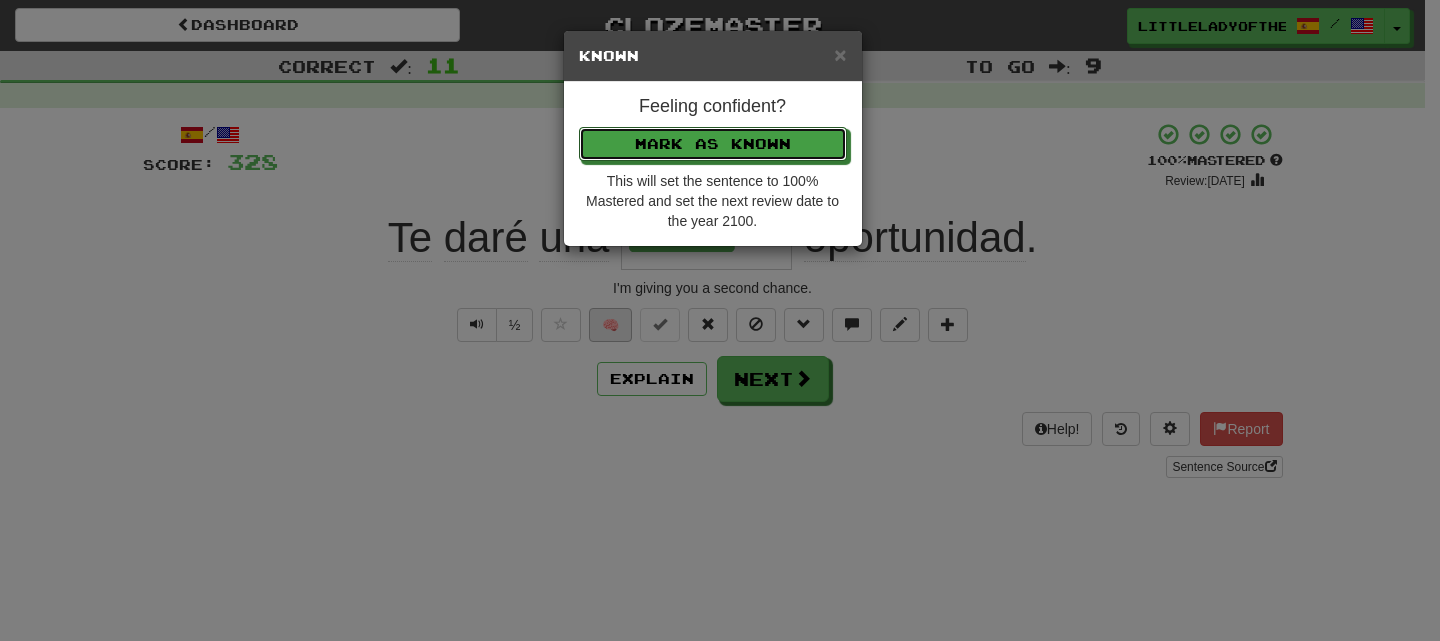 click on "Mark as Known" at bounding box center [713, 144] 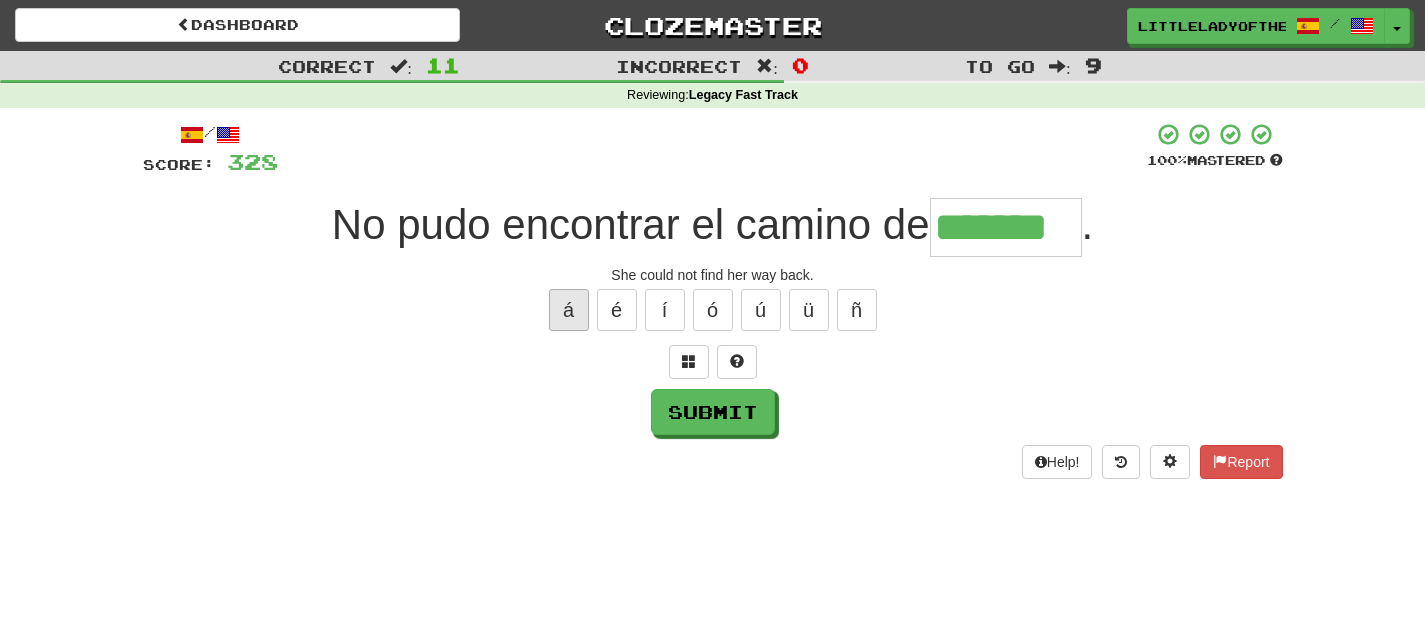 type on "*******" 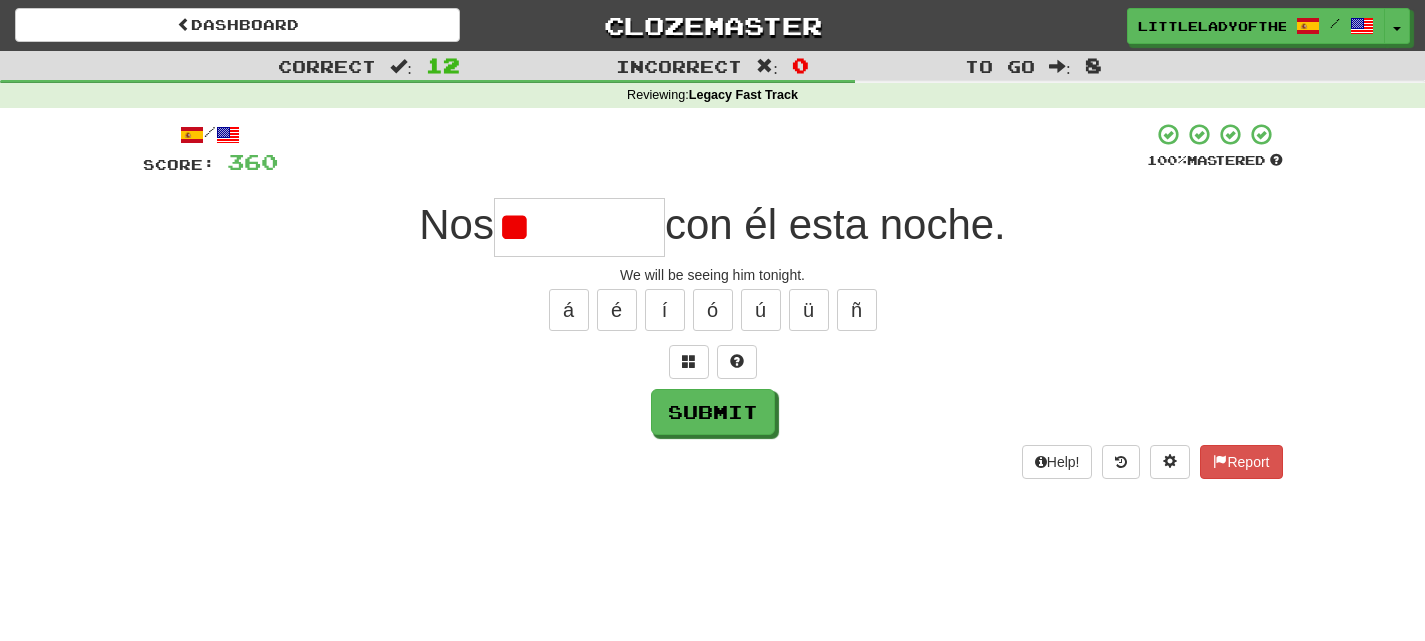 type on "*" 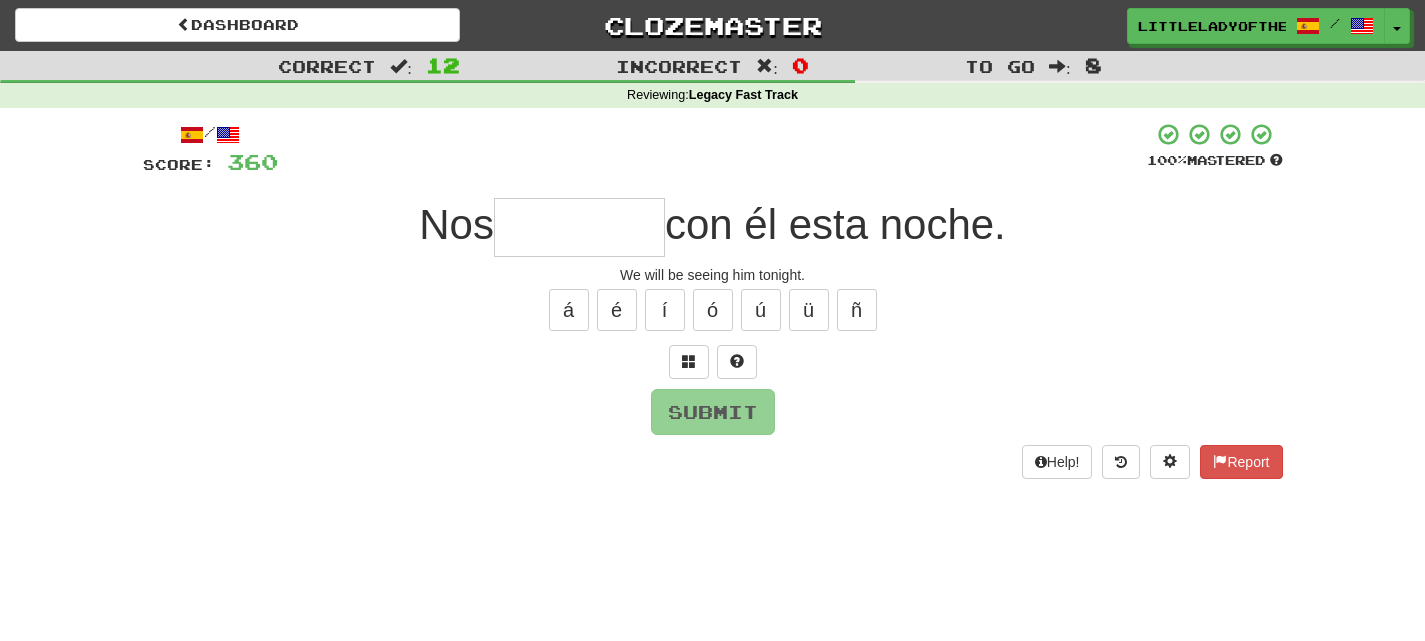 type on "*" 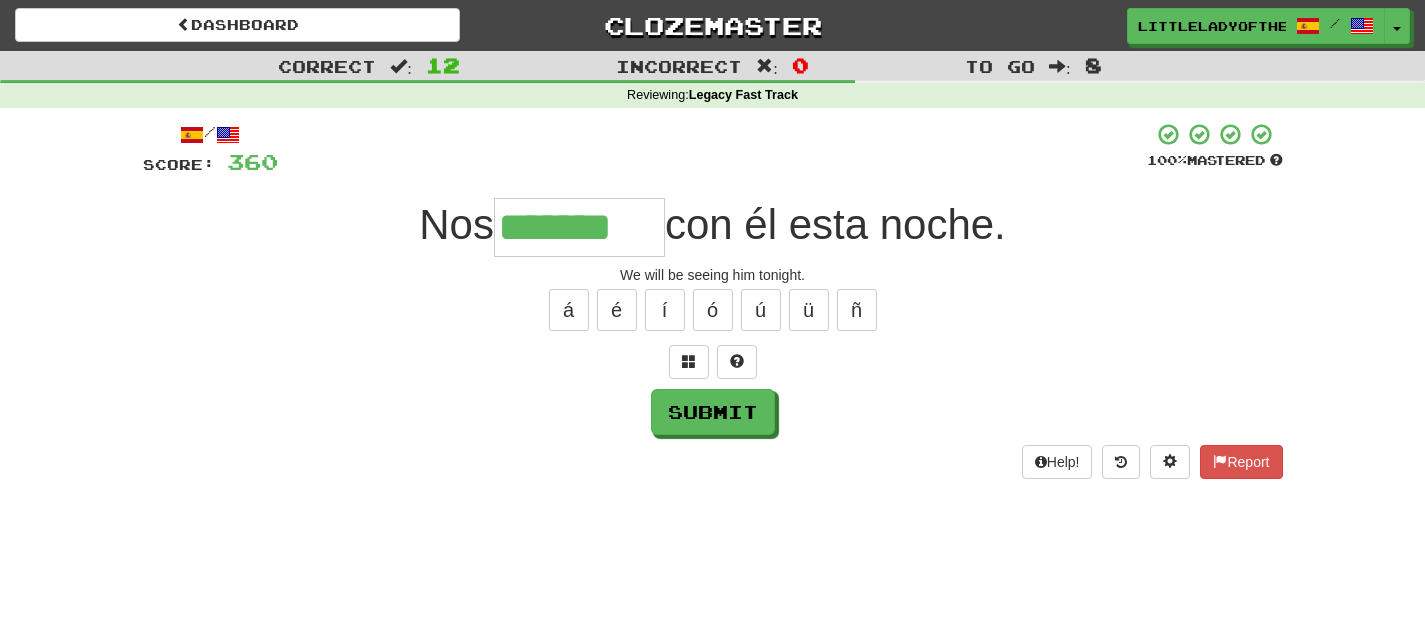 type on "*******" 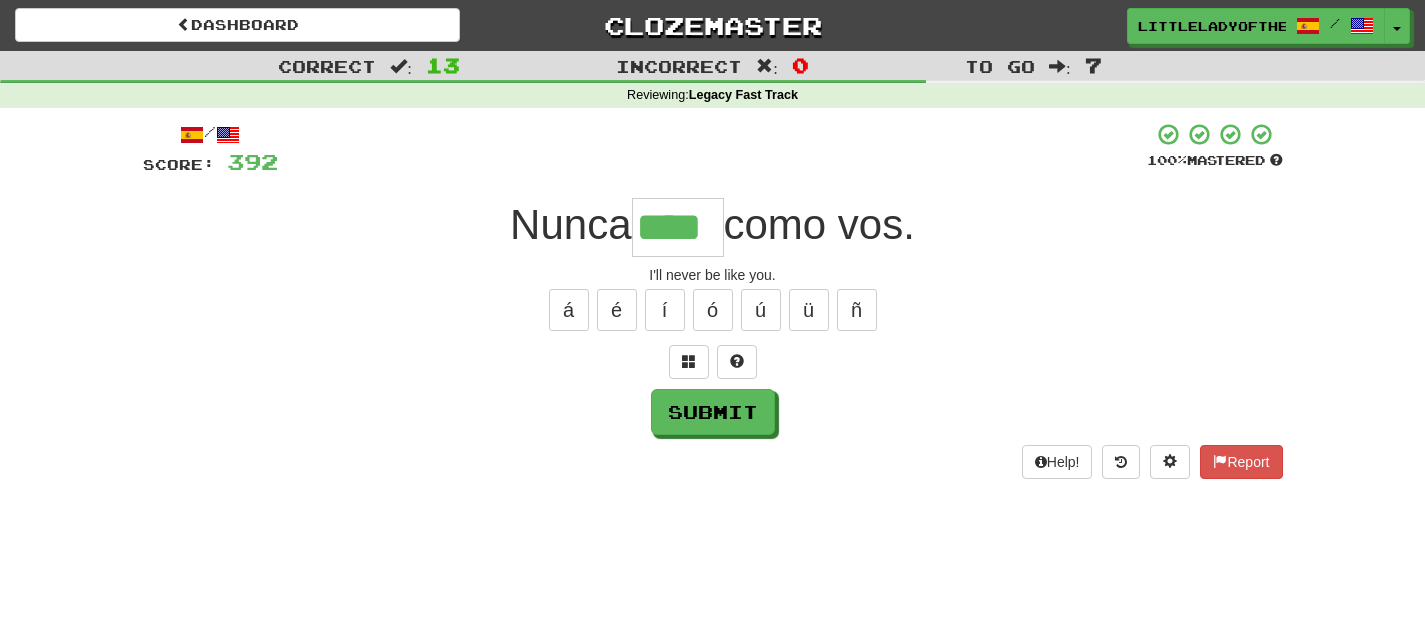 type on "****" 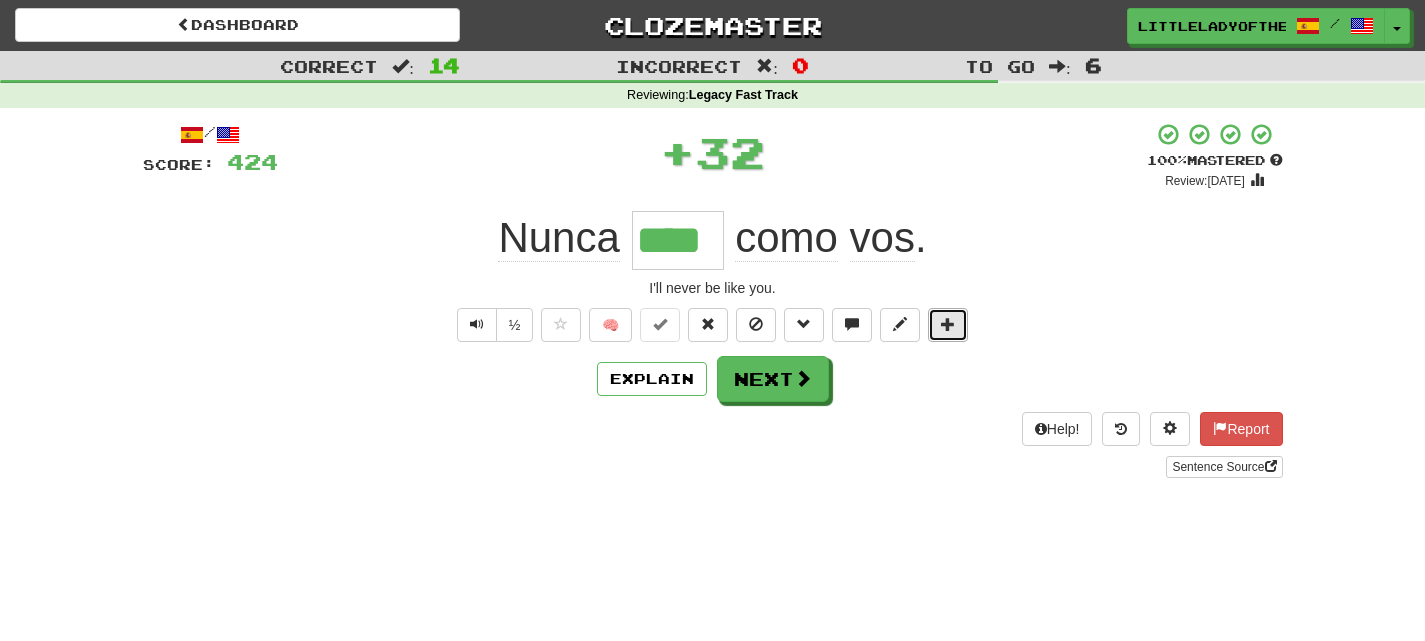 click at bounding box center [948, 325] 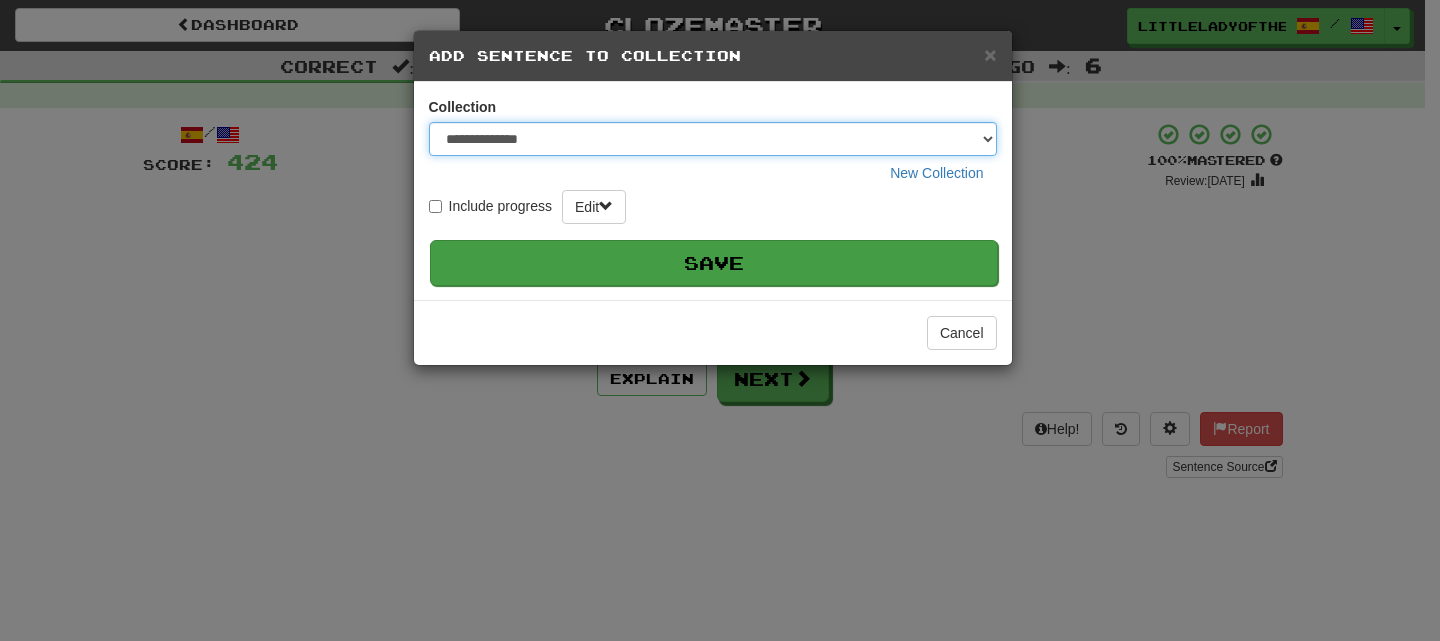 drag, startPoint x: 806, startPoint y: 132, endPoint x: 562, endPoint y: 251, distance: 271.47192 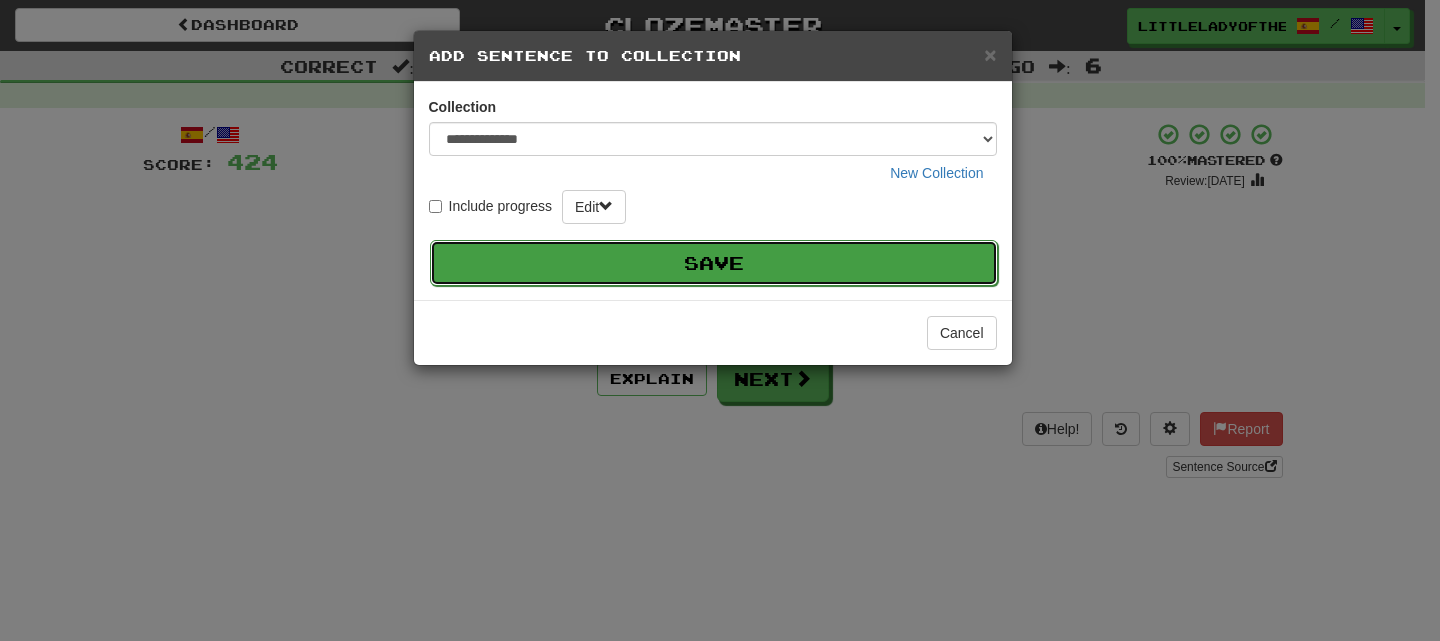 click on "Save" at bounding box center [714, 263] 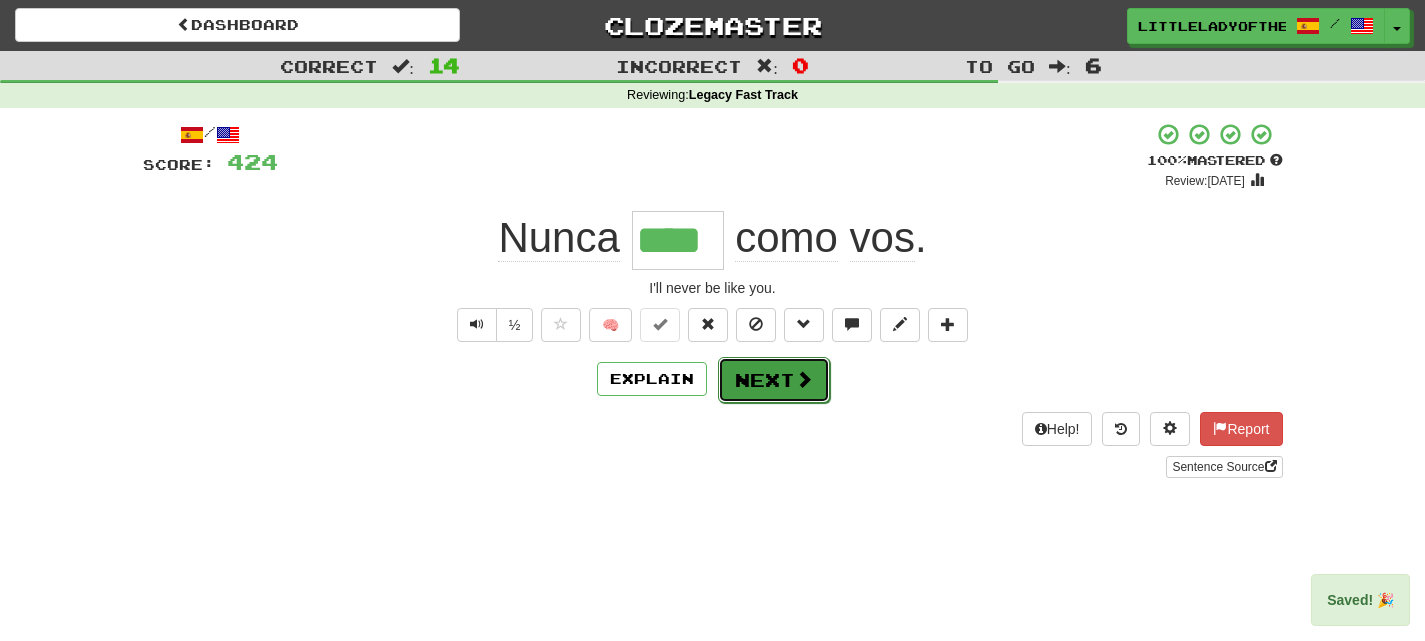 click at bounding box center [804, 379] 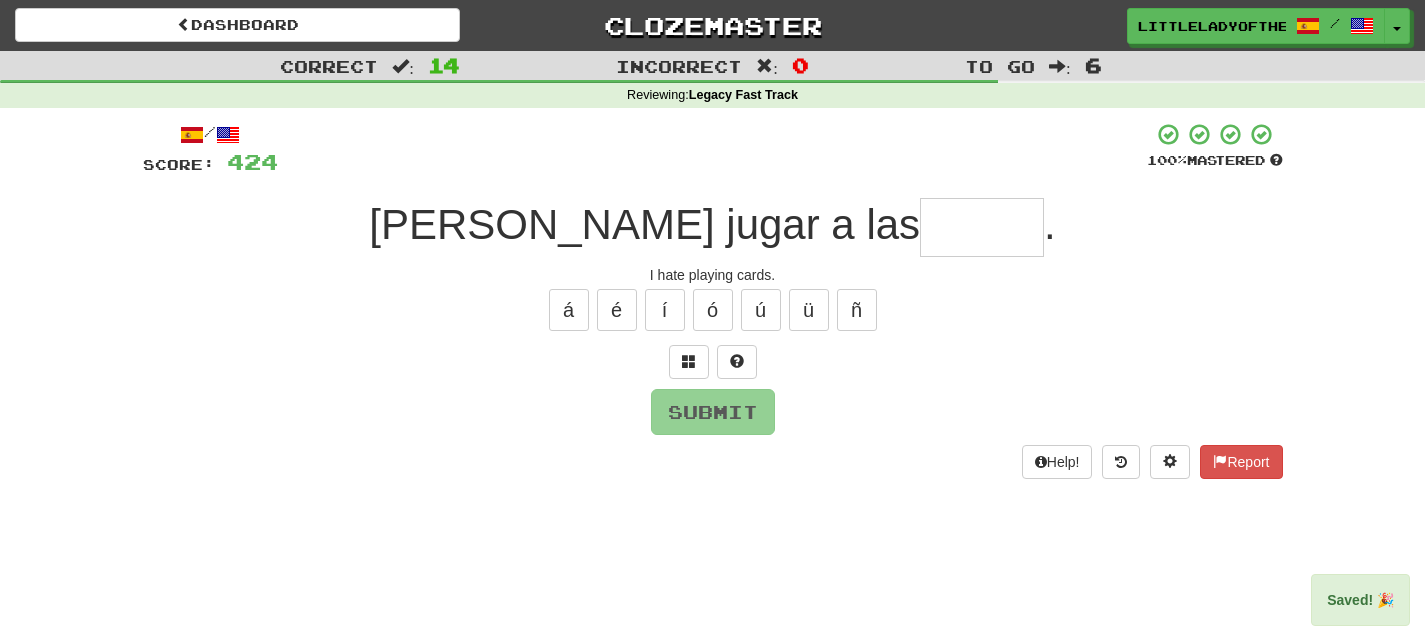 click at bounding box center [713, 362] 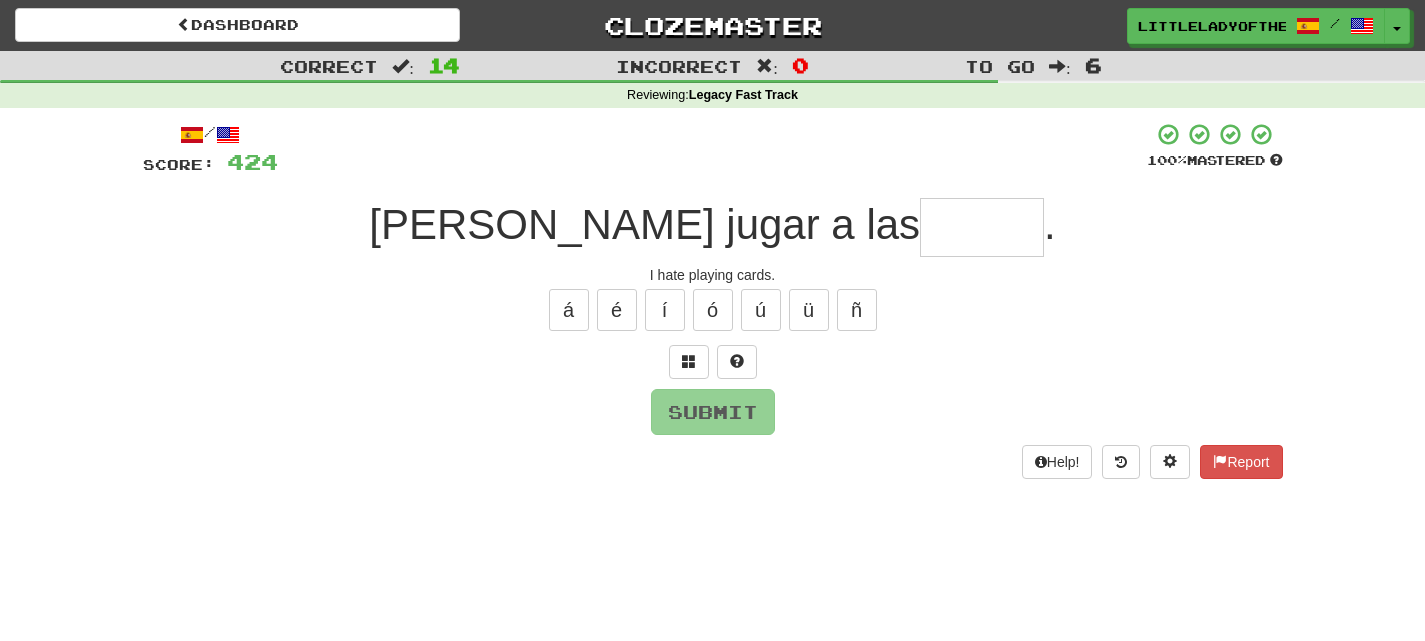 click at bounding box center [982, 227] 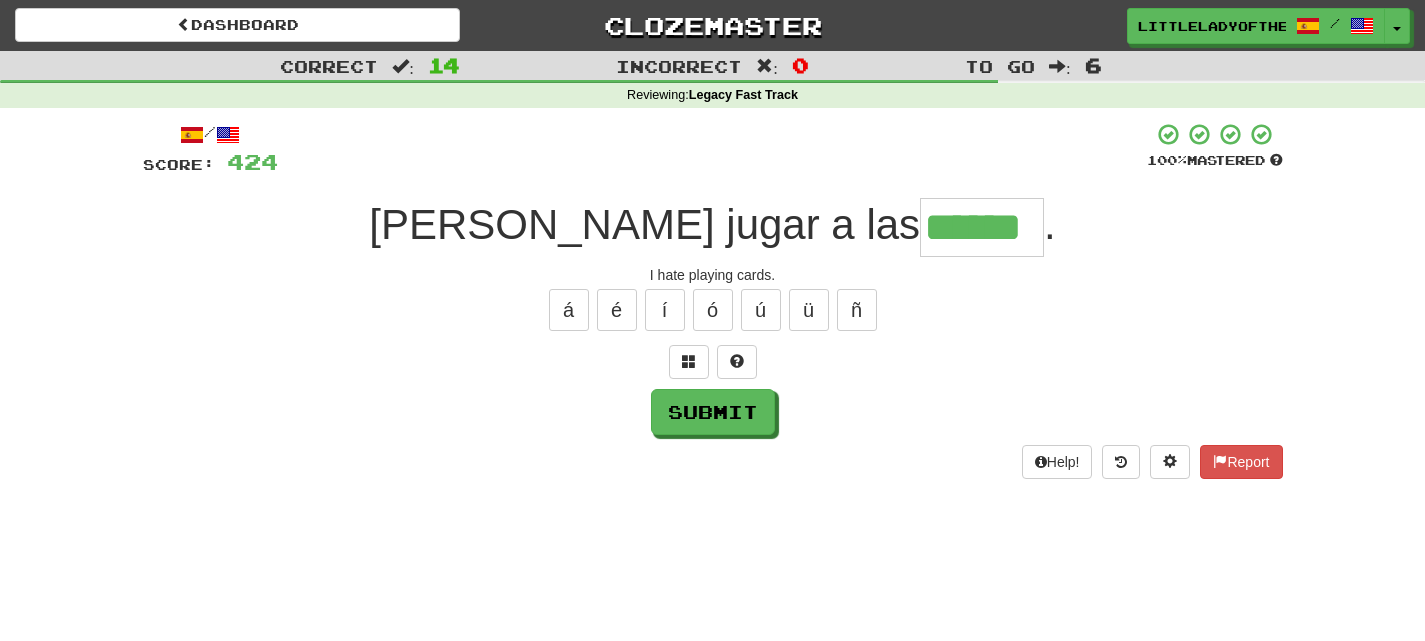 type on "******" 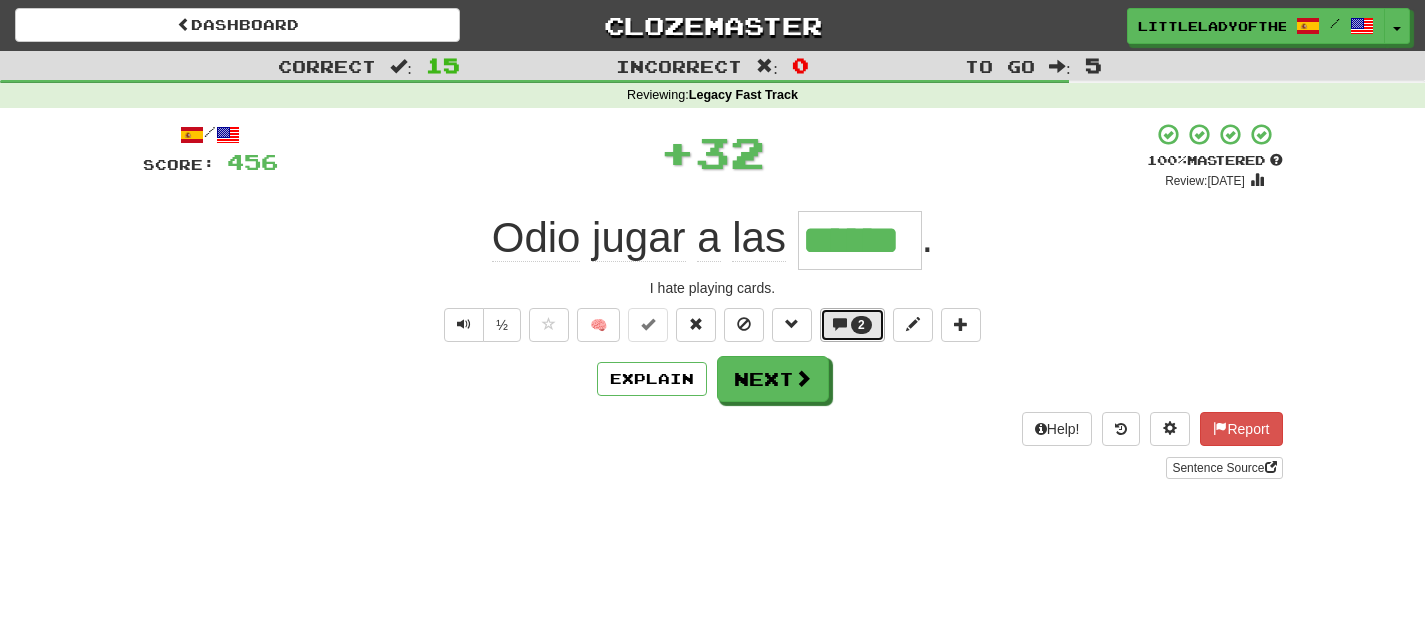 click on "2" at bounding box center (852, 325) 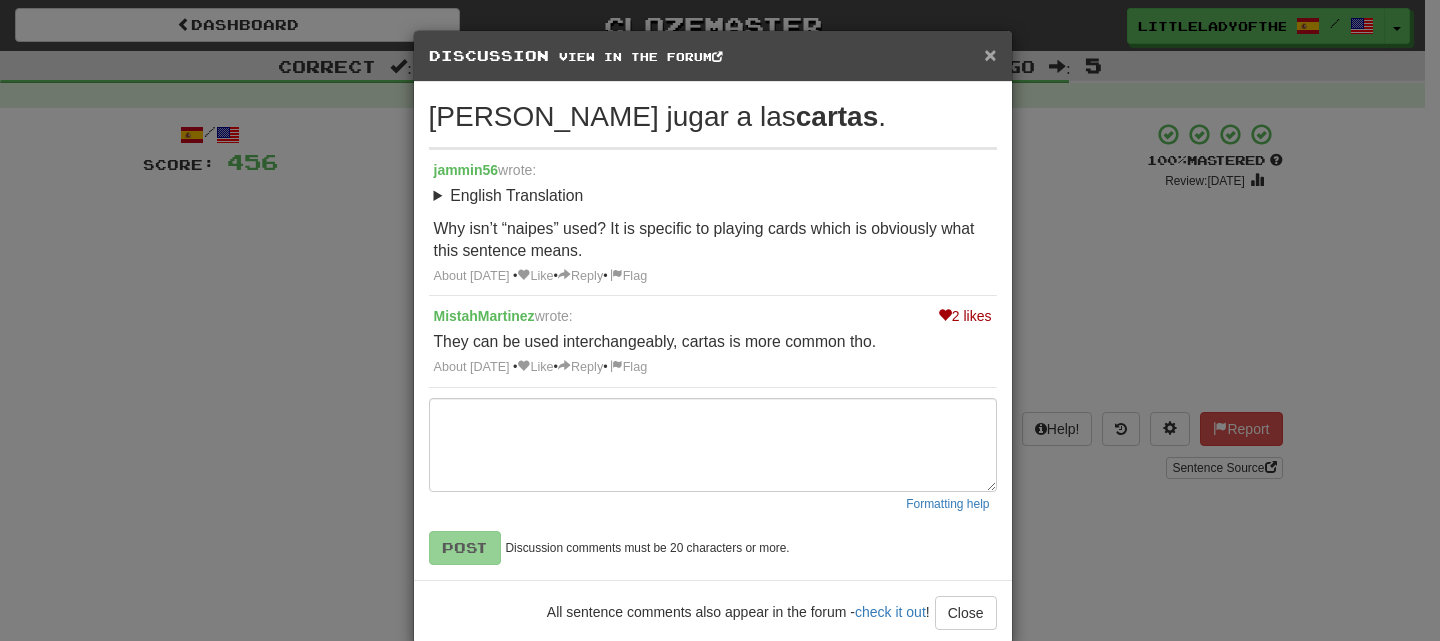 click on "×" at bounding box center [990, 54] 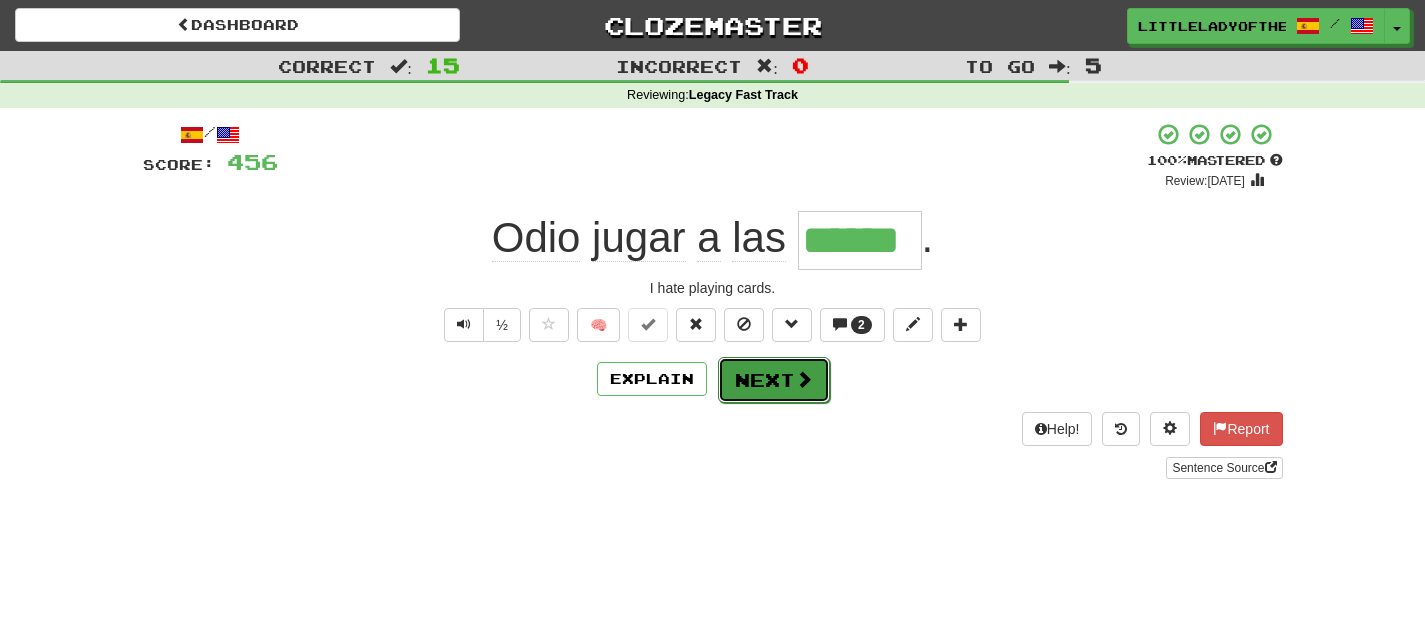click at bounding box center [804, 379] 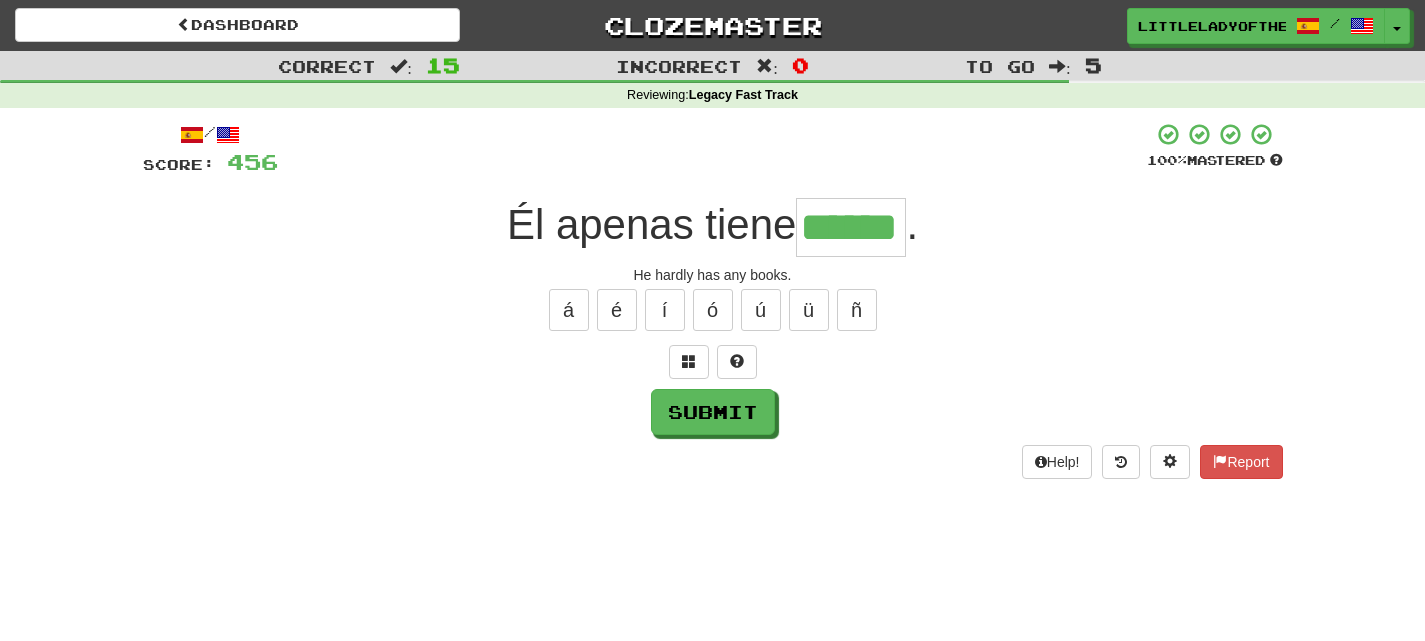 type on "******" 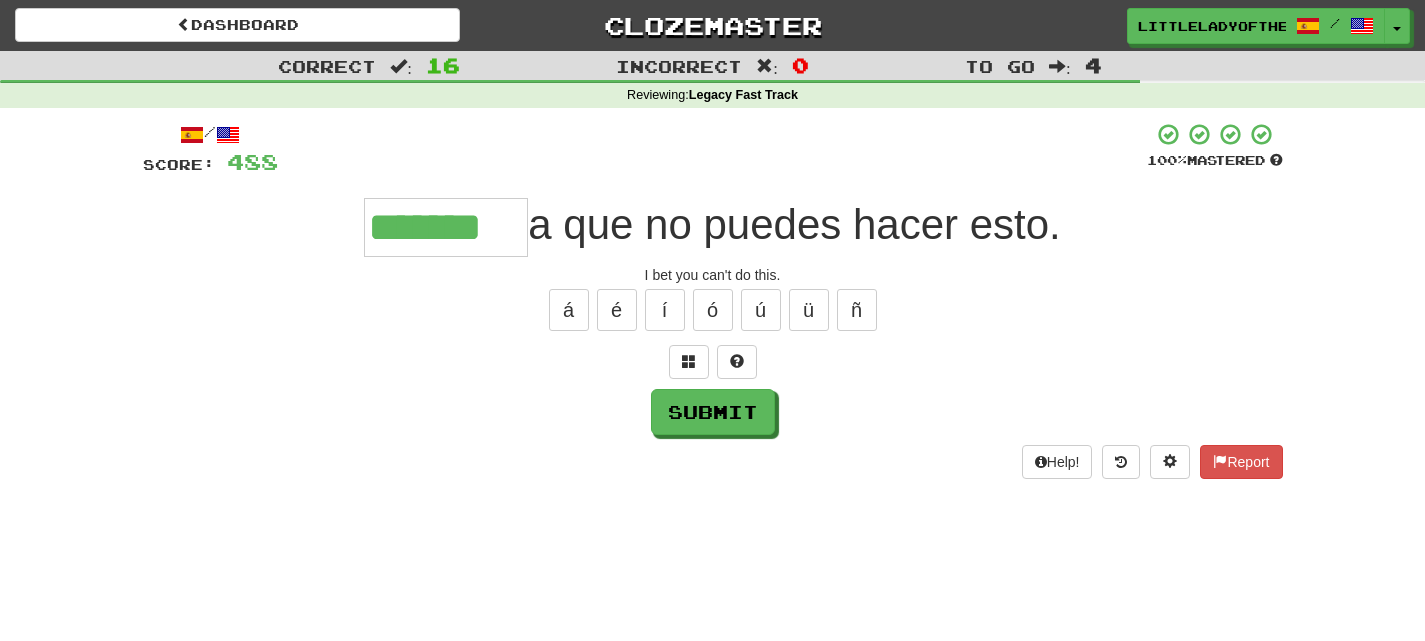 type on "*******" 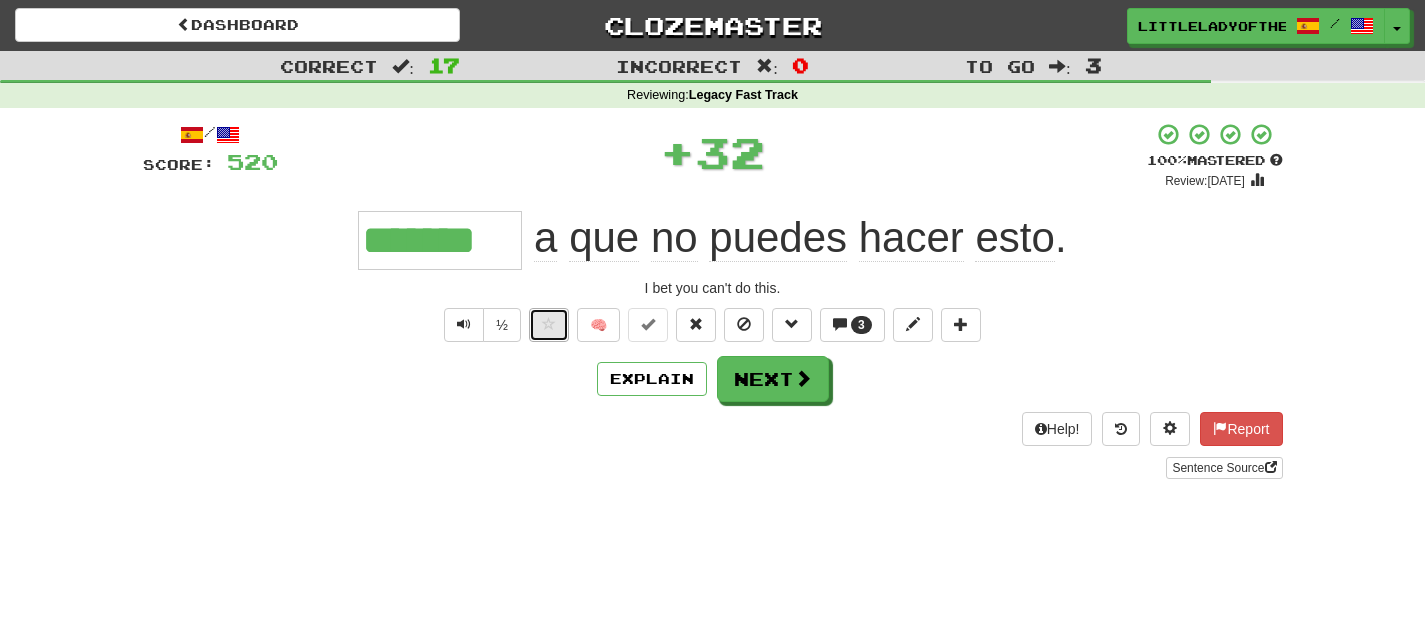 click at bounding box center [549, 324] 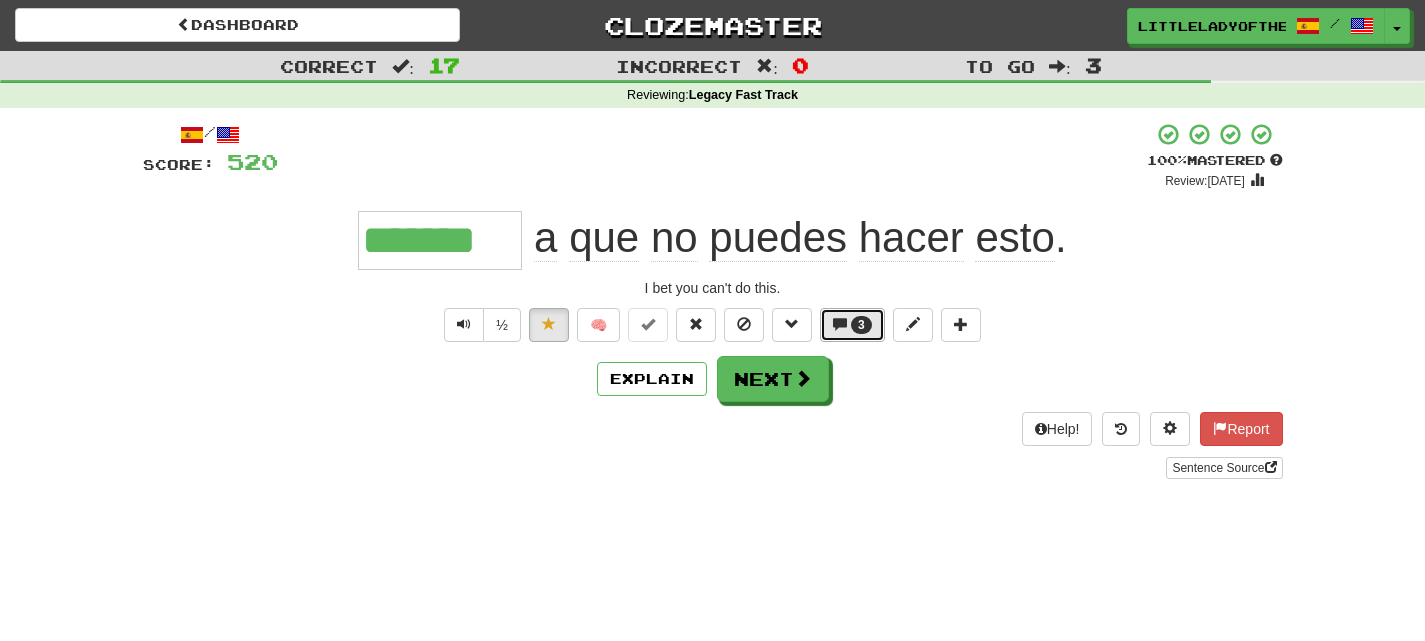 click at bounding box center [840, 324] 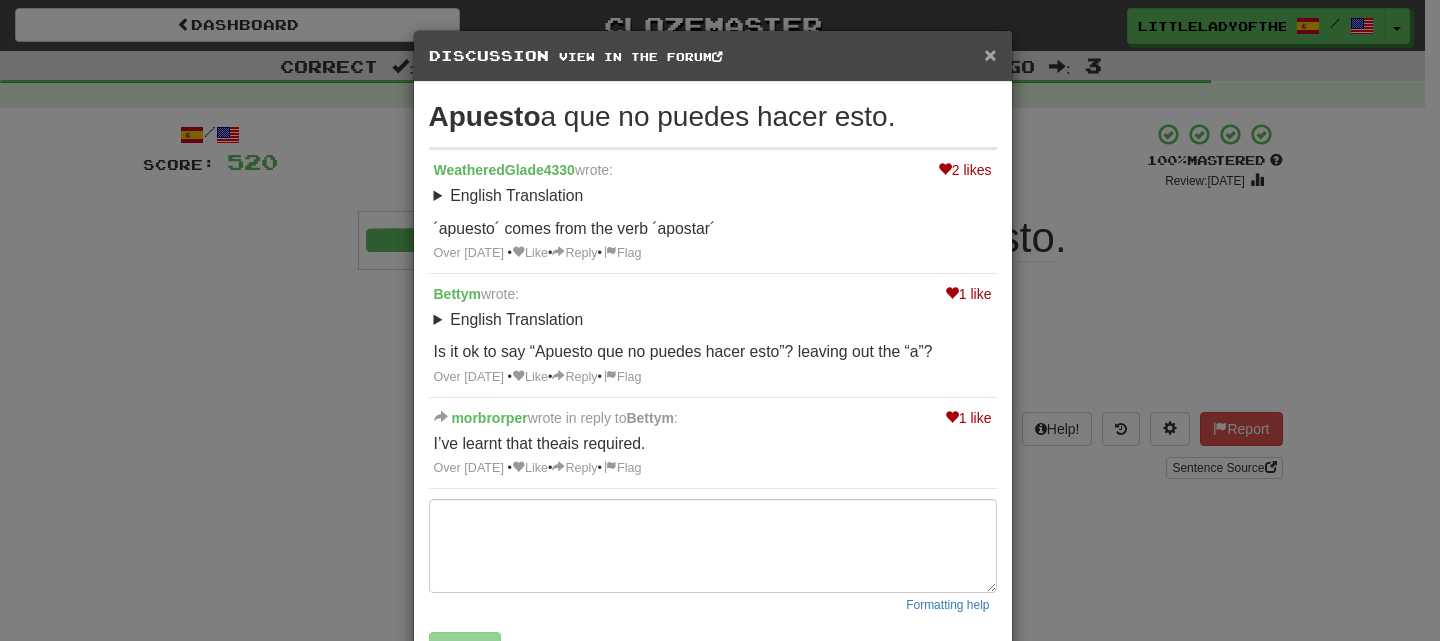 click on "×" at bounding box center (990, 54) 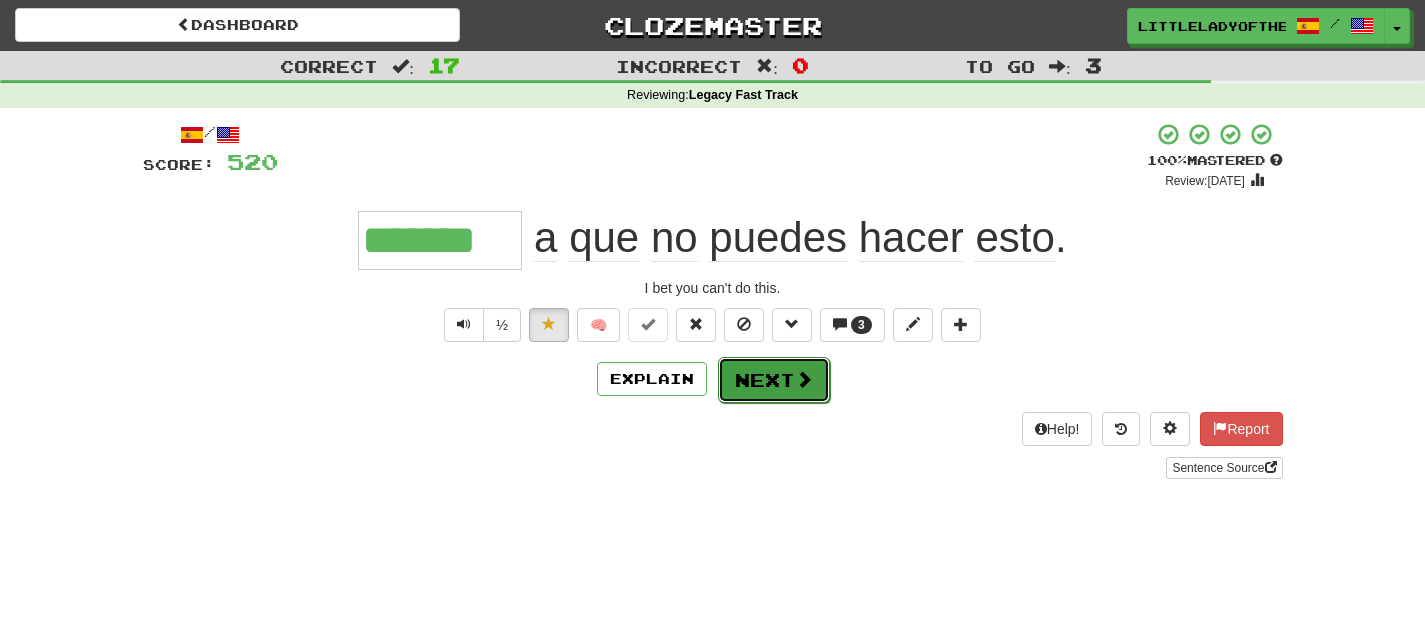 click on "Next" at bounding box center [774, 380] 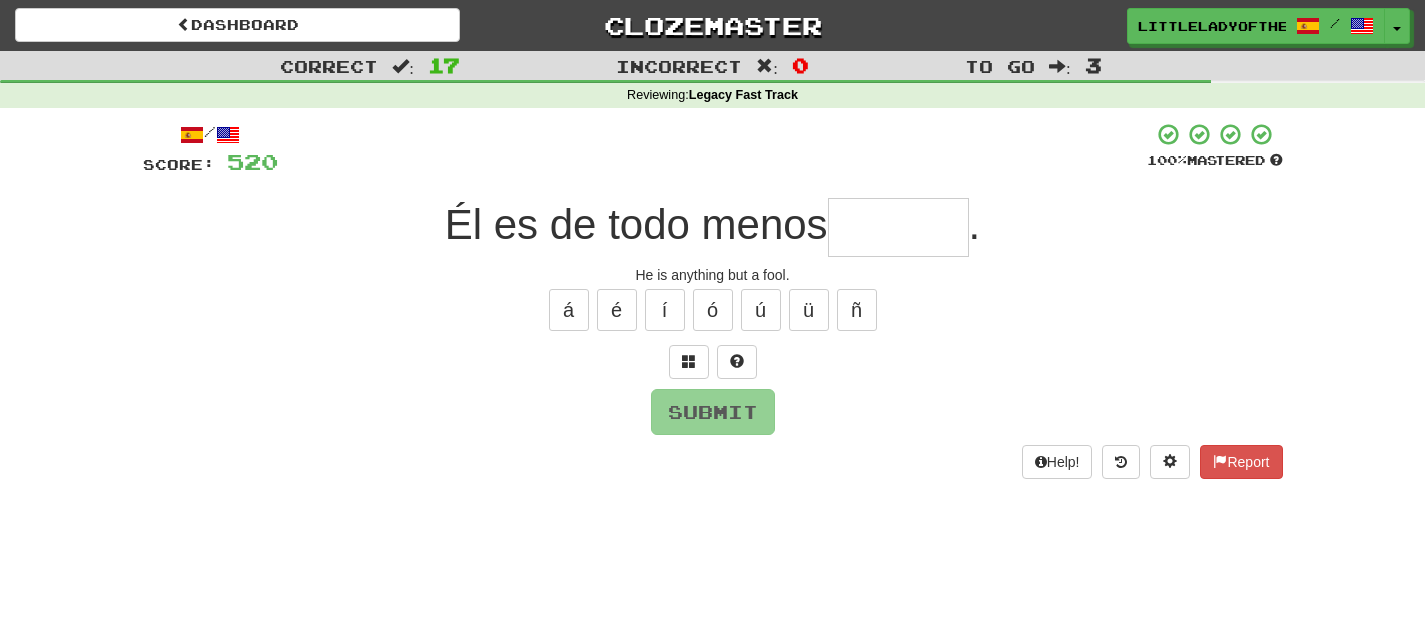 type on "*" 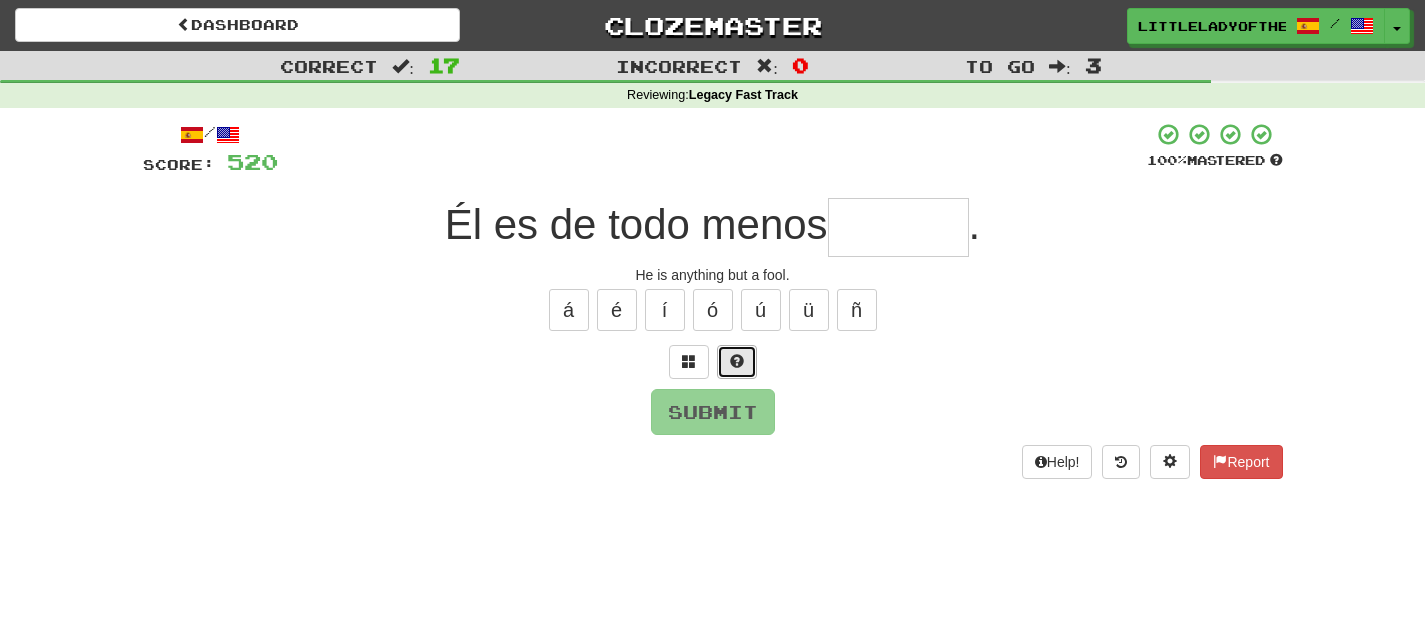 click at bounding box center (737, 362) 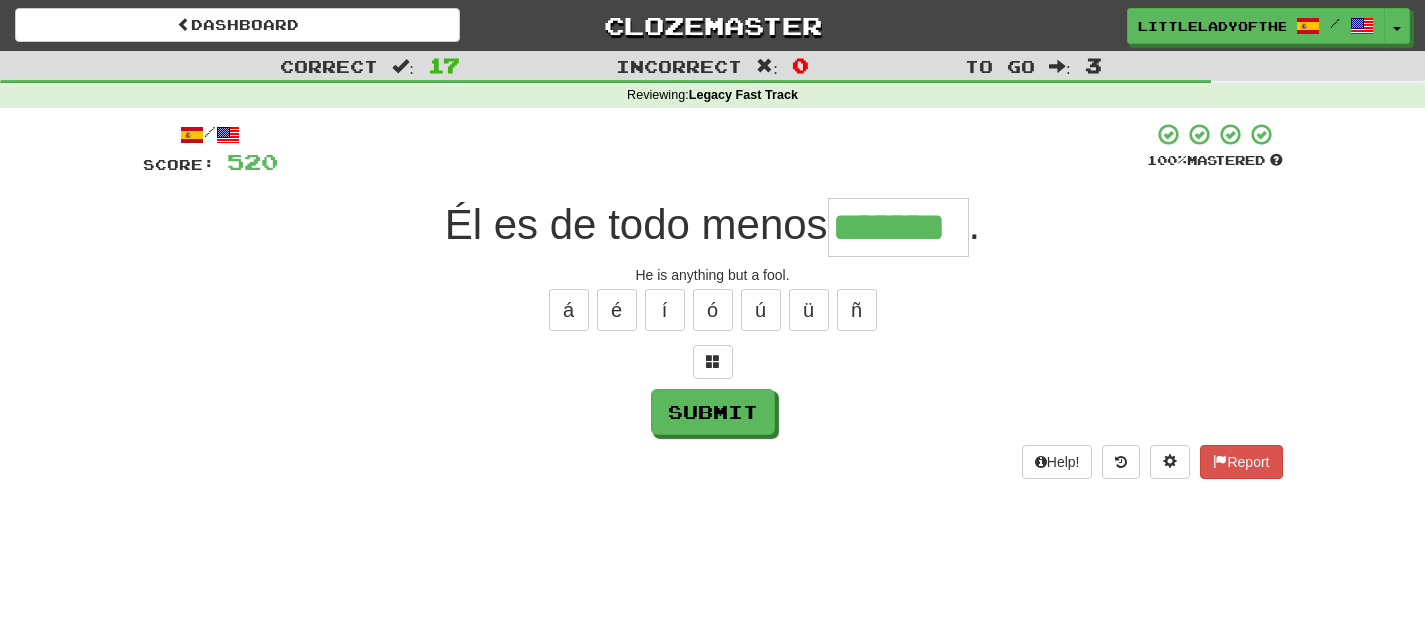 type on "*******" 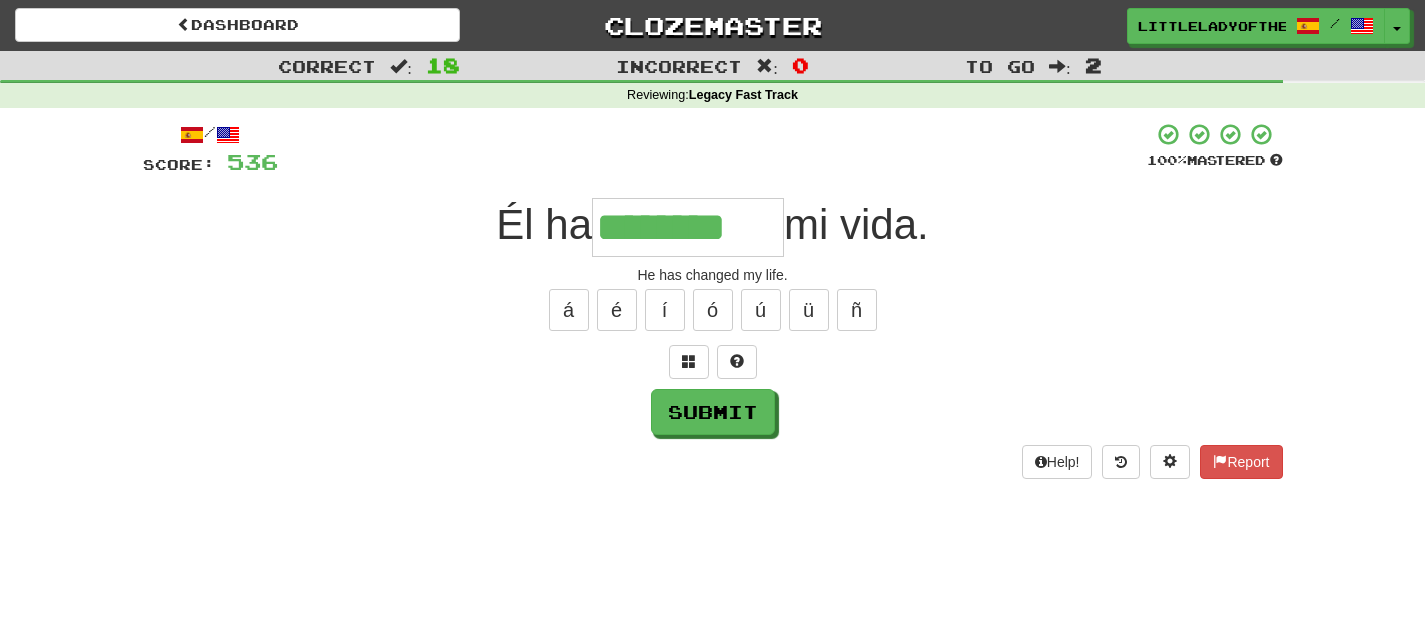 type on "********" 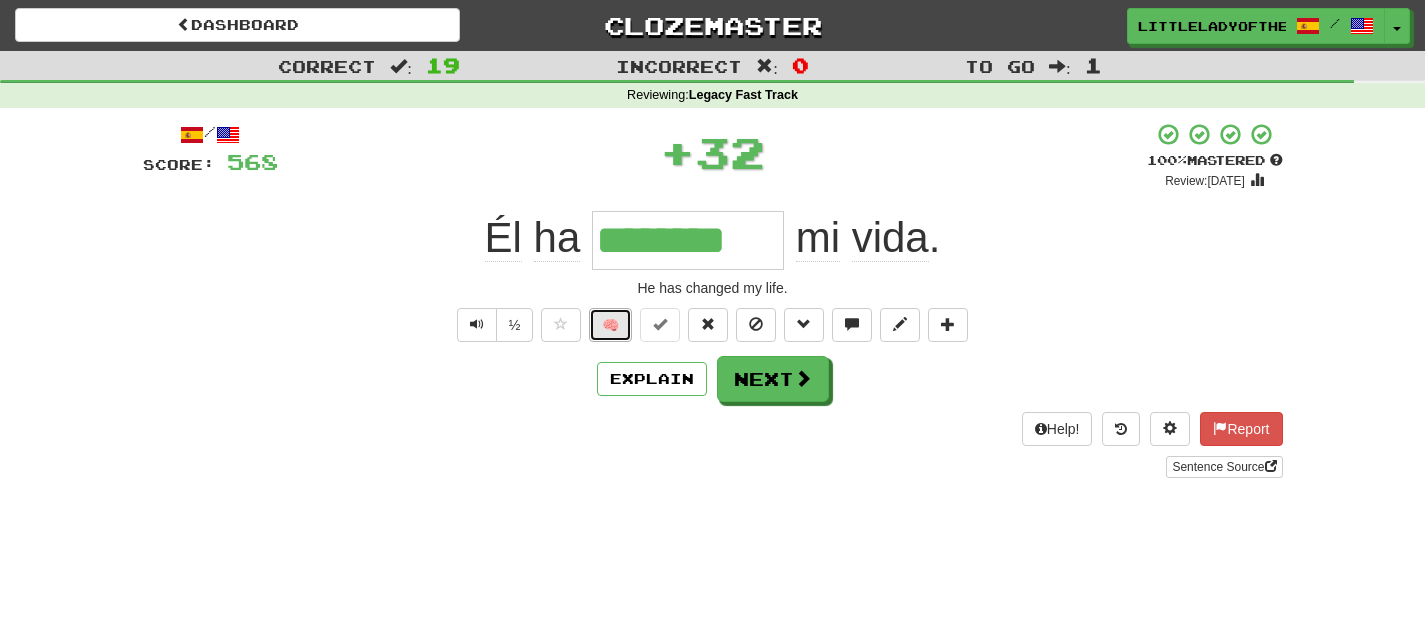 click on "🧠" at bounding box center [610, 325] 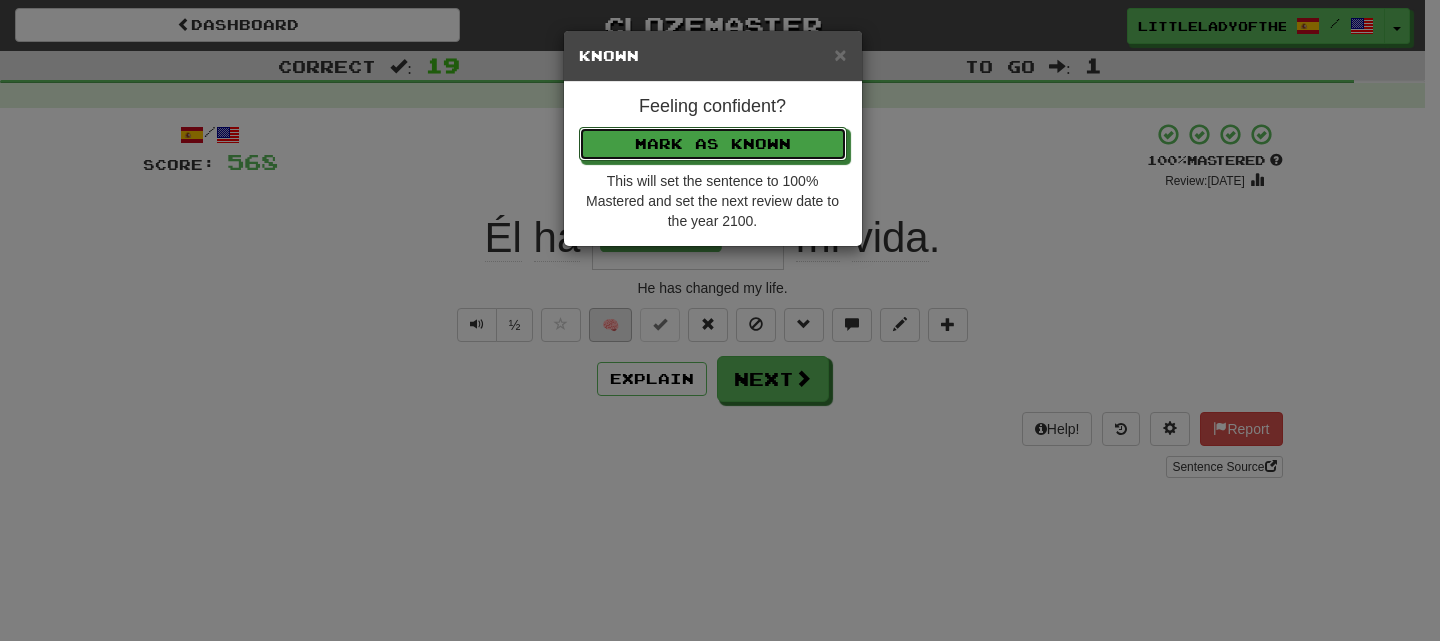 click on "Mark as Known" at bounding box center (713, 144) 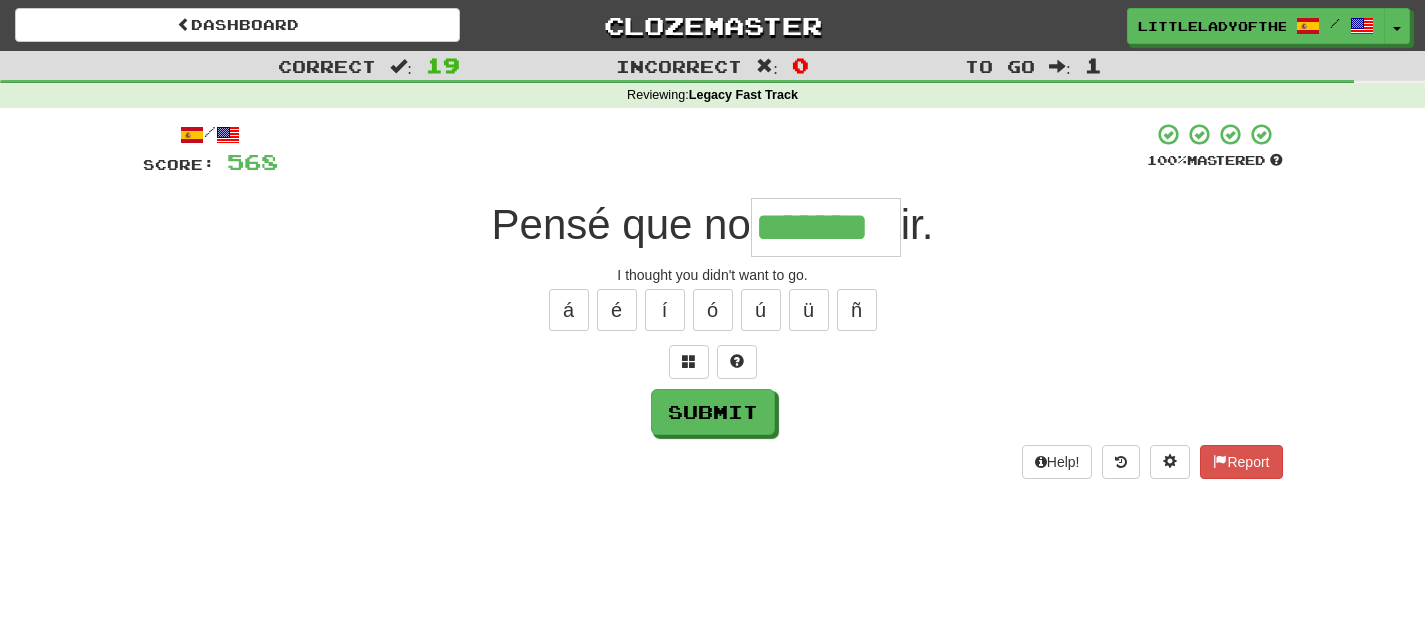 type on "*******" 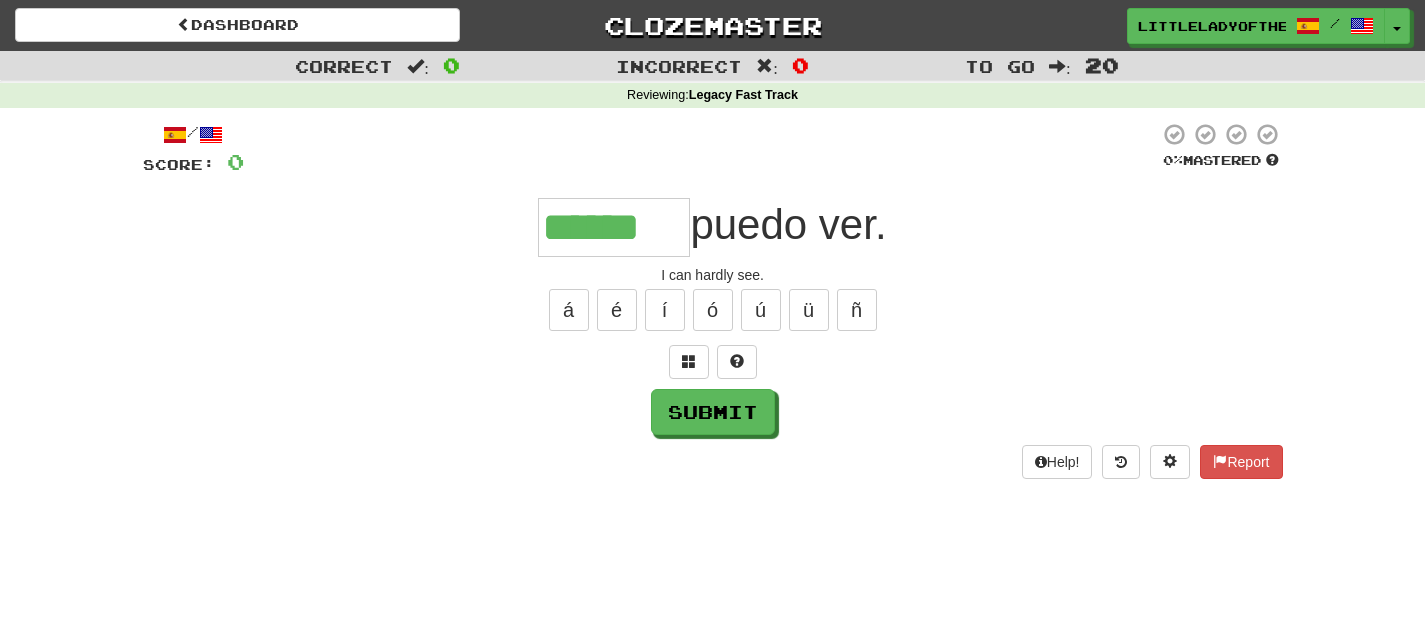 type on "******" 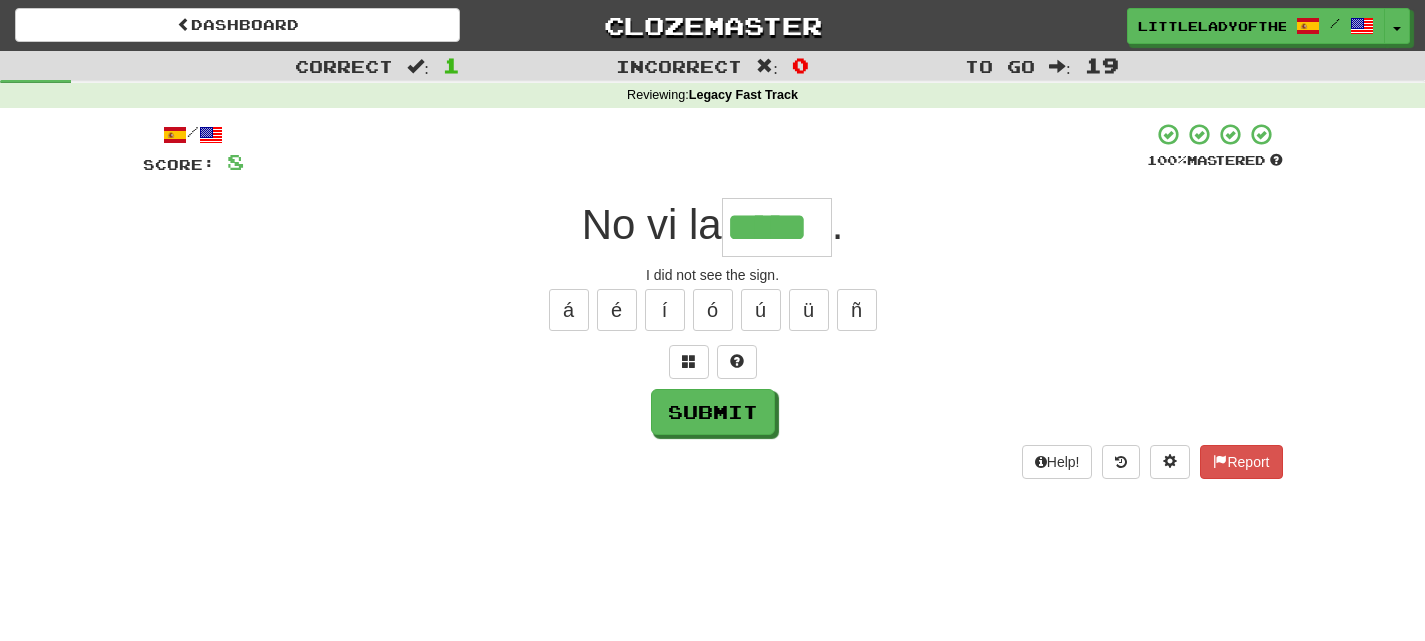 type on "*****" 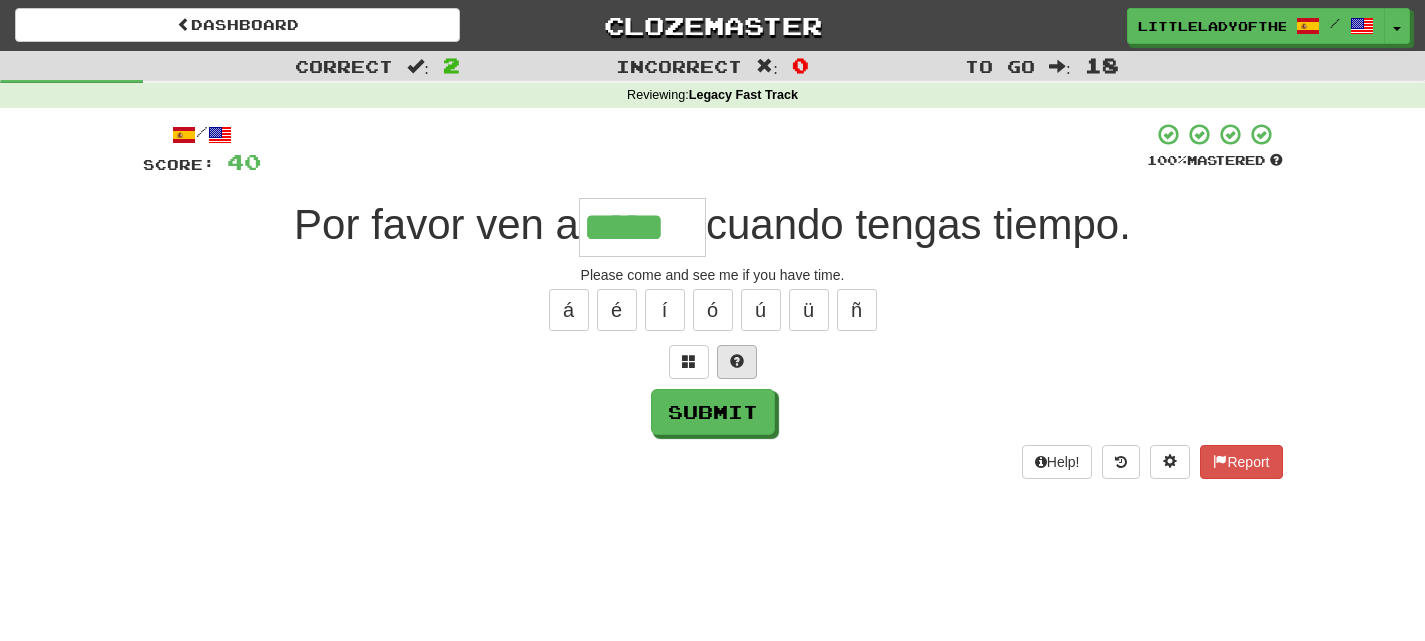 type on "*****" 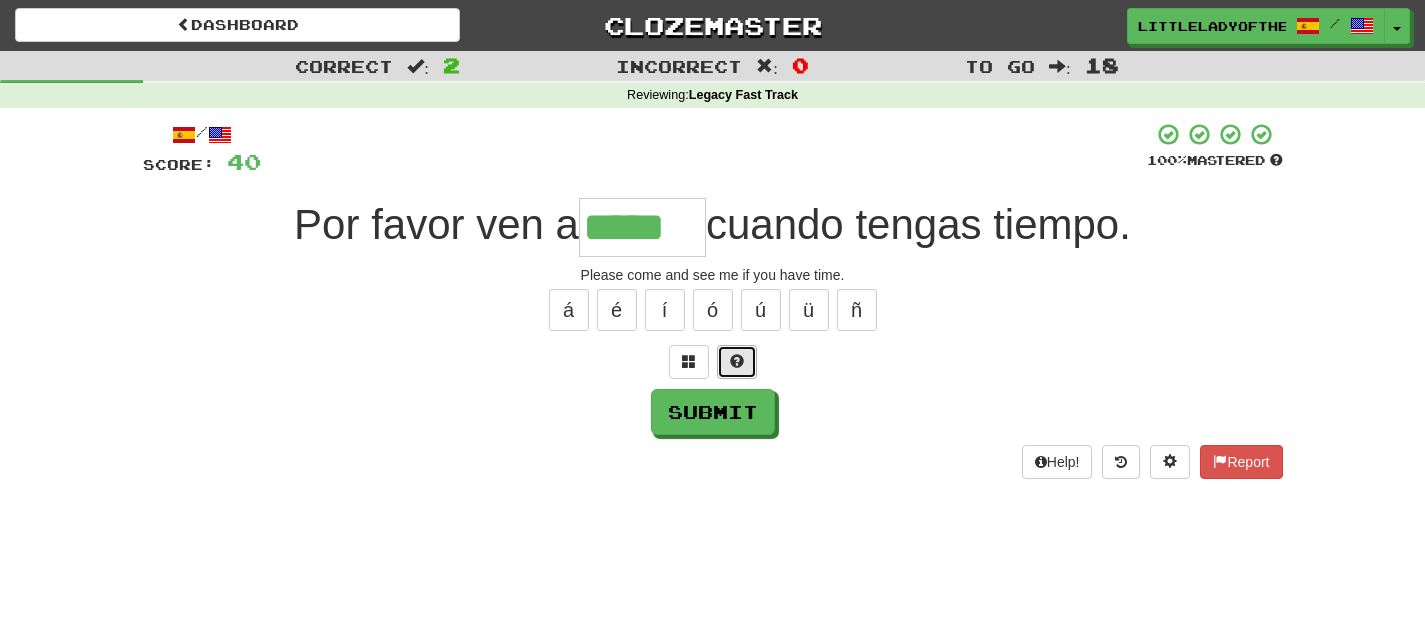 click at bounding box center [737, 362] 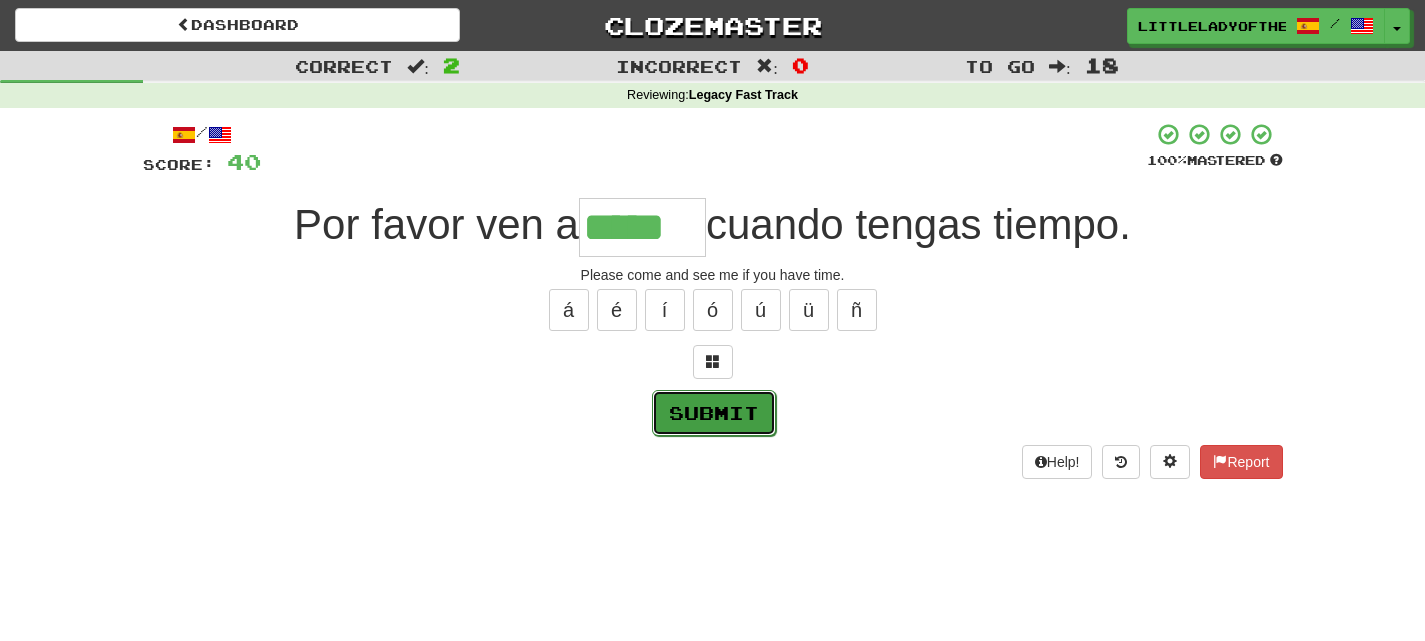 click on "Submit" at bounding box center (714, 413) 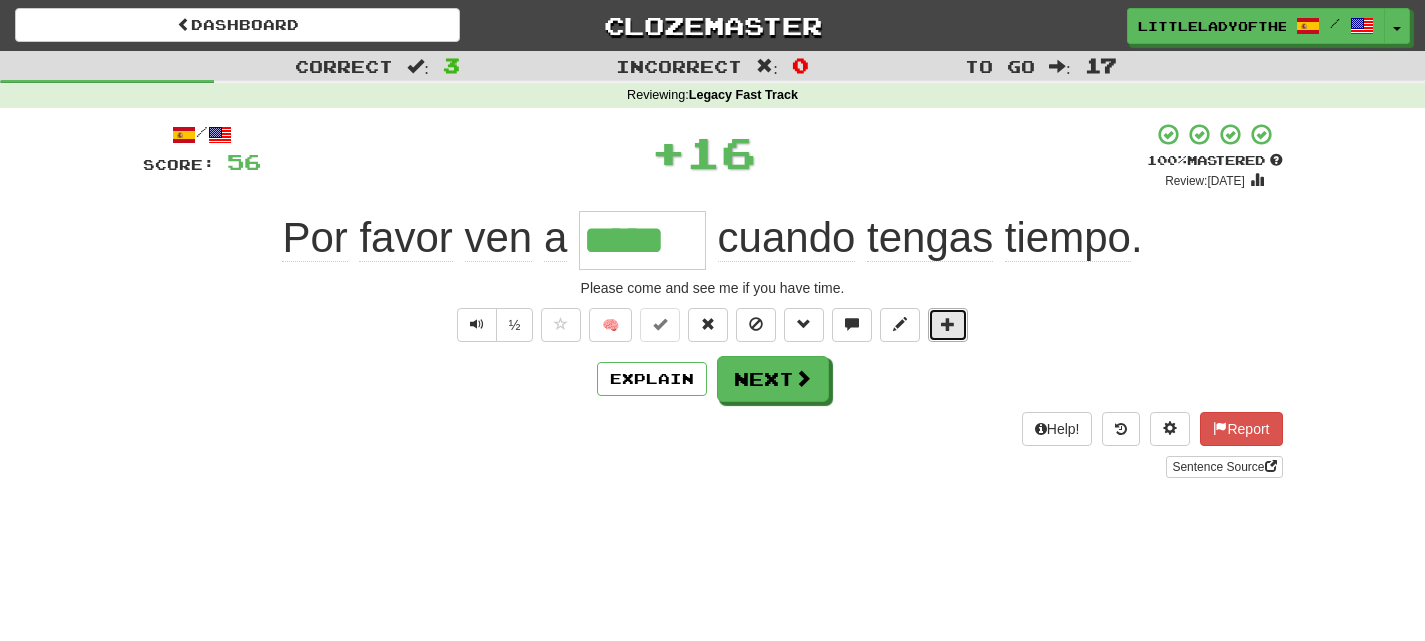 click at bounding box center (948, 324) 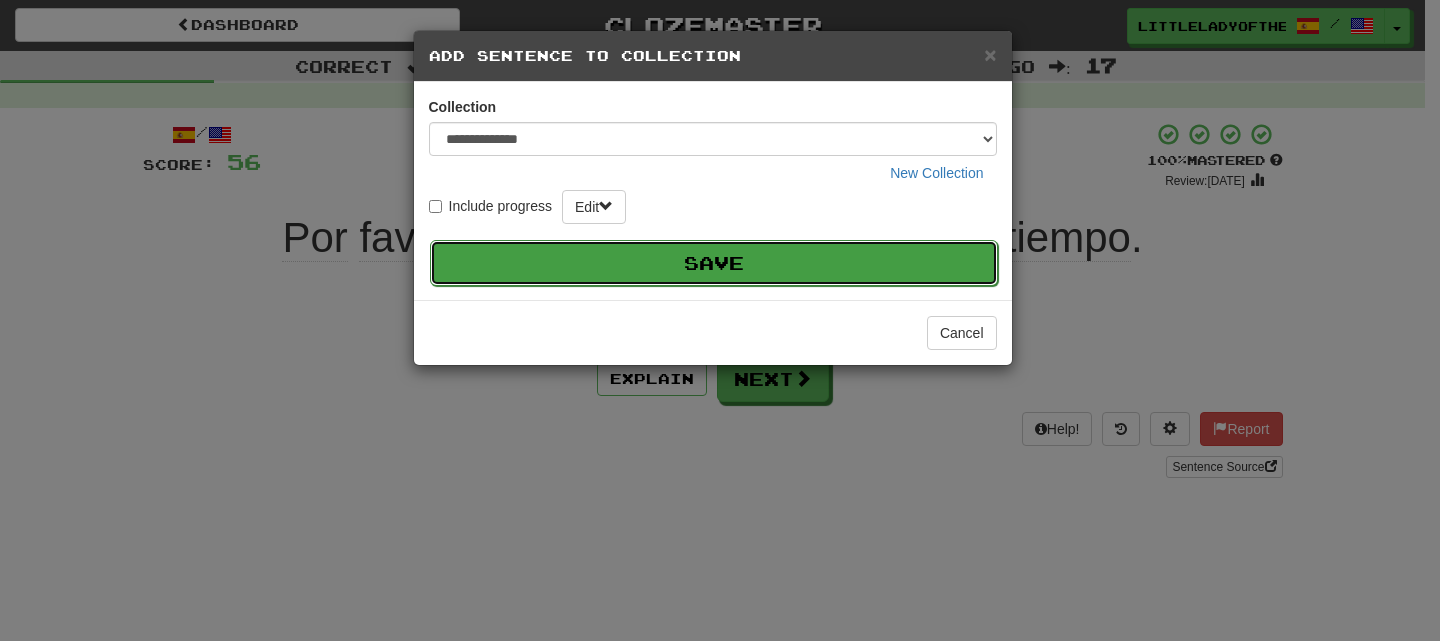 click on "Save" at bounding box center (714, 263) 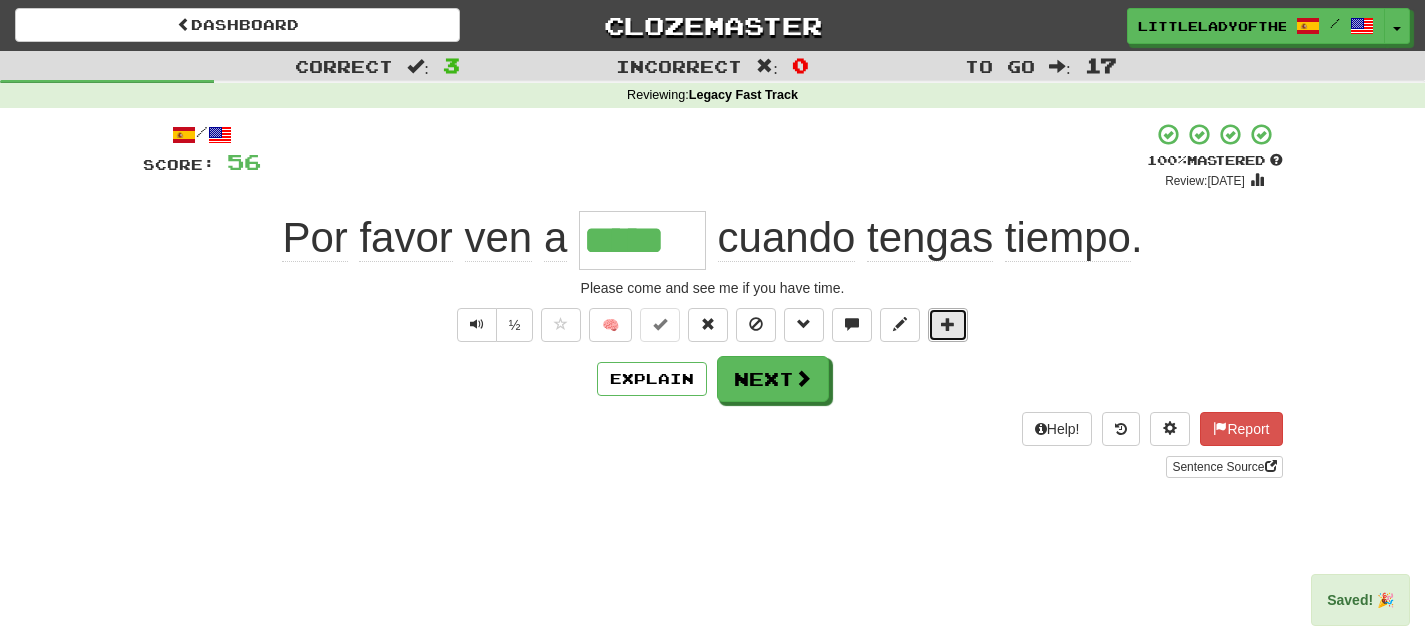 click at bounding box center [948, 324] 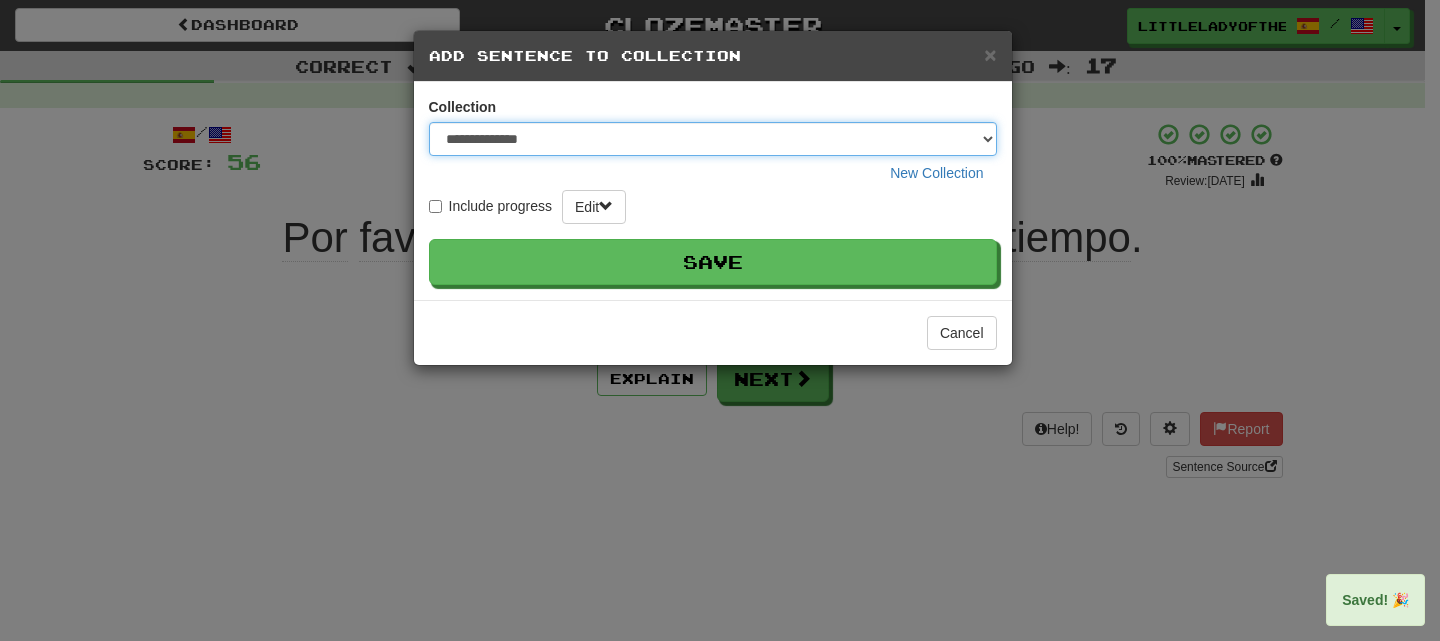 click on "**********" at bounding box center (713, 139) 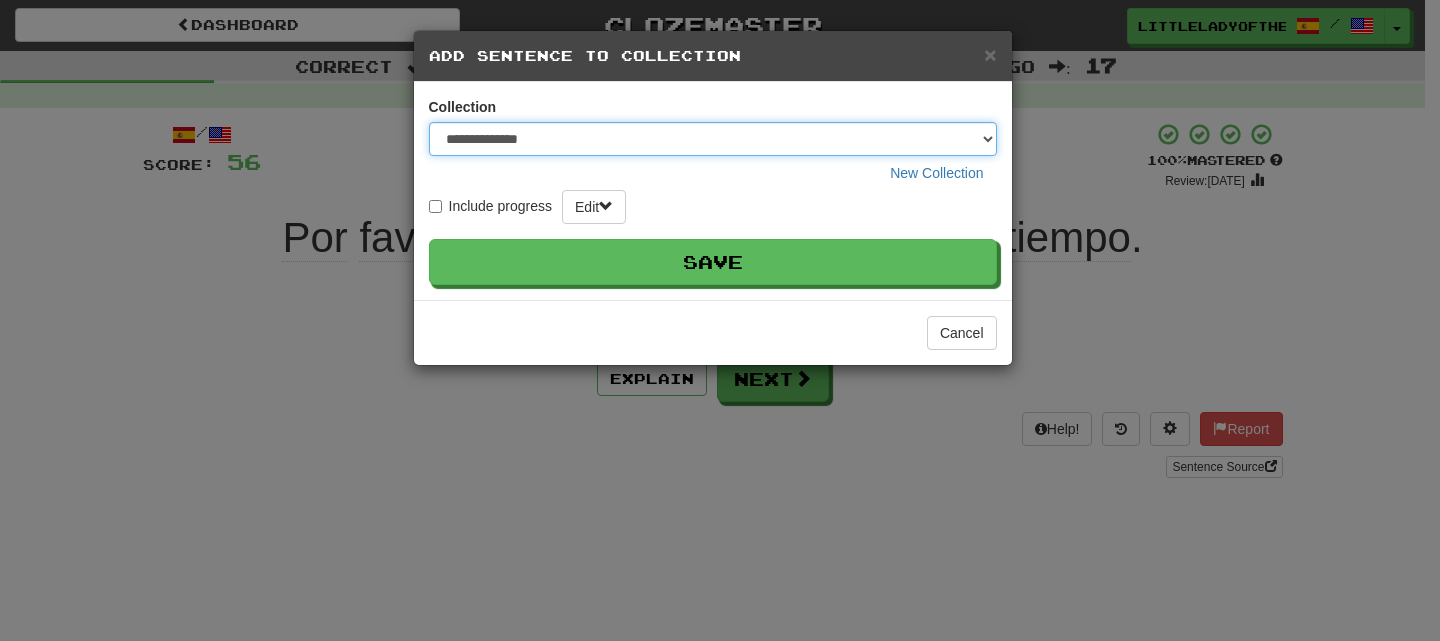 select on "*****" 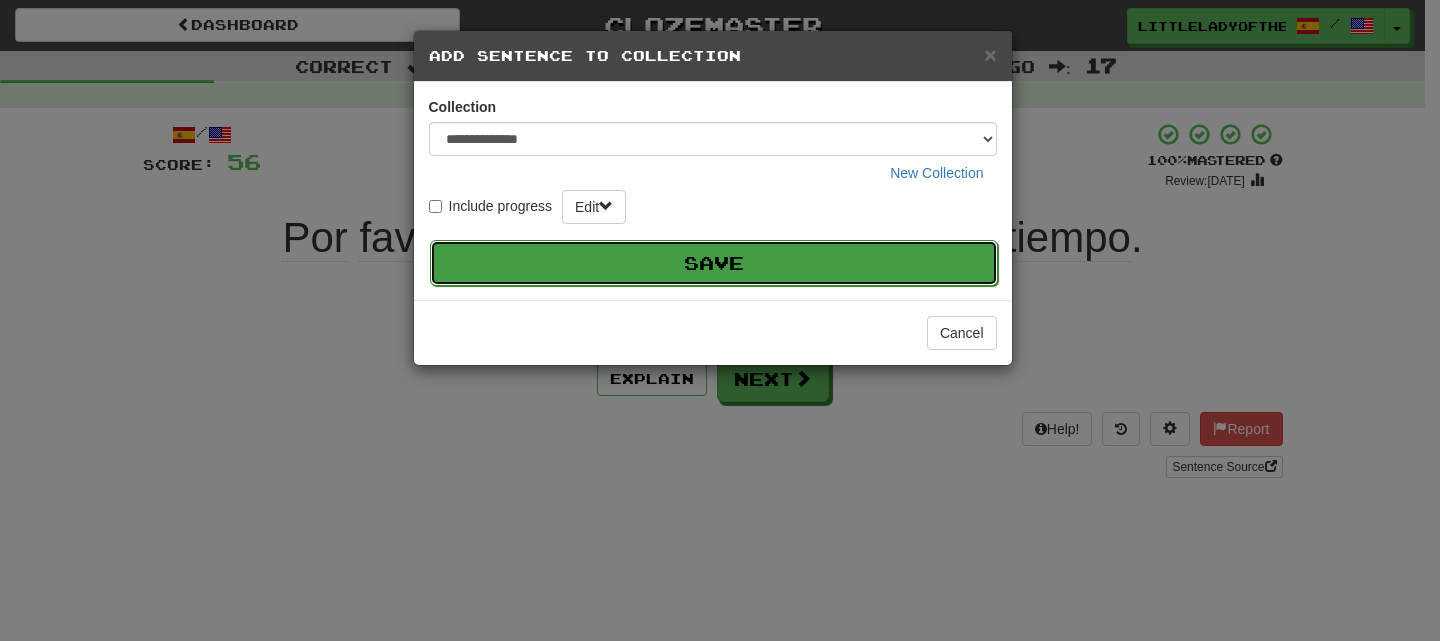 click on "Save" at bounding box center [714, 263] 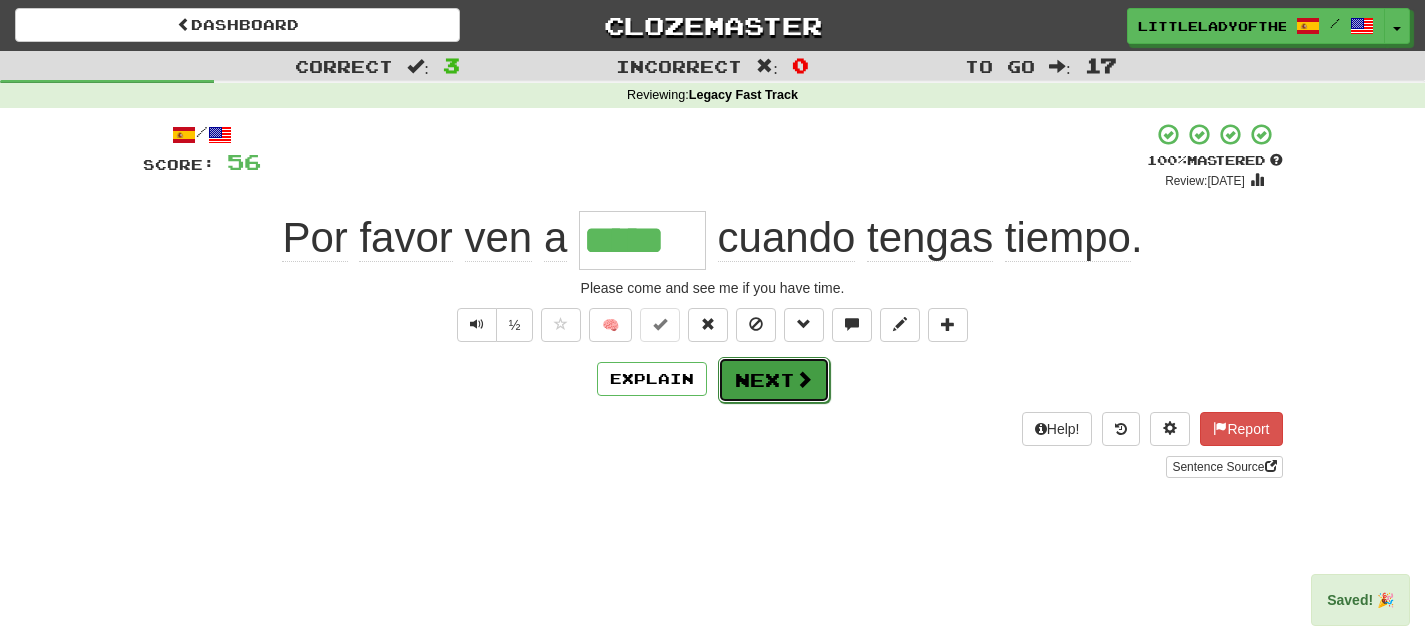 click on "Next" at bounding box center [774, 380] 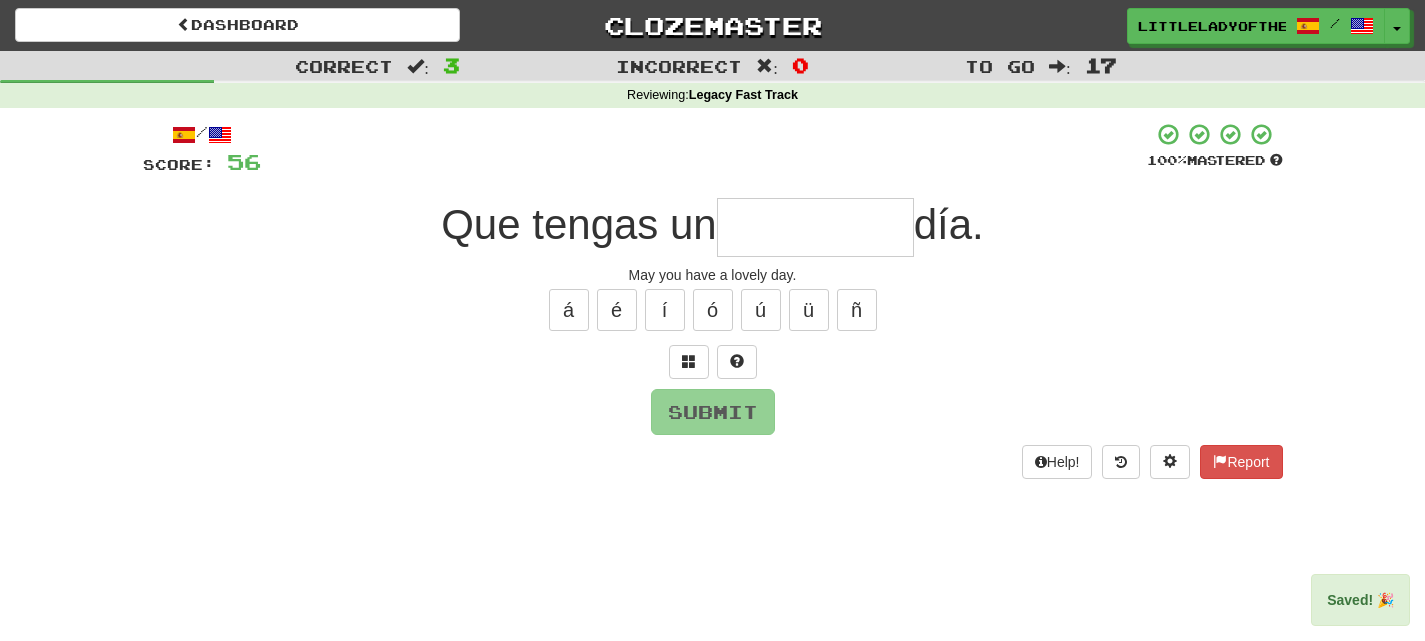 click on "/  Score:   56 100 %  Mastered Que tengas un   día. May you have a lovely day. á é í ó ú ü ñ Submit  Help!  Report" at bounding box center (713, 300) 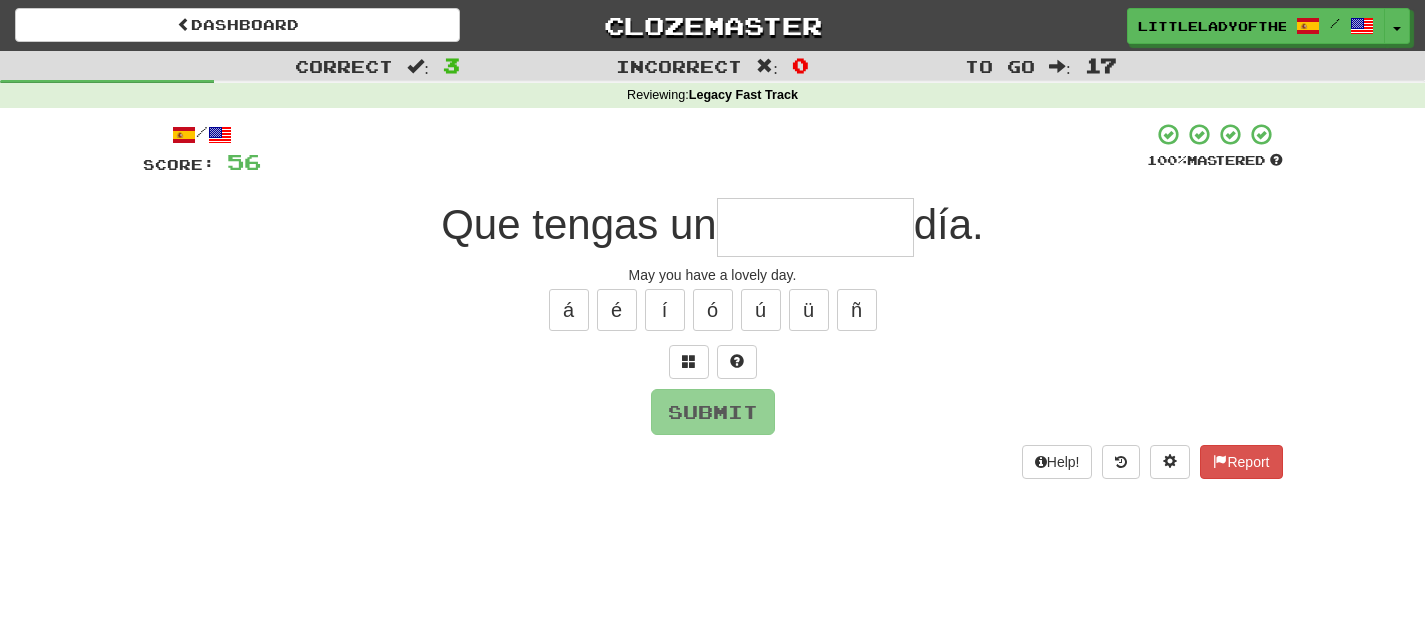 click at bounding box center (815, 227) 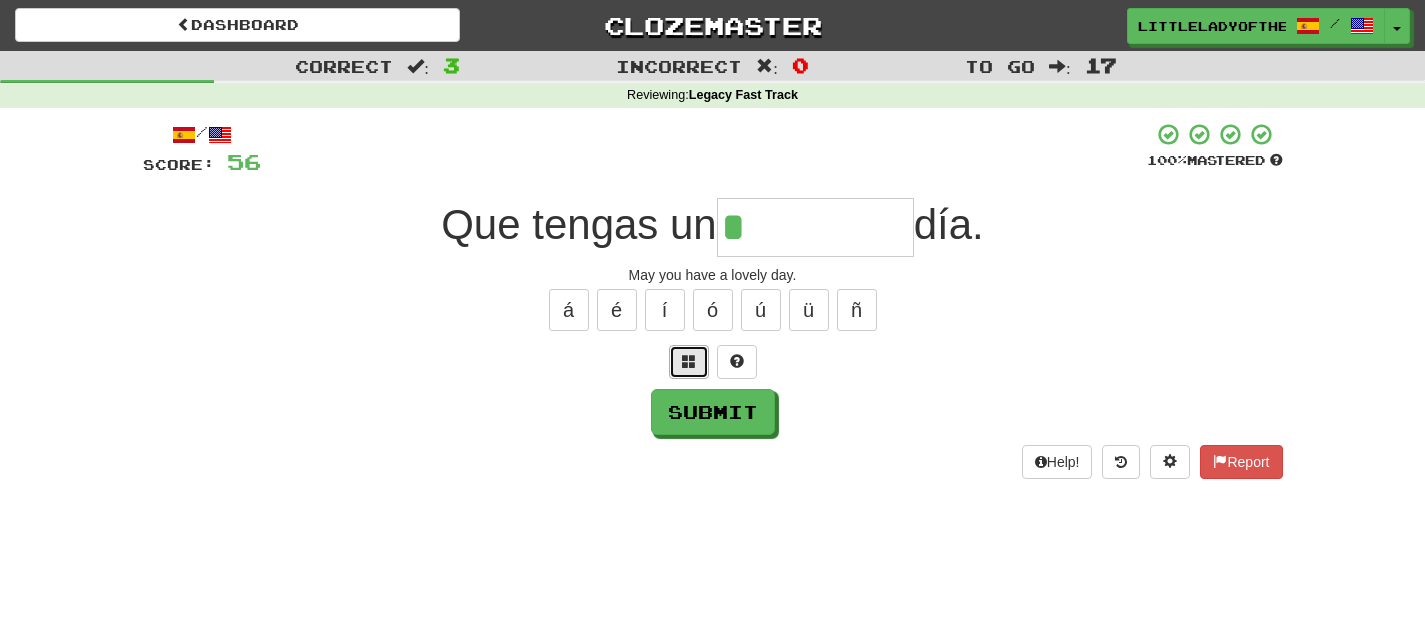 click at bounding box center [689, 361] 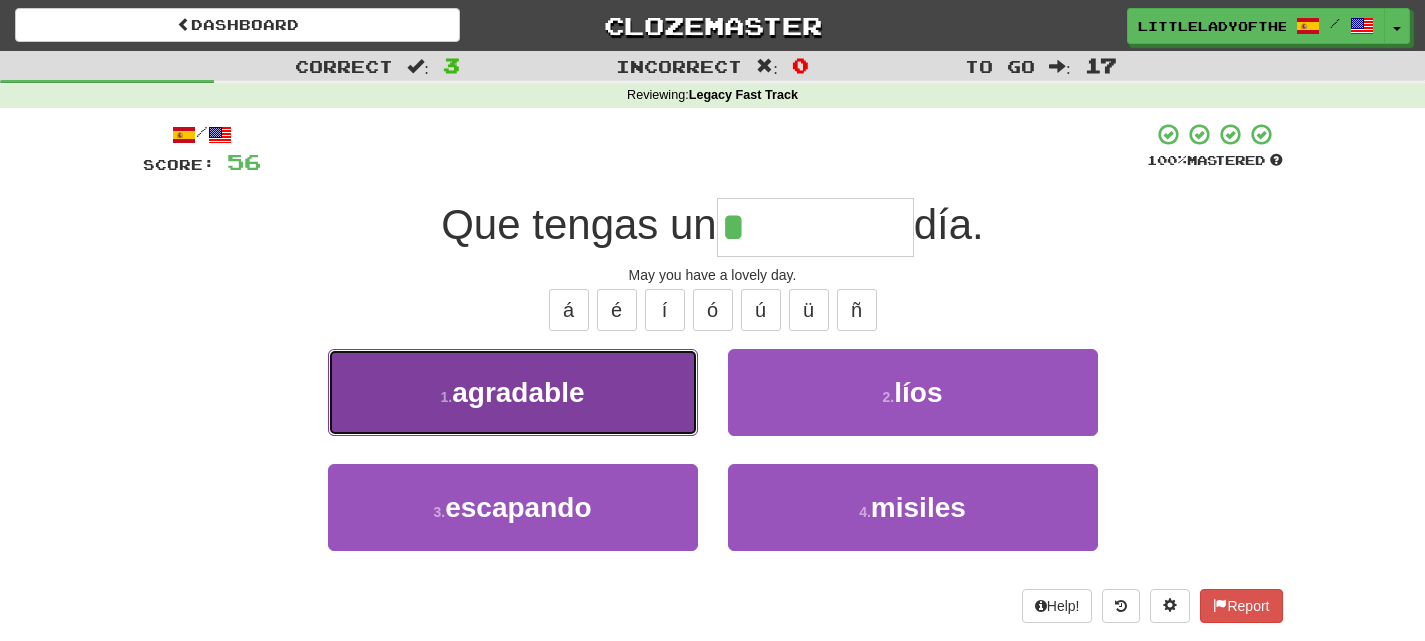 click on "1 .  agradable" at bounding box center (513, 392) 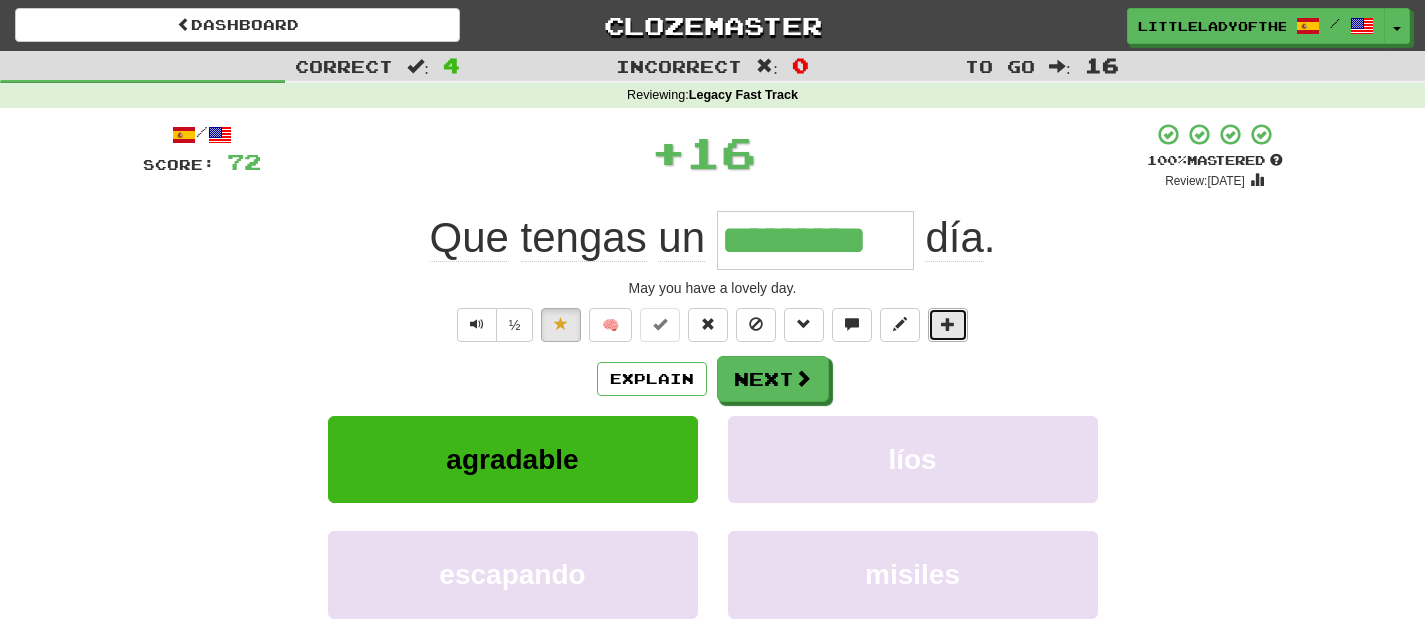 click at bounding box center [948, 325] 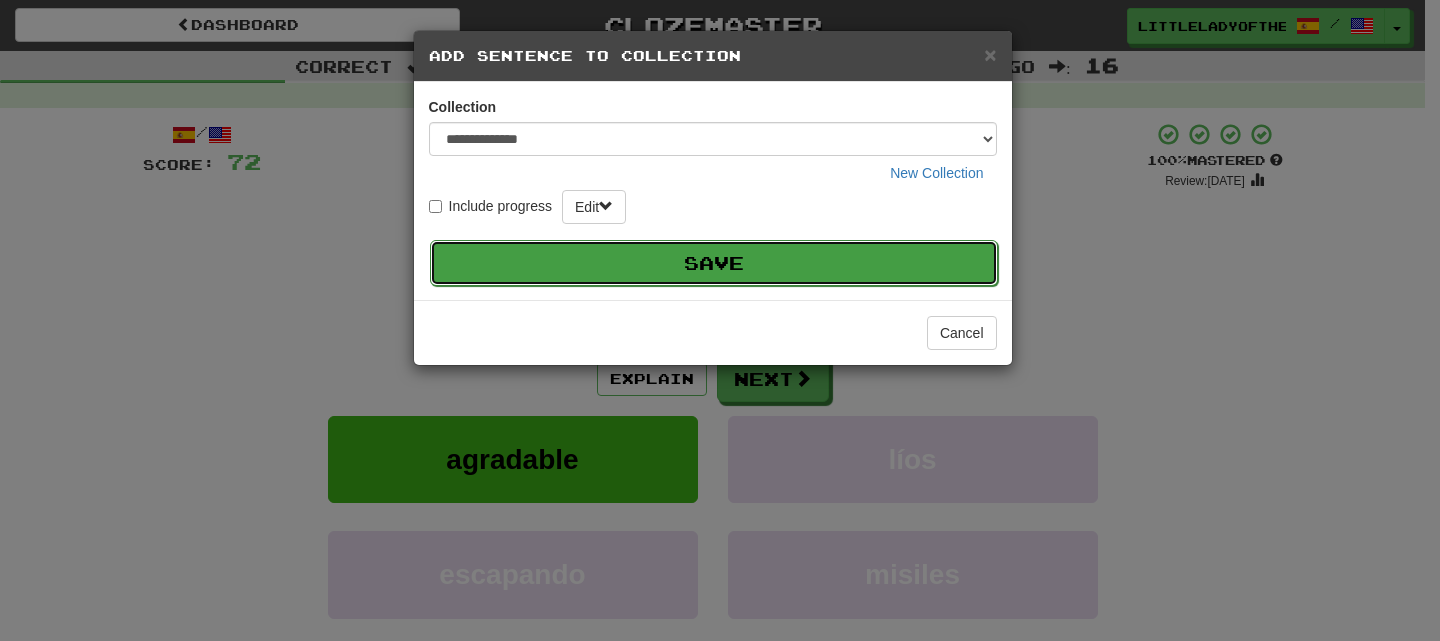 click on "Save" at bounding box center (714, 263) 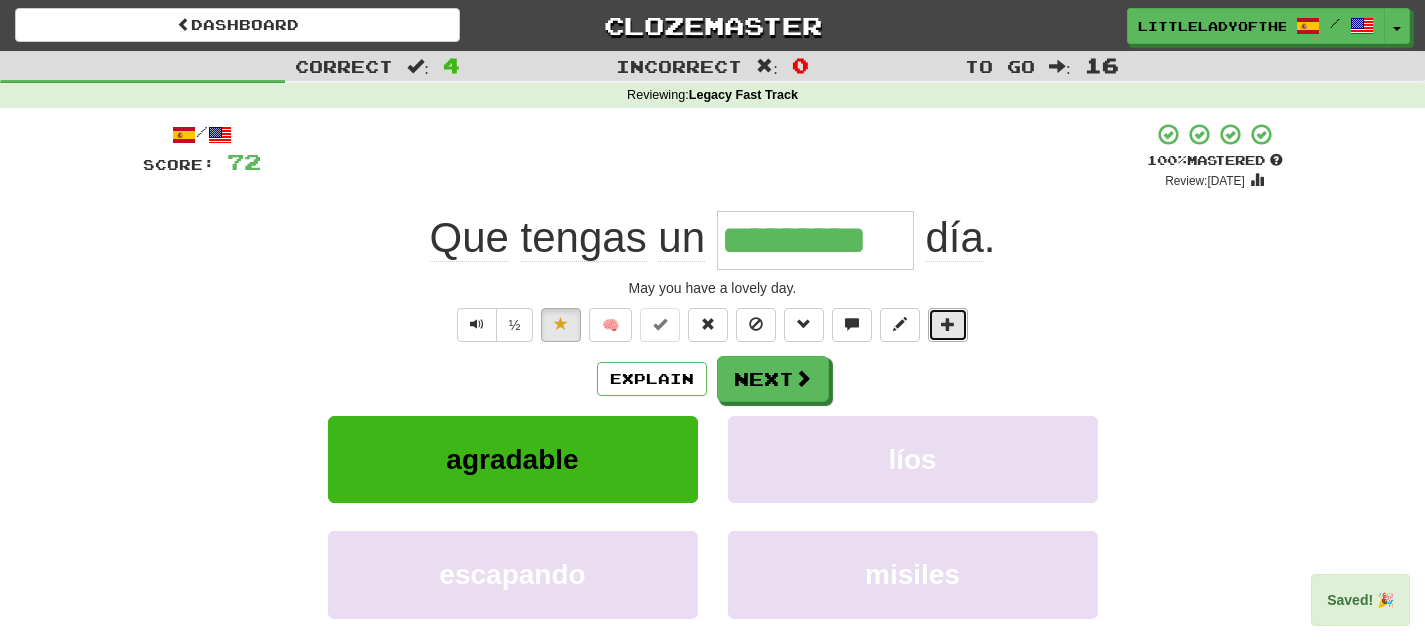 click at bounding box center [948, 325] 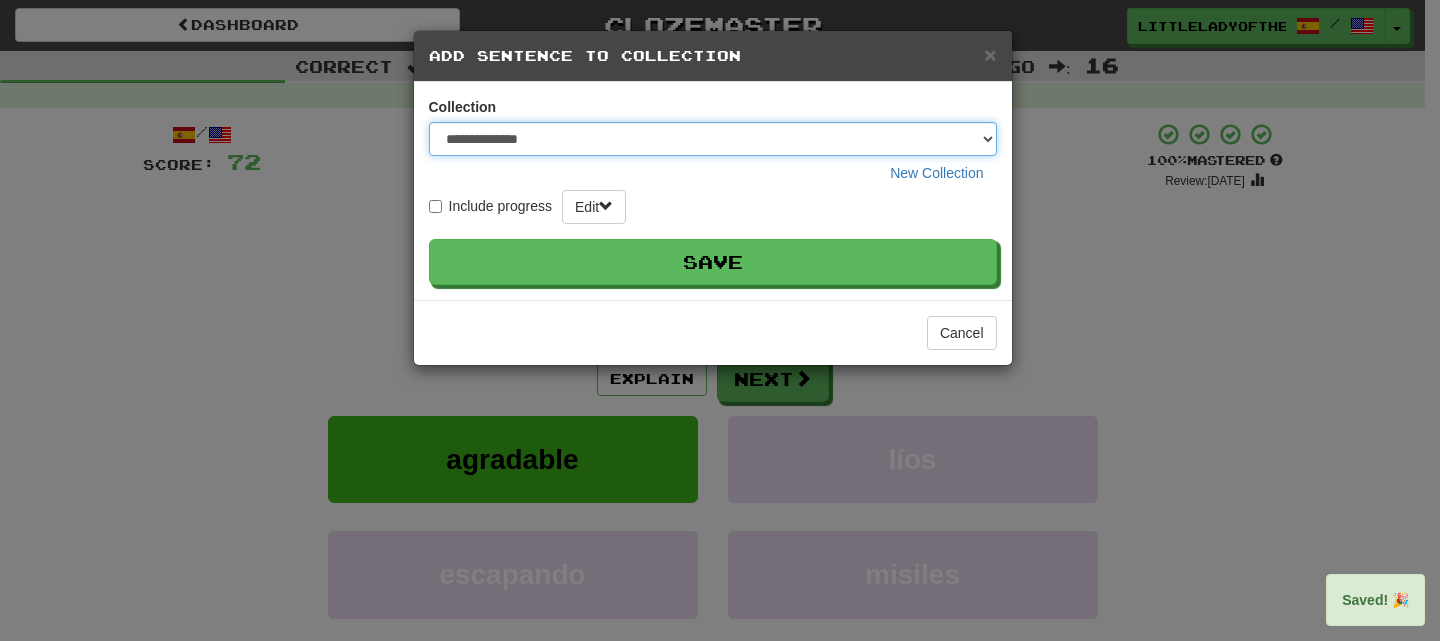 click on "**********" at bounding box center [713, 139] 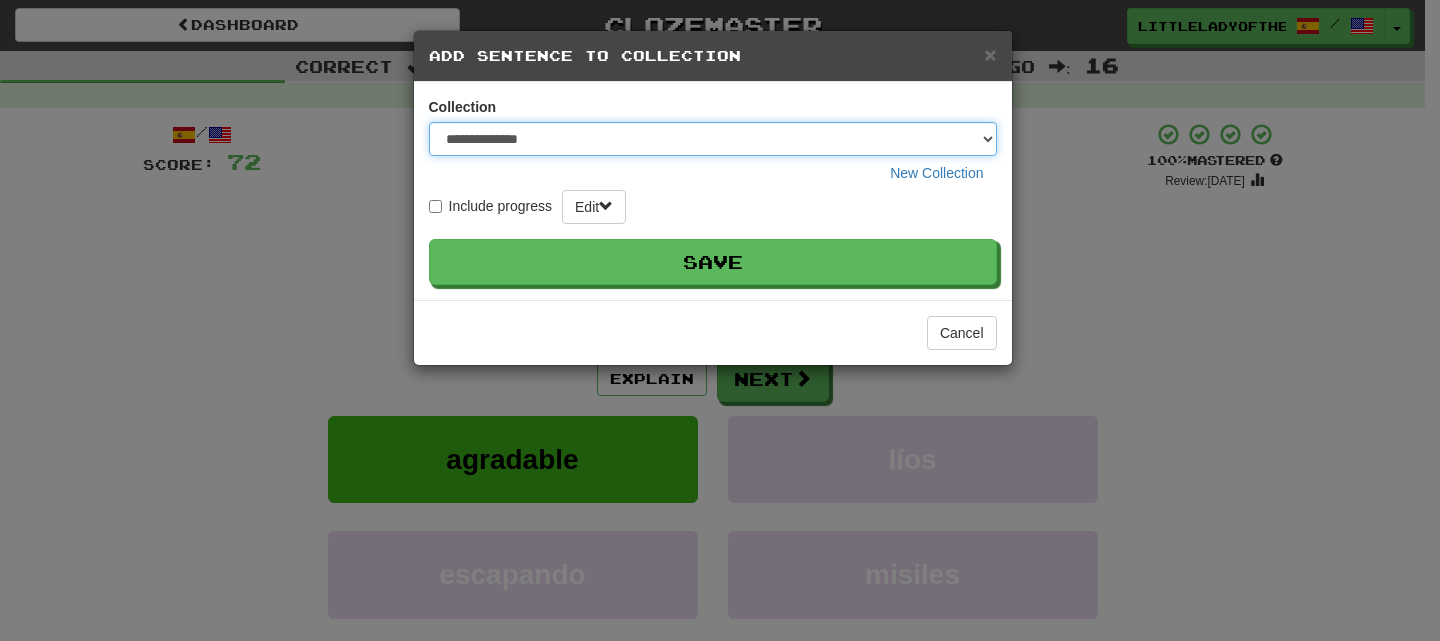 select on "*****" 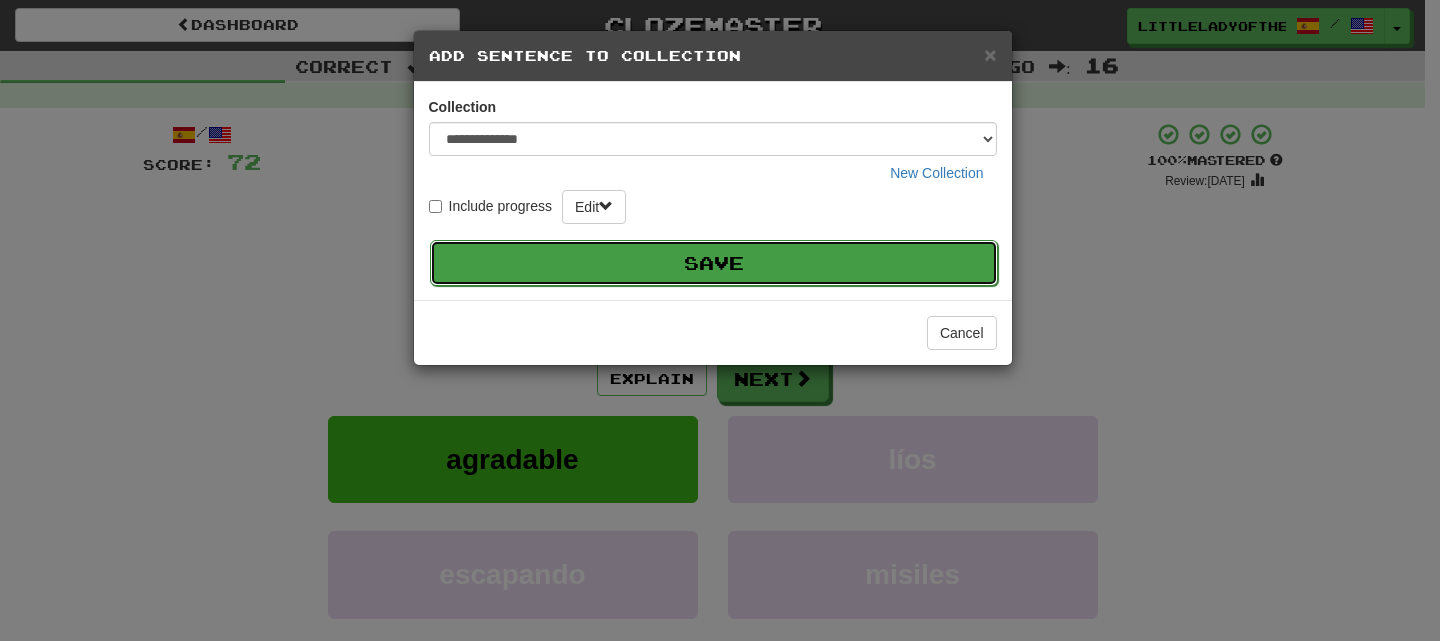 click on "Save" at bounding box center (714, 263) 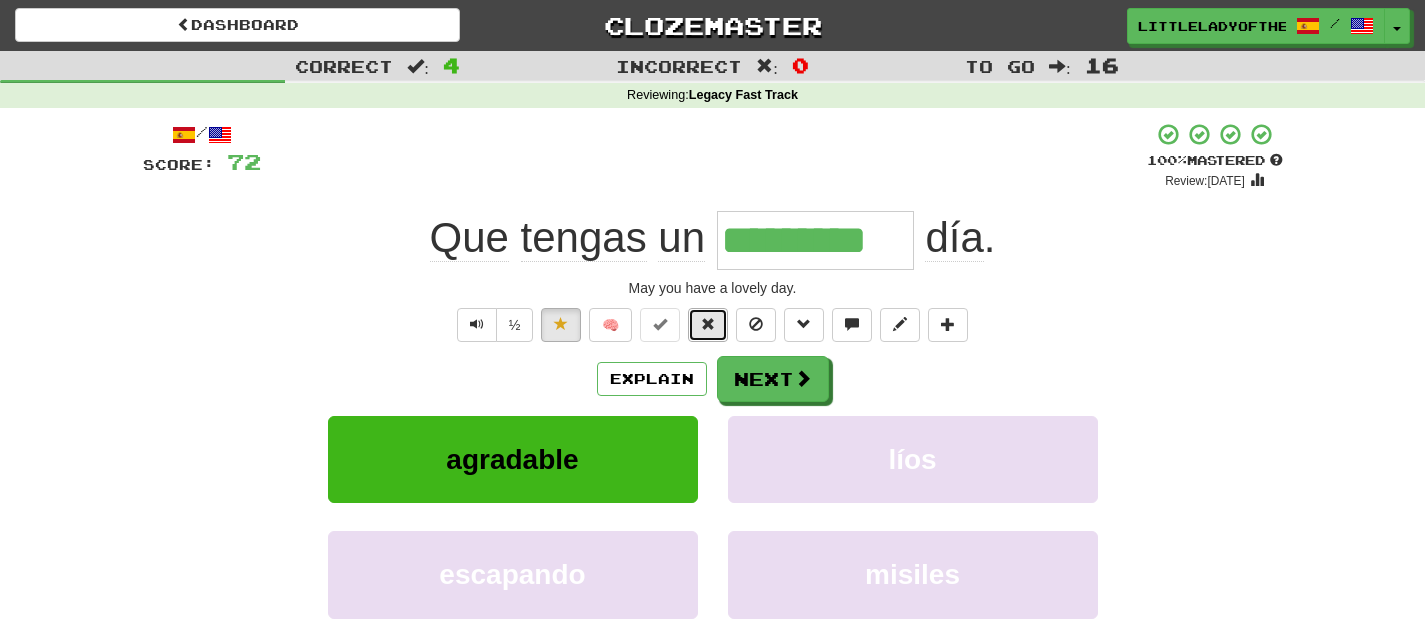 click at bounding box center [708, 324] 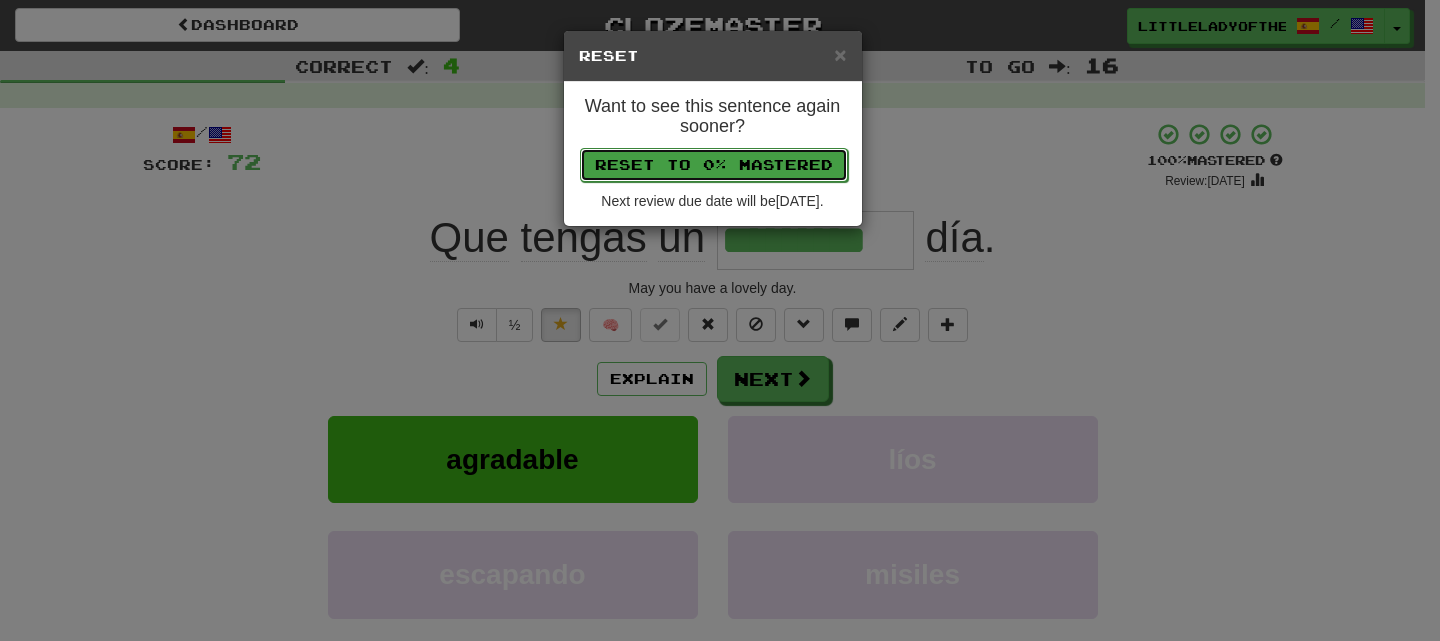 click on "Reset to 0% Mastered" at bounding box center [714, 165] 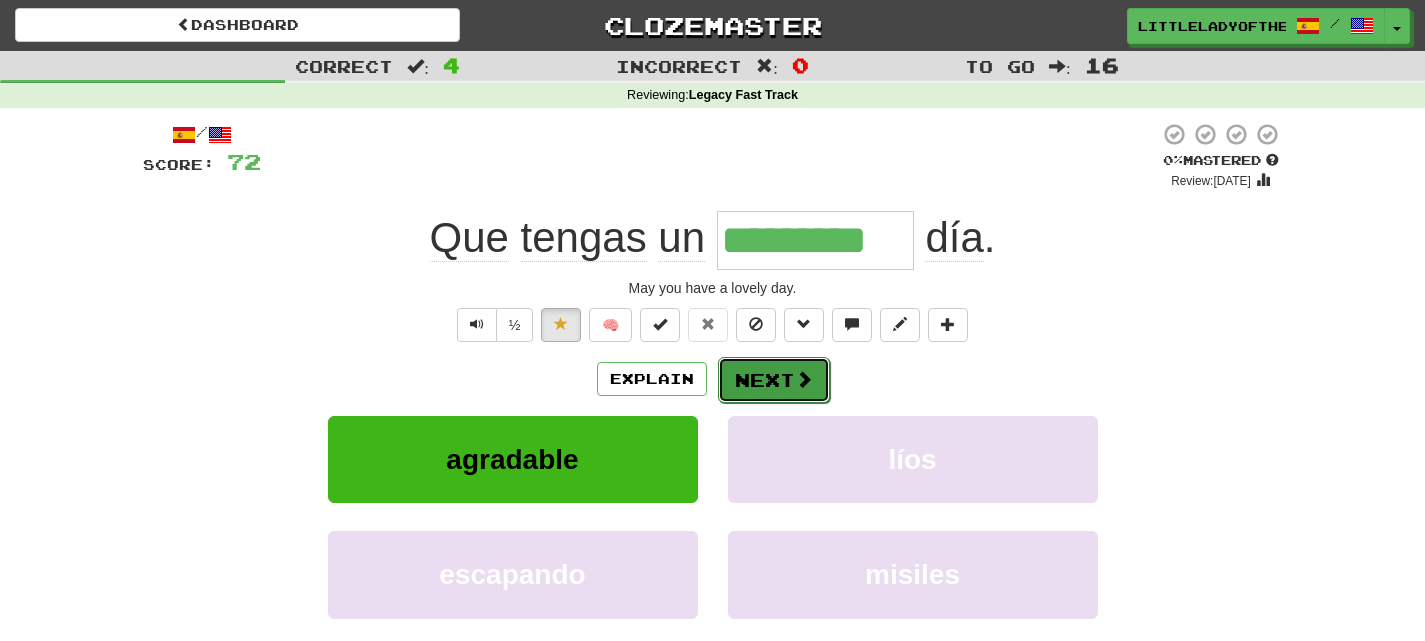 click on "Next" at bounding box center [774, 380] 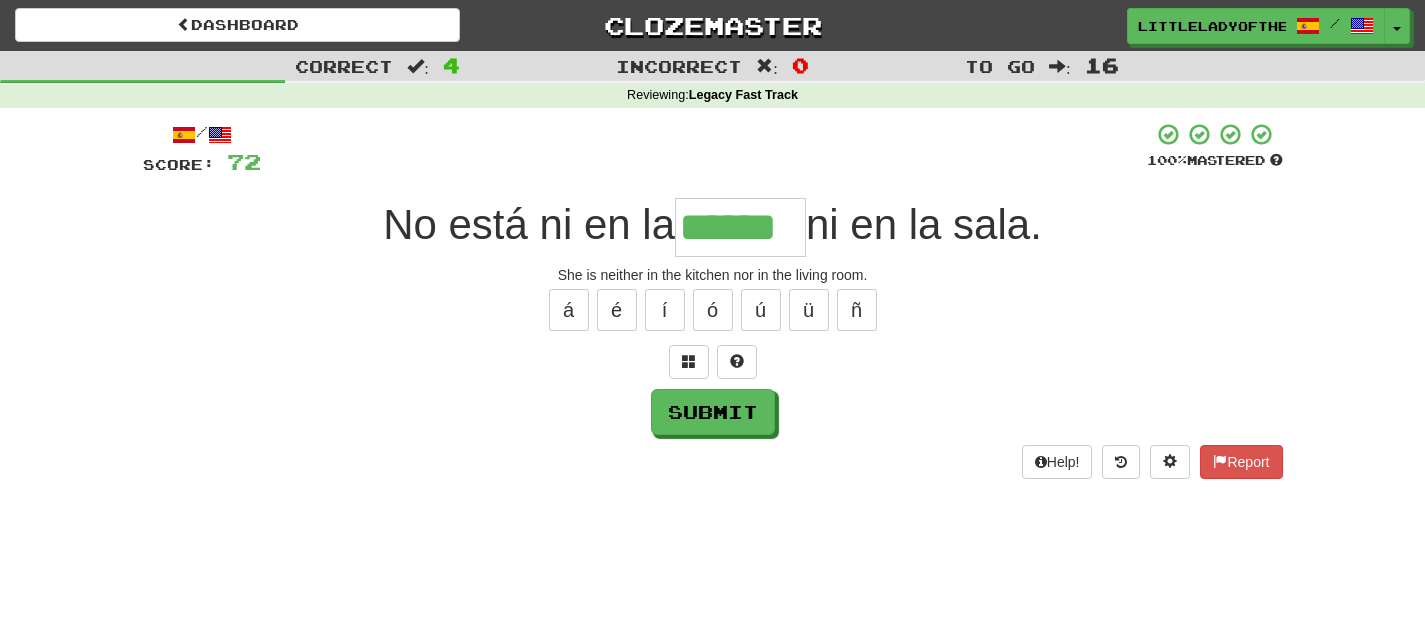 type on "******" 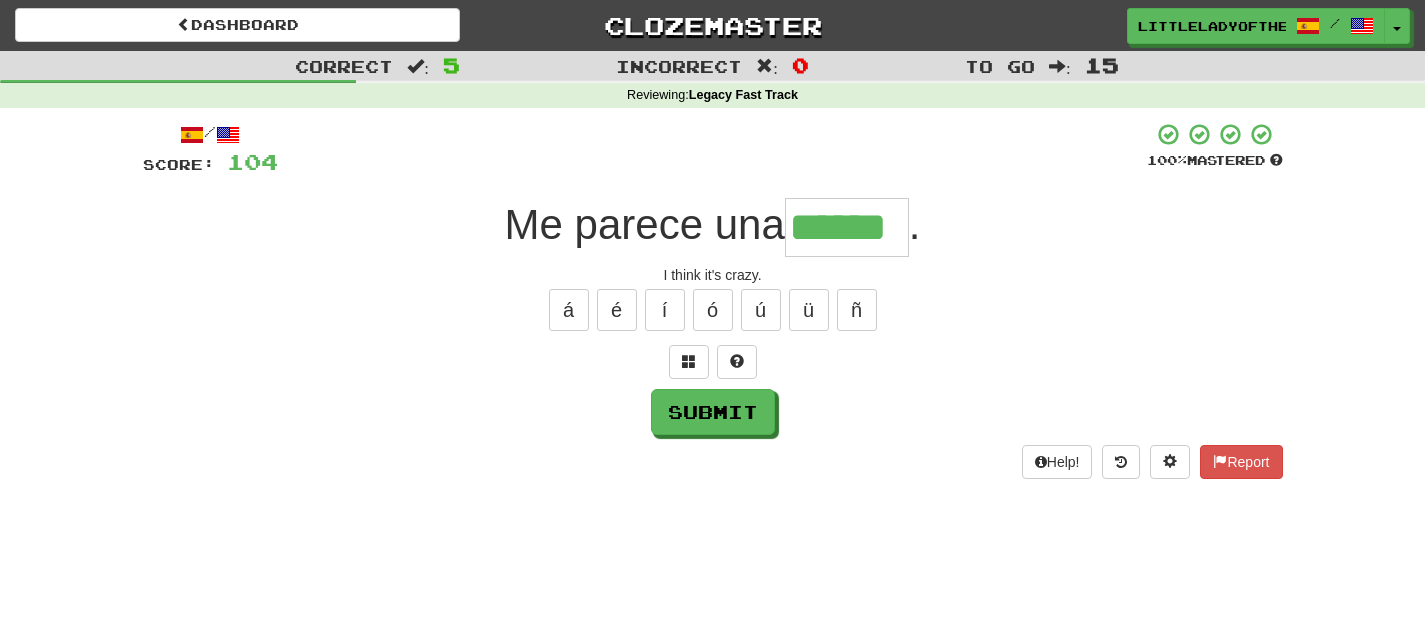 type on "******" 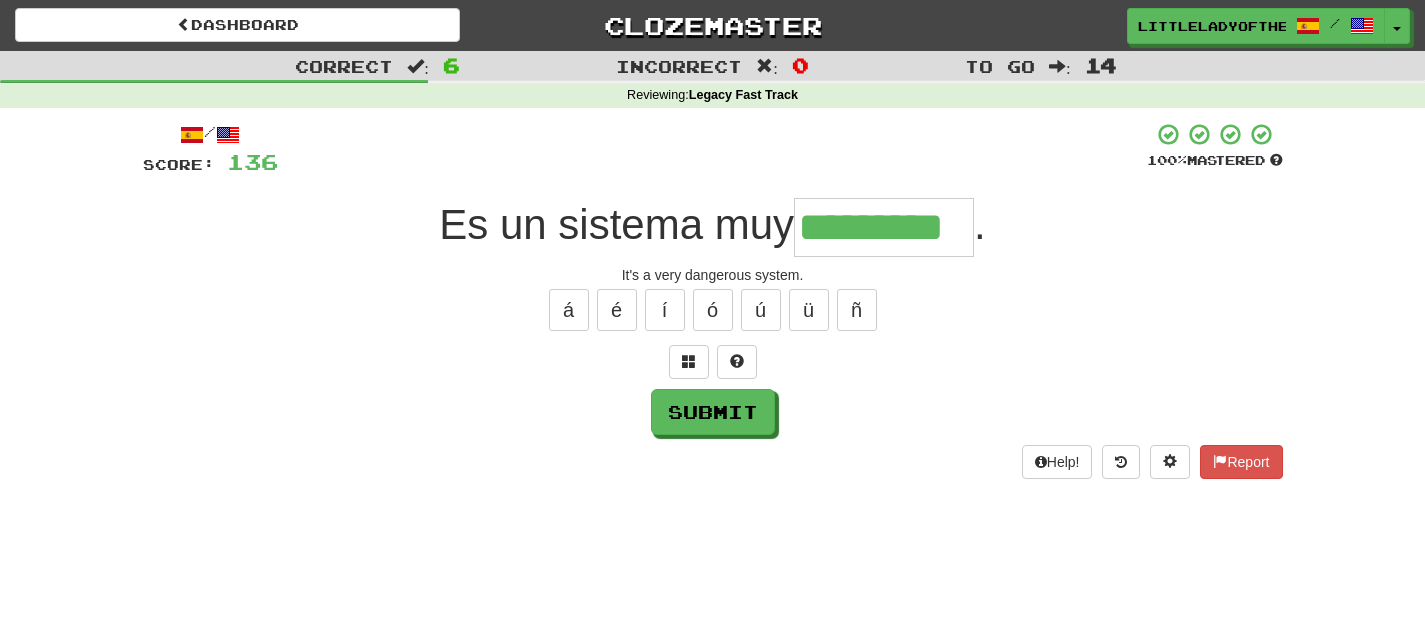 type on "*********" 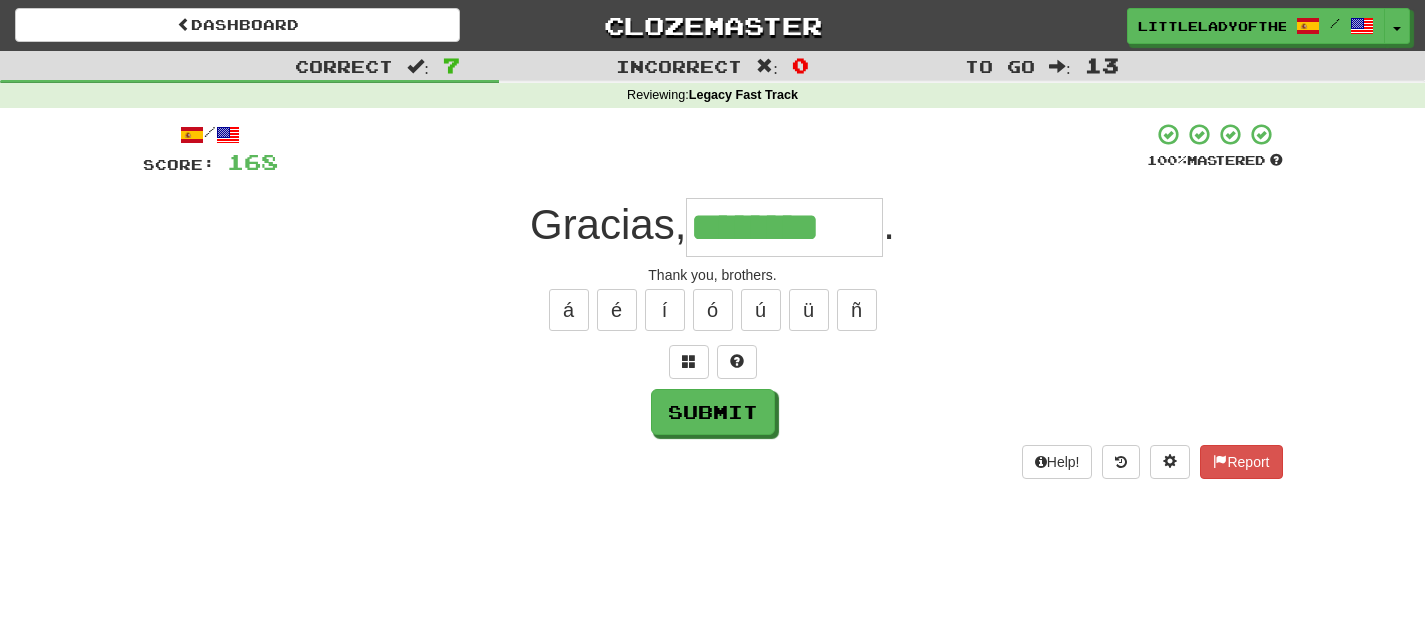 type on "********" 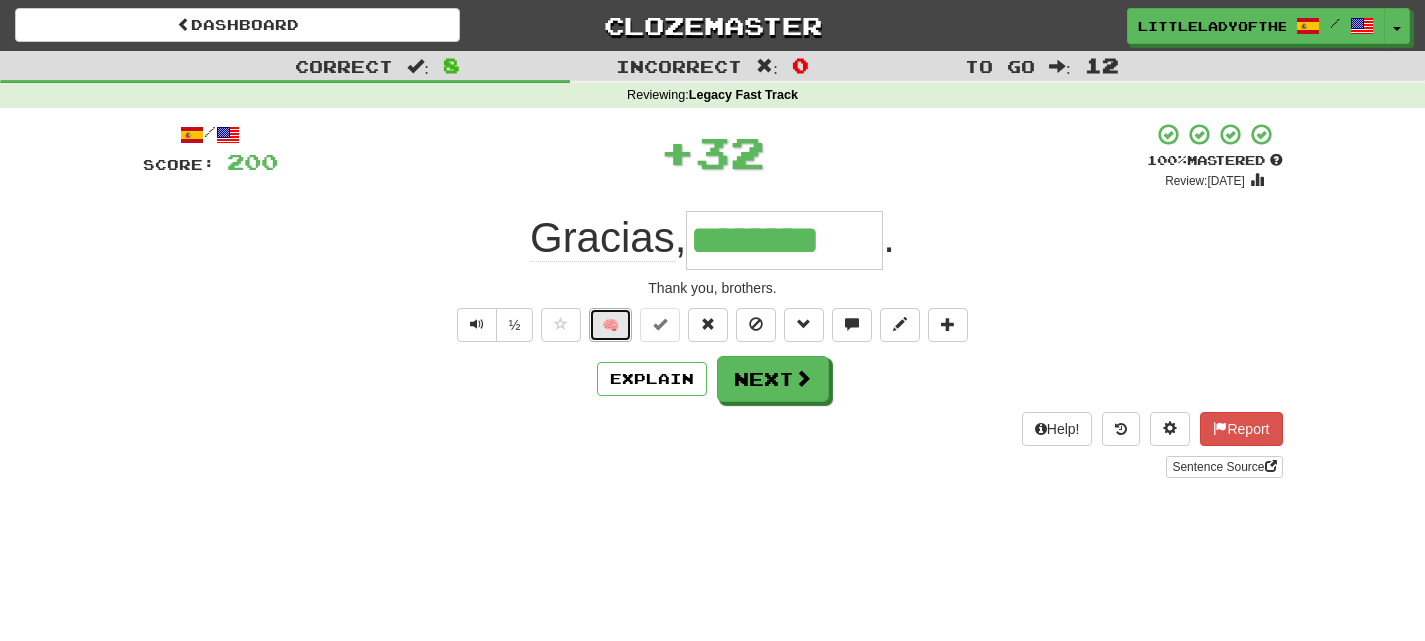 click on "🧠" at bounding box center (610, 325) 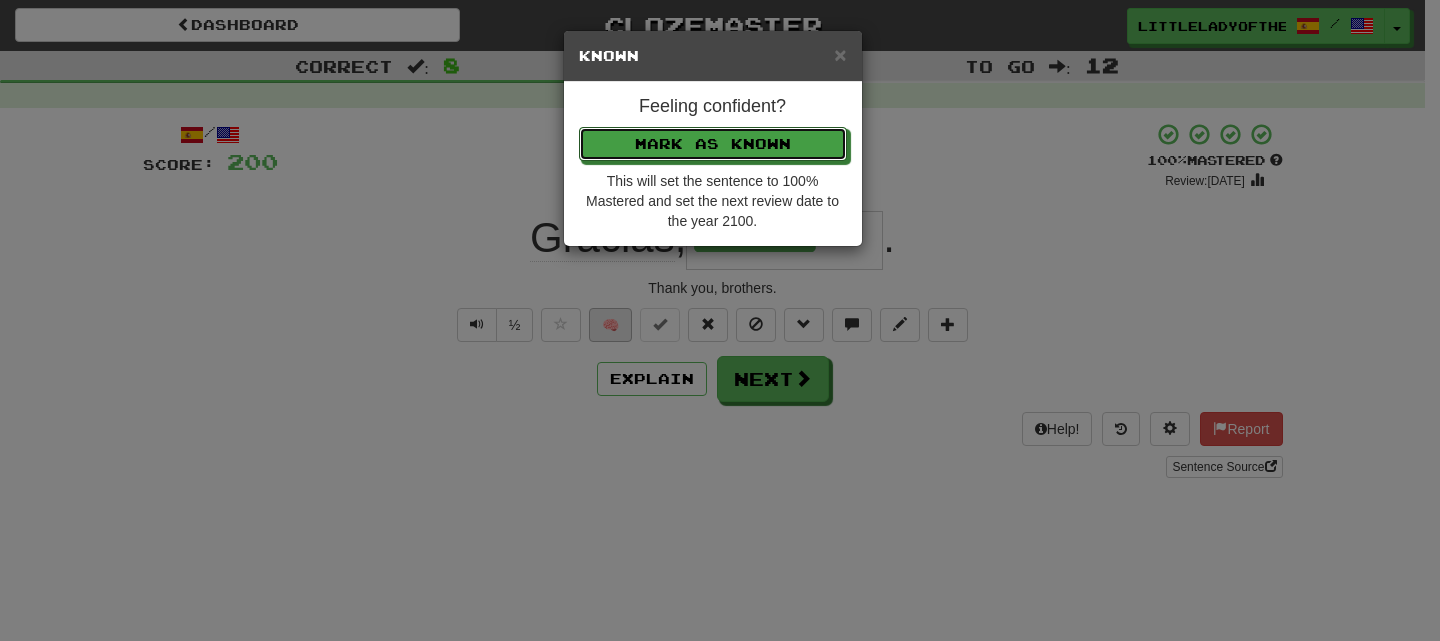 type 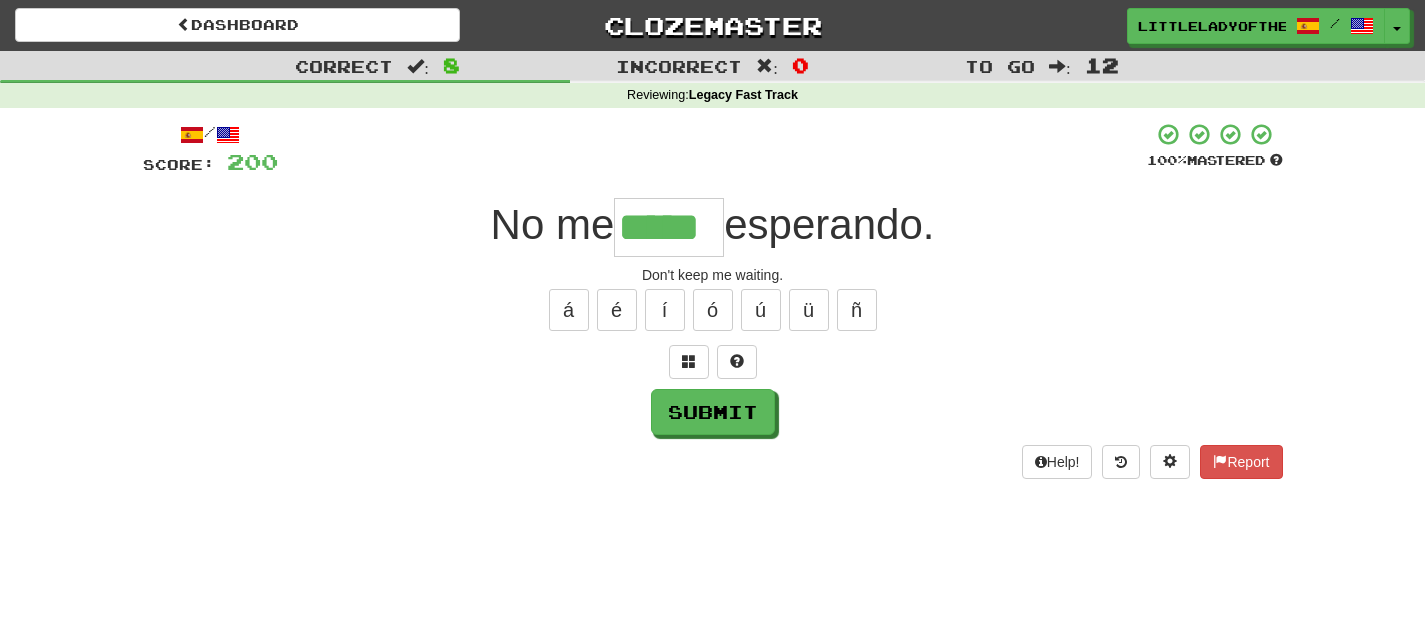 type on "*****" 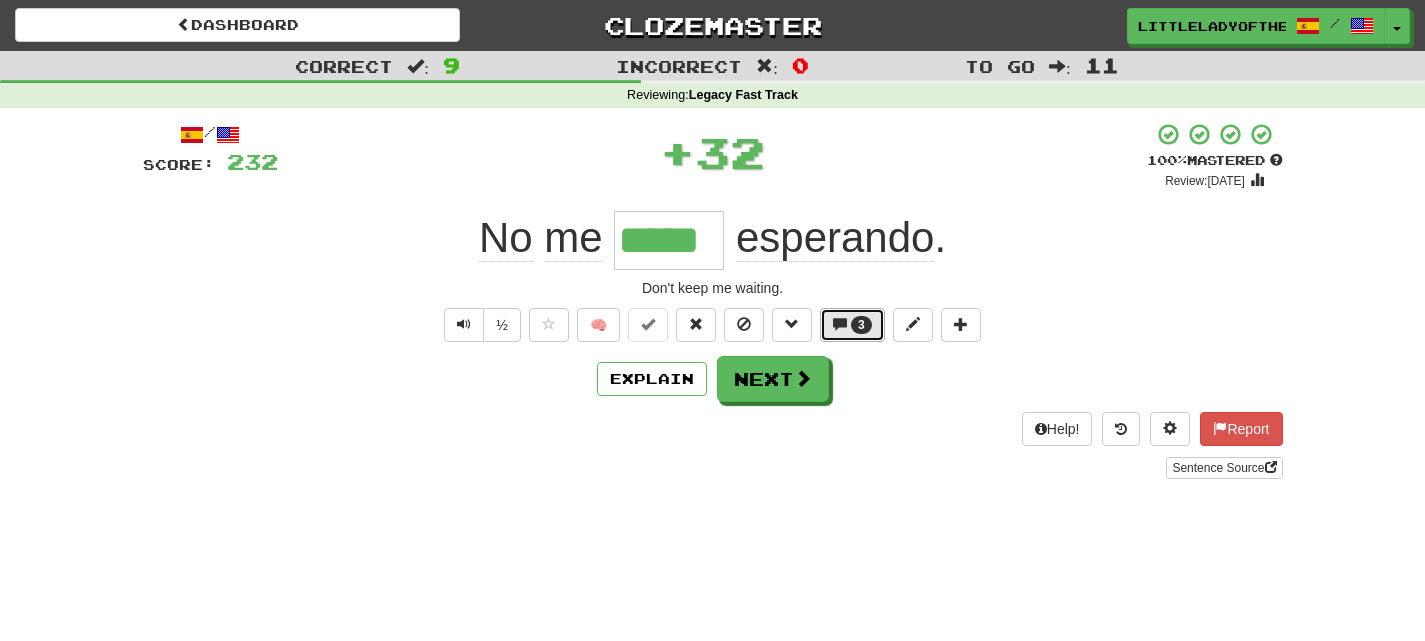 click at bounding box center [840, 324] 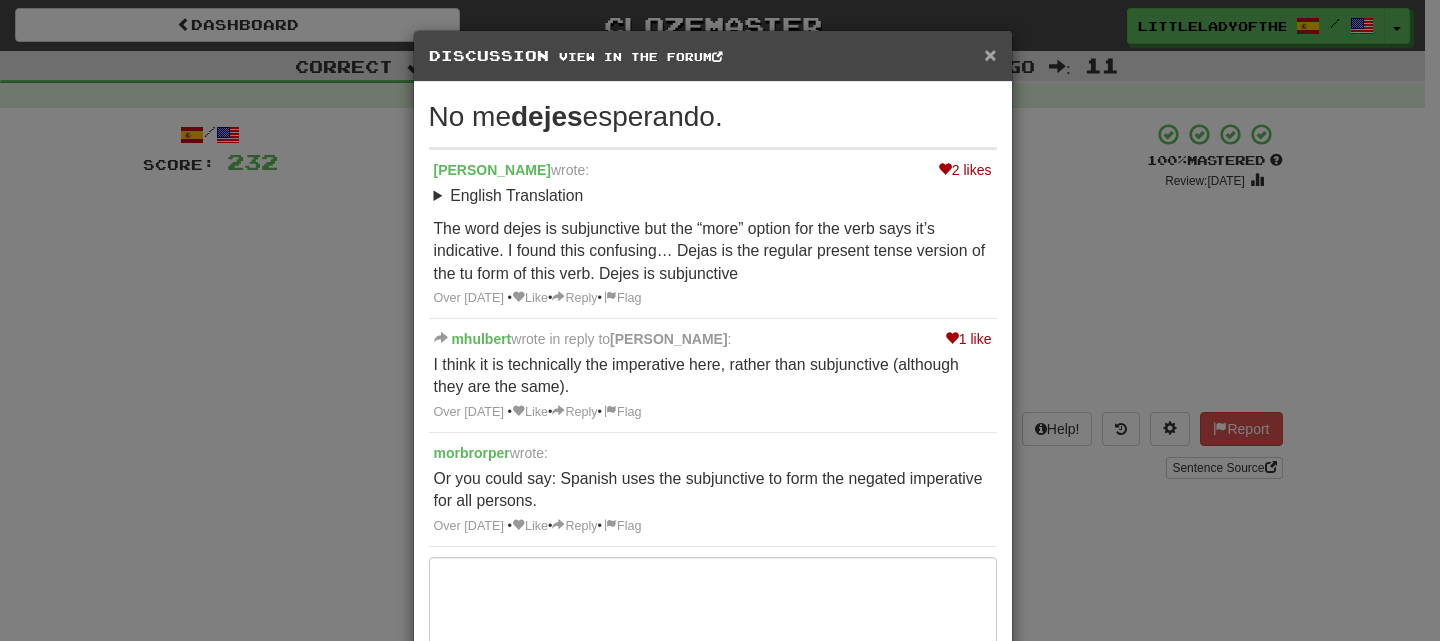 click on "×" at bounding box center (990, 54) 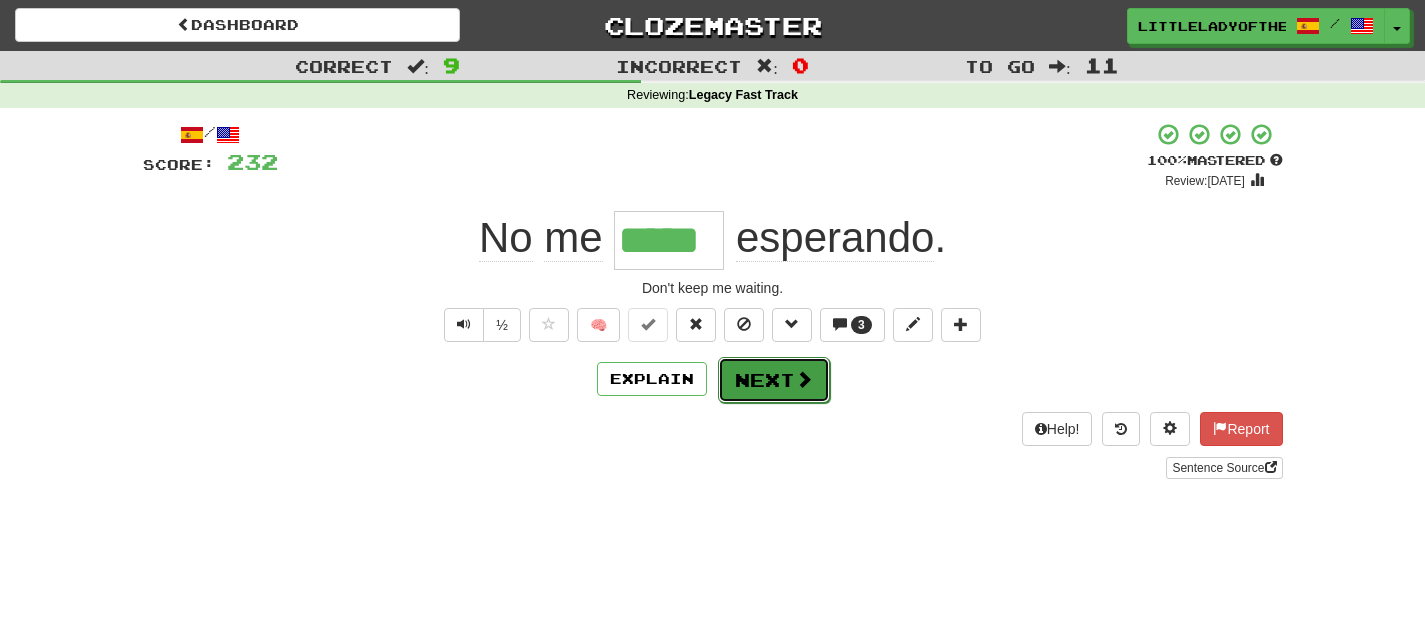 click on "Next" at bounding box center [774, 380] 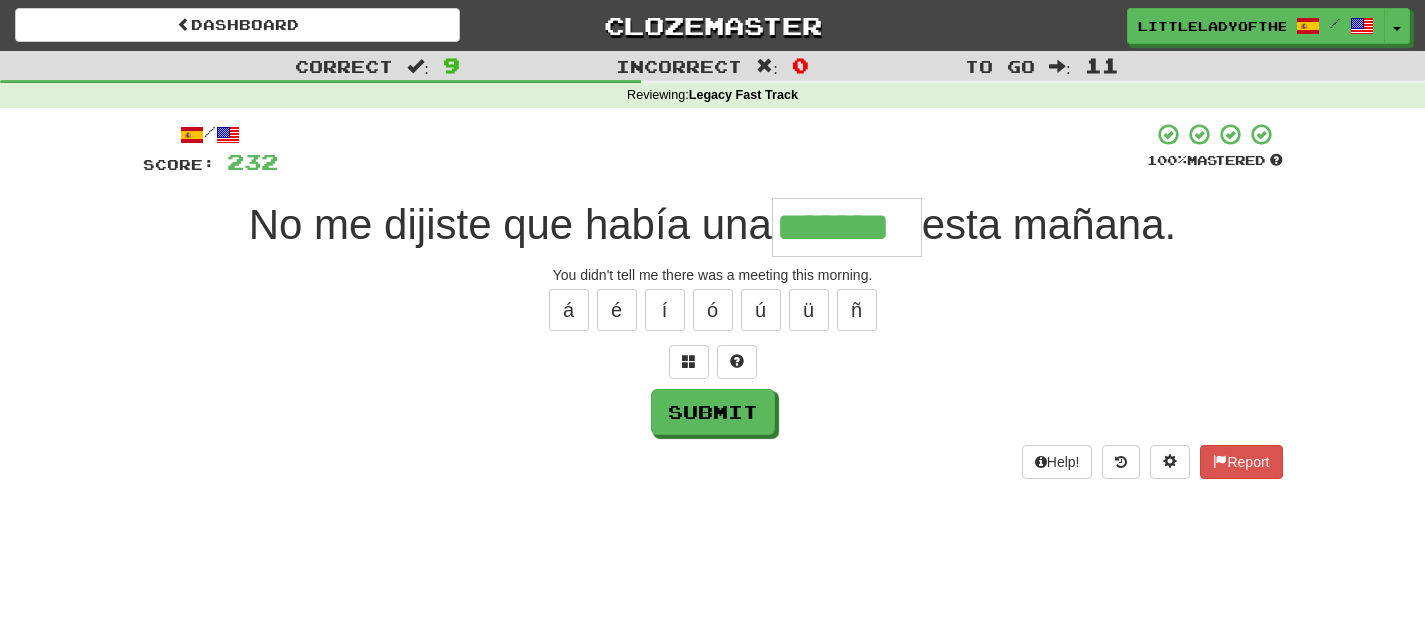 type on "*******" 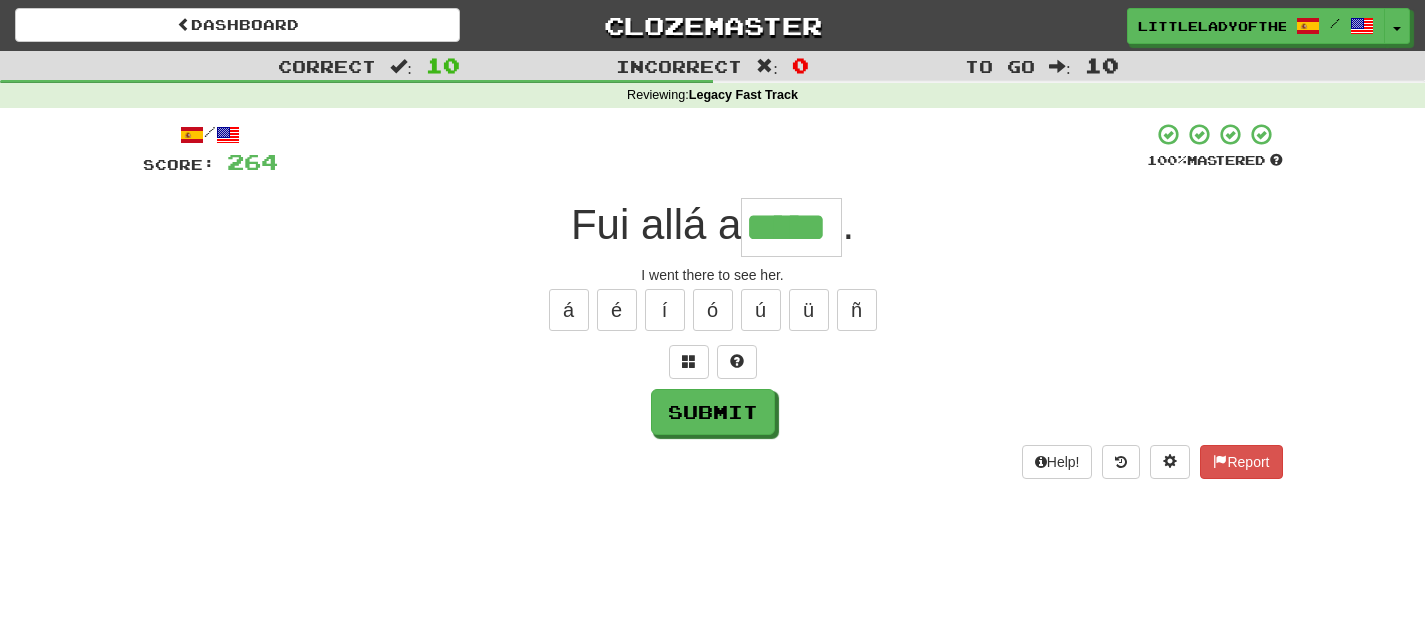 type on "*****" 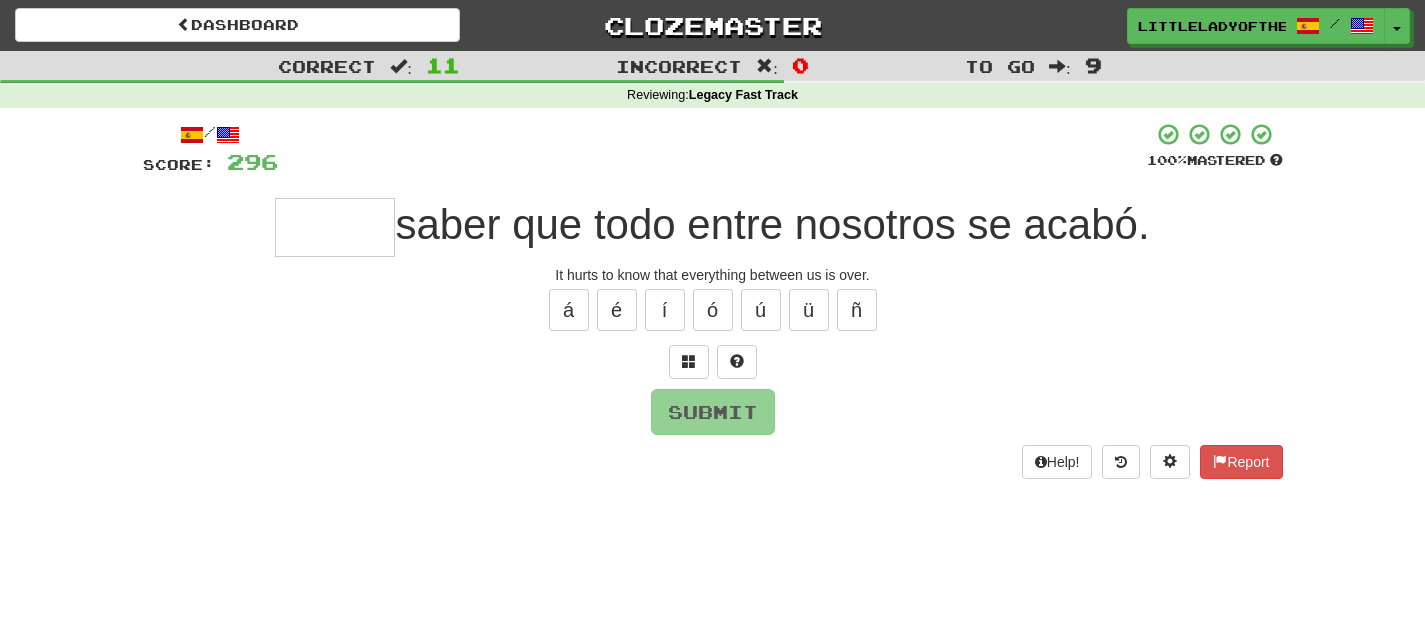 type on "*" 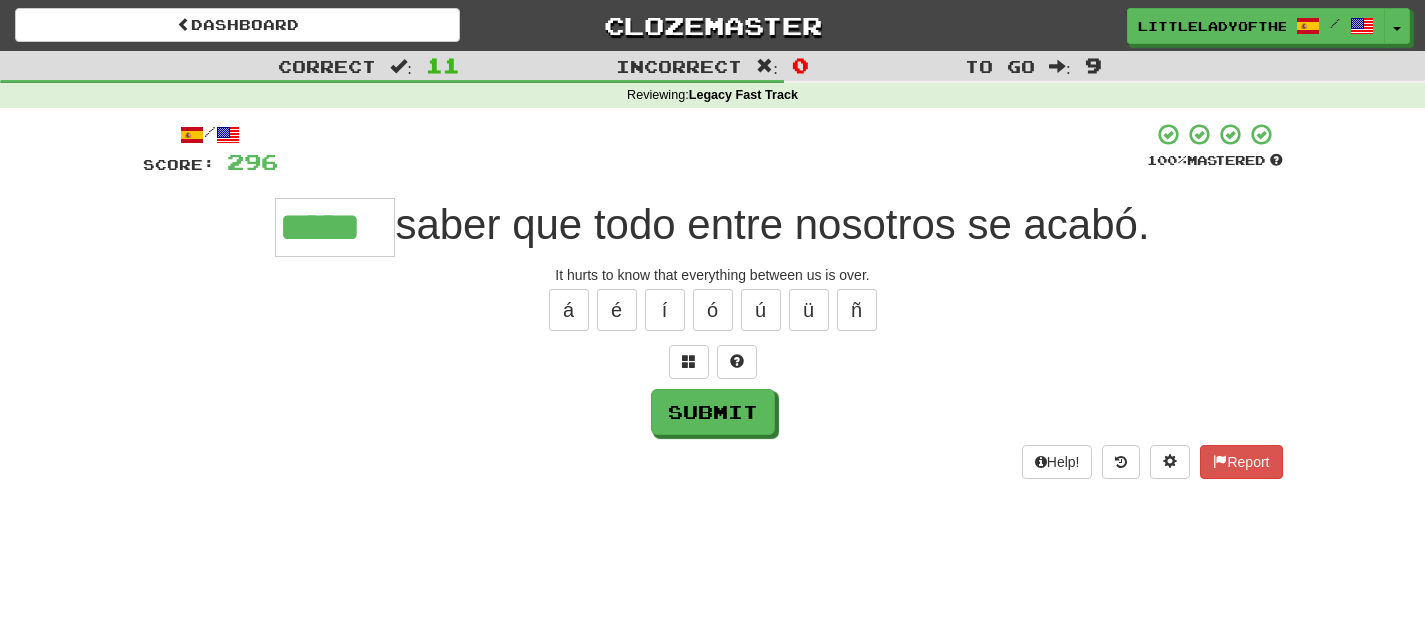 type on "*****" 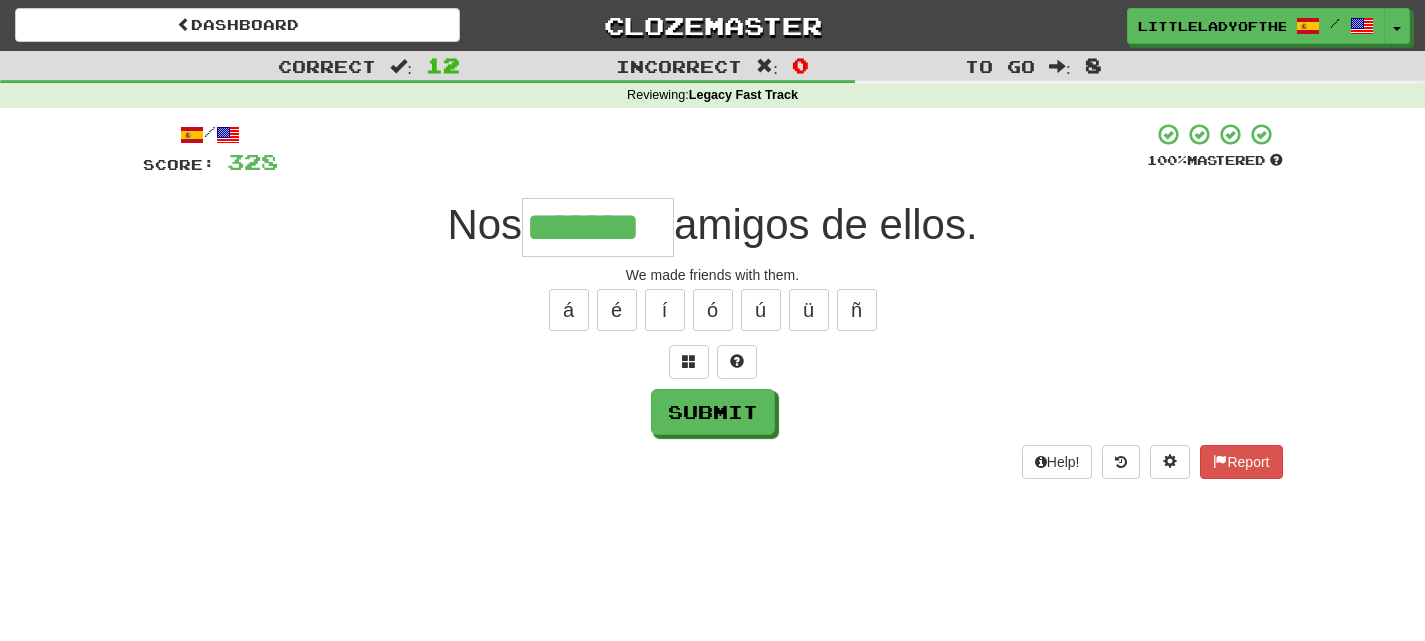 type on "*******" 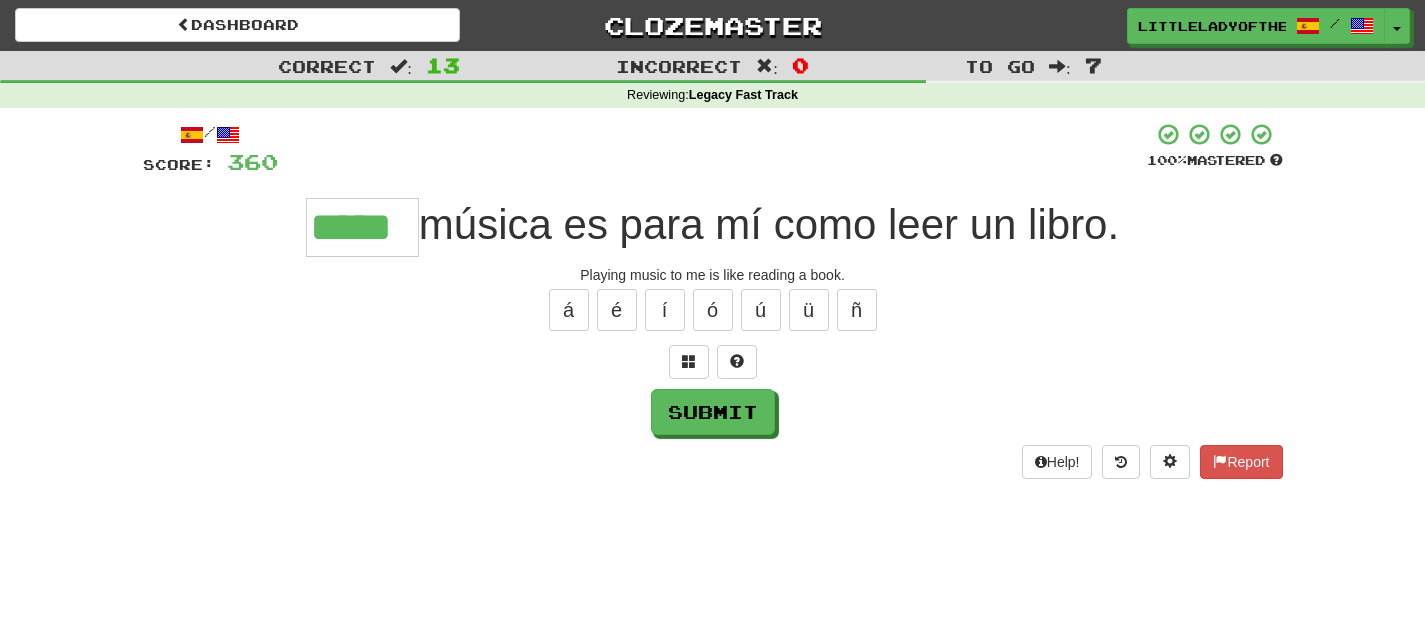 type on "*****" 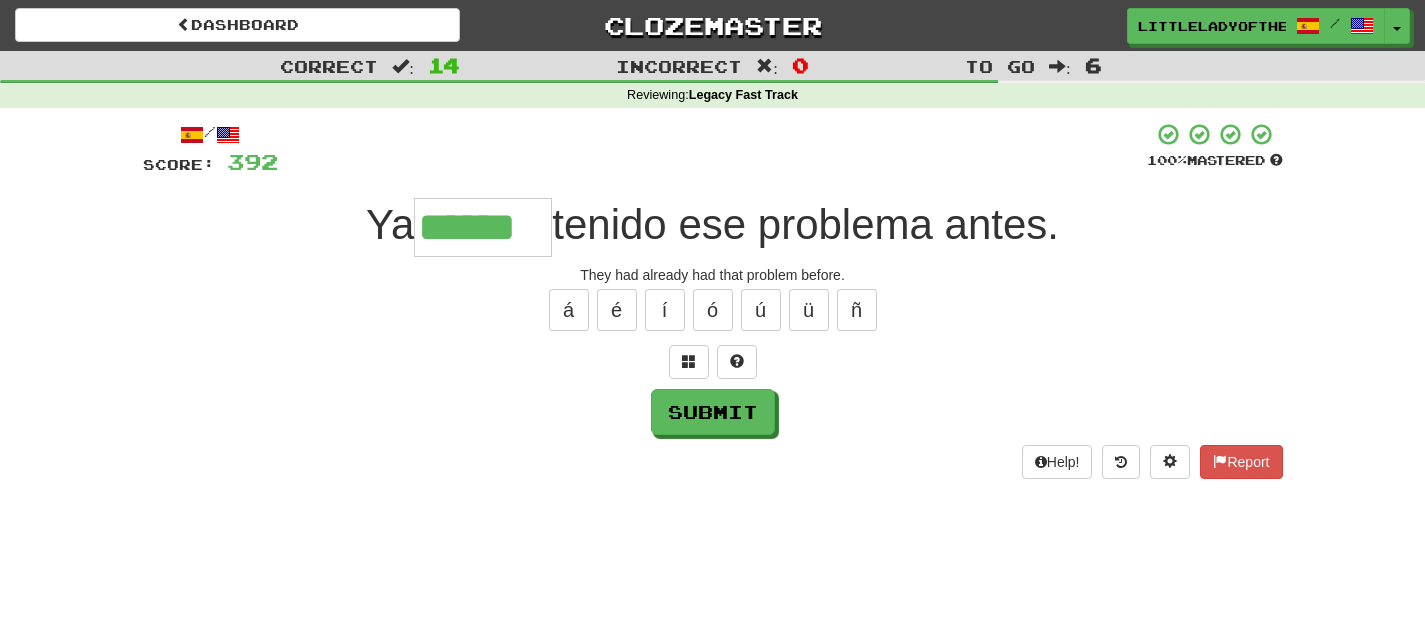 type on "******" 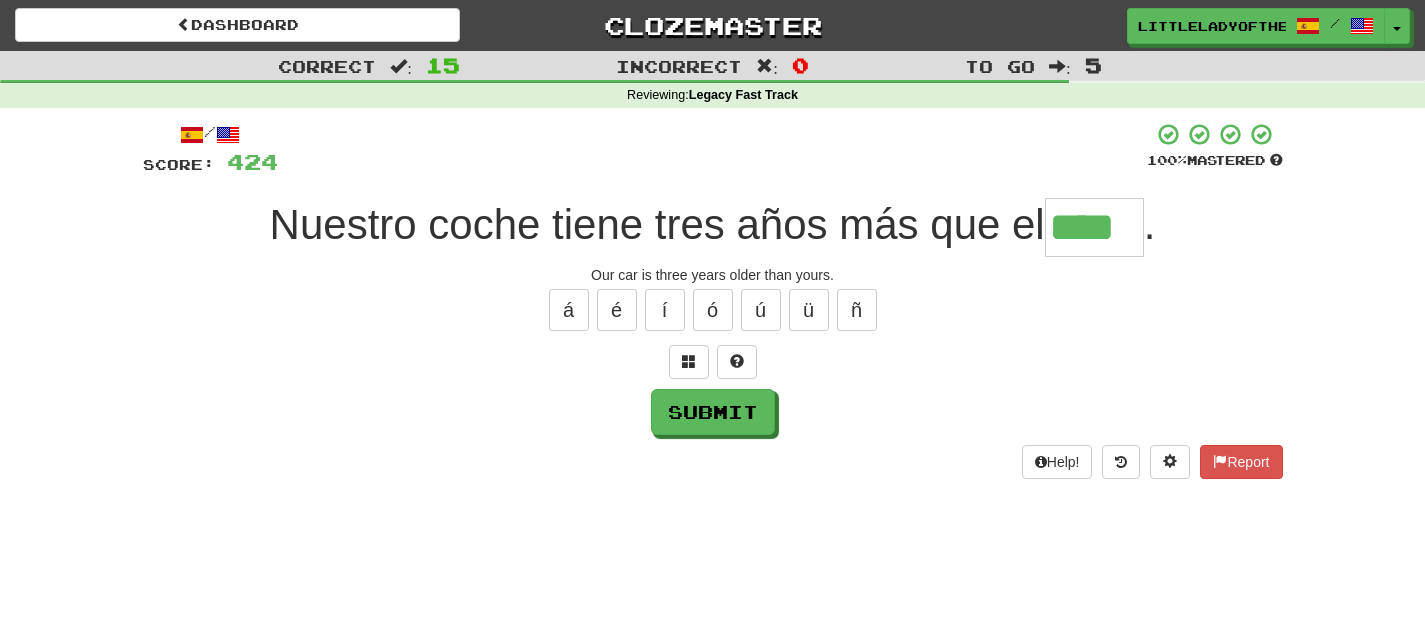 type on "****" 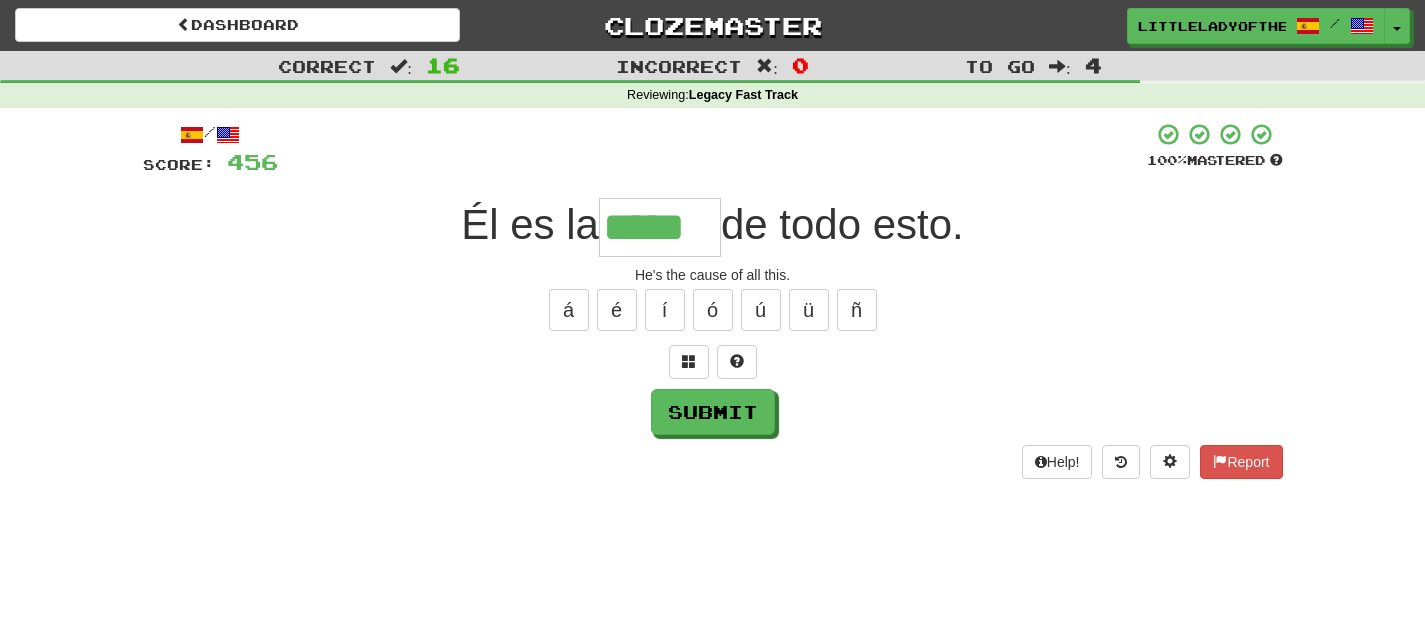 type on "*****" 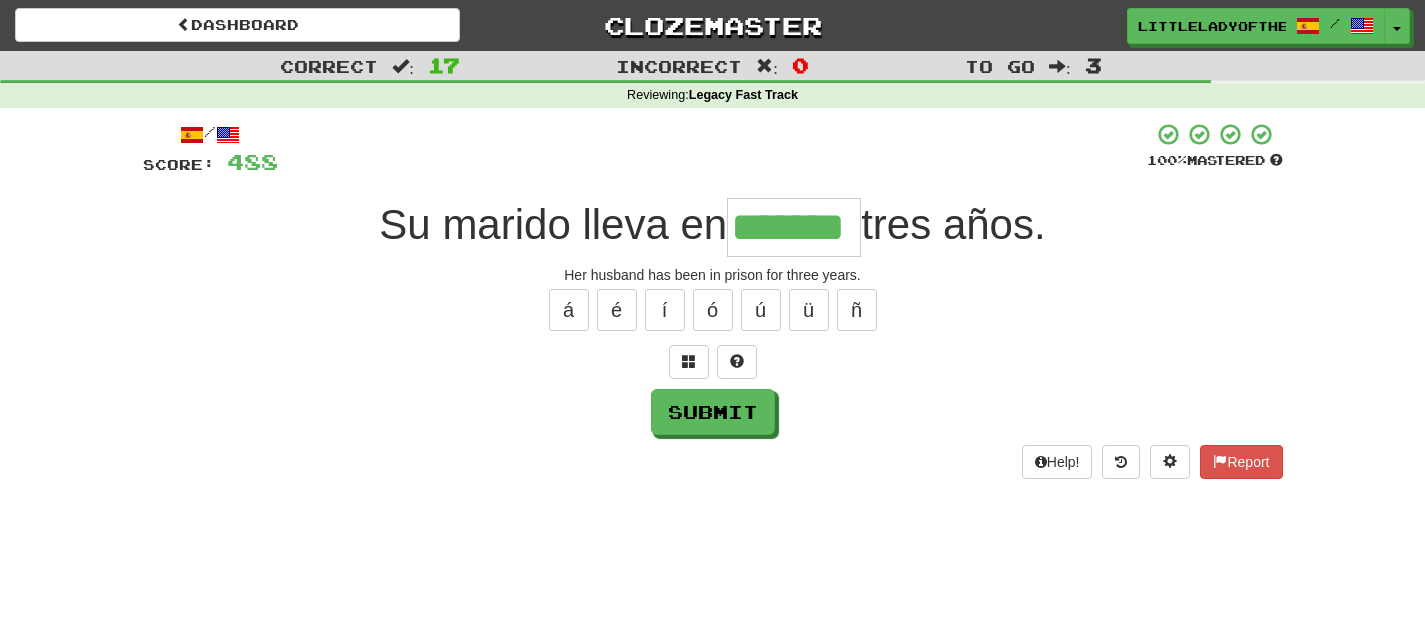 type on "*******" 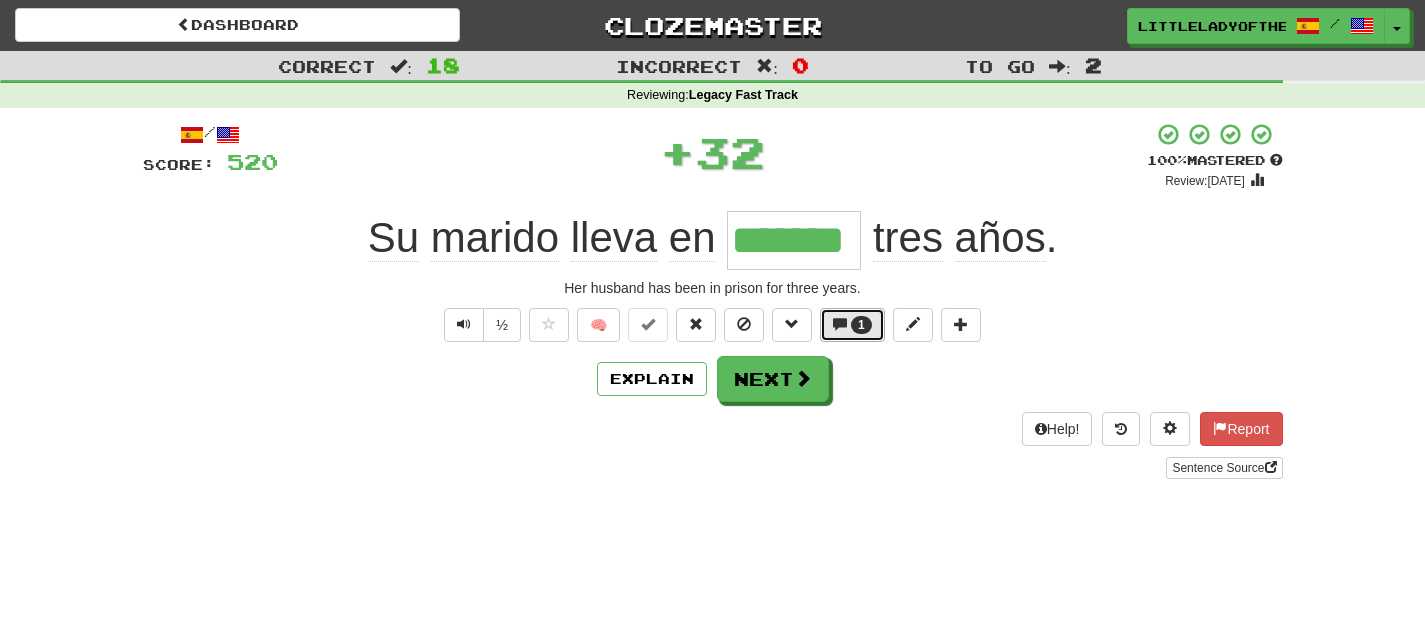 click on "1" at bounding box center [861, 325] 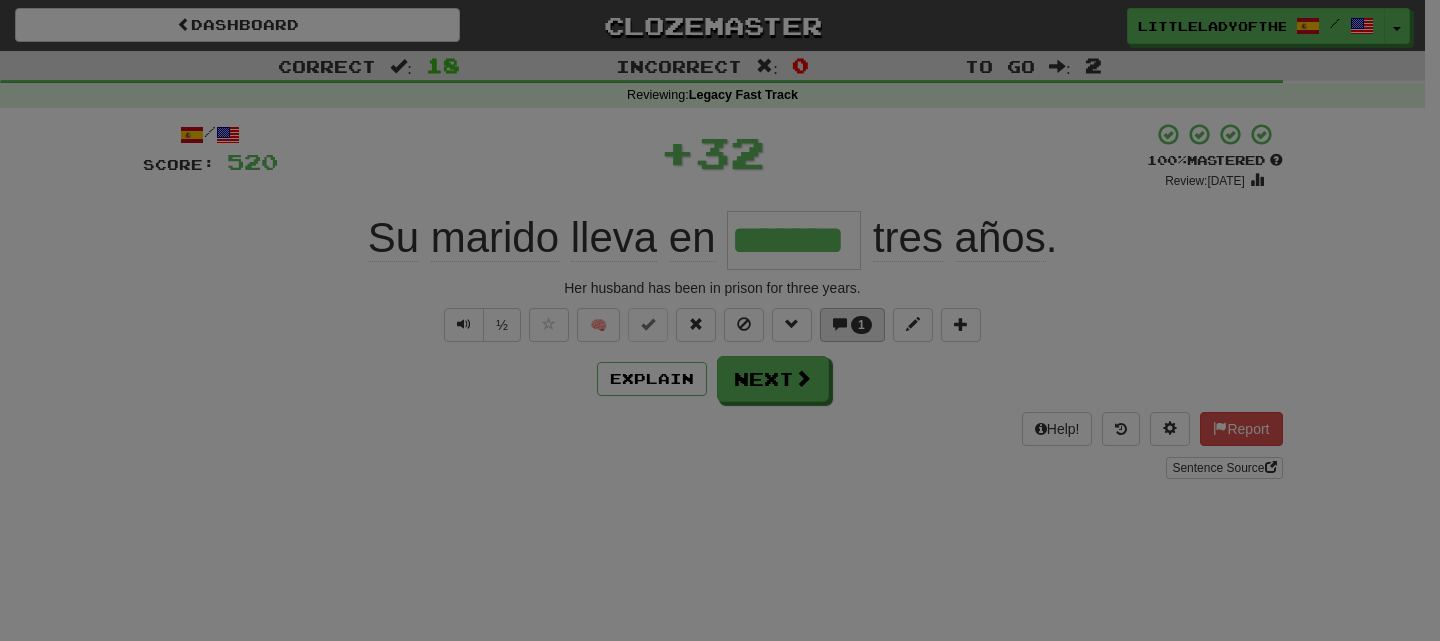 click at bounding box center [720, 320] 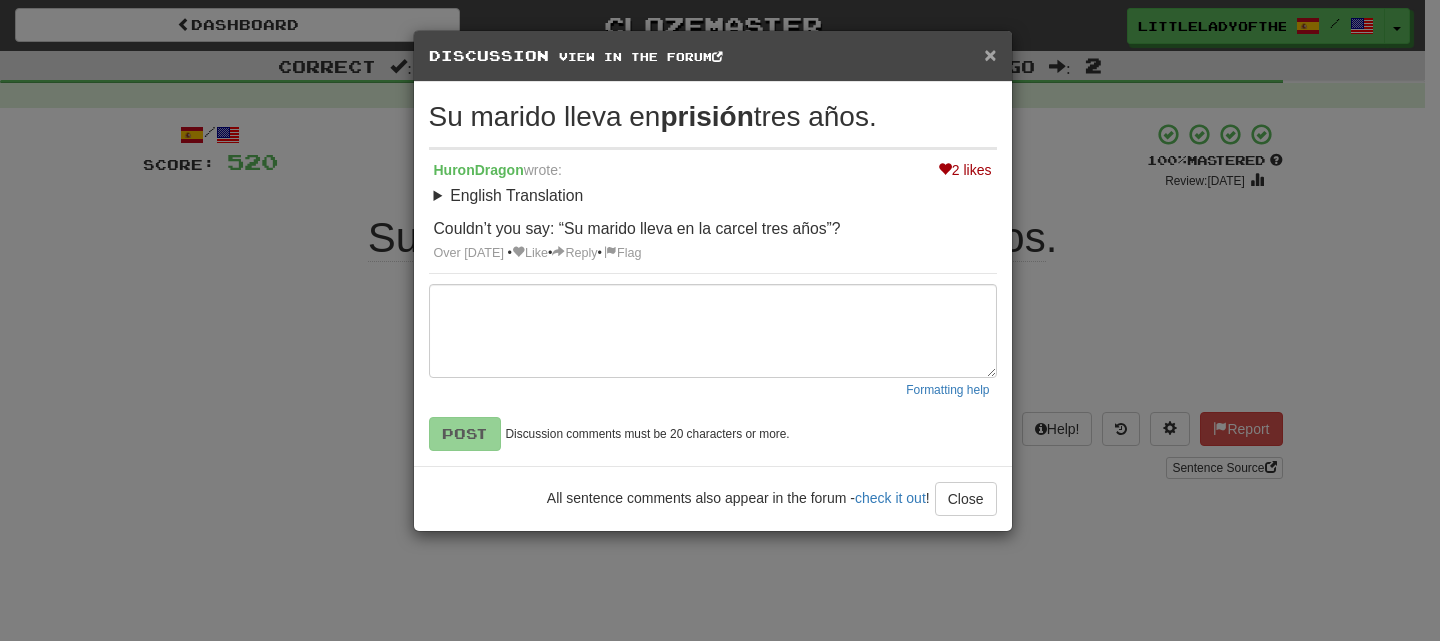 click on "×" at bounding box center [990, 54] 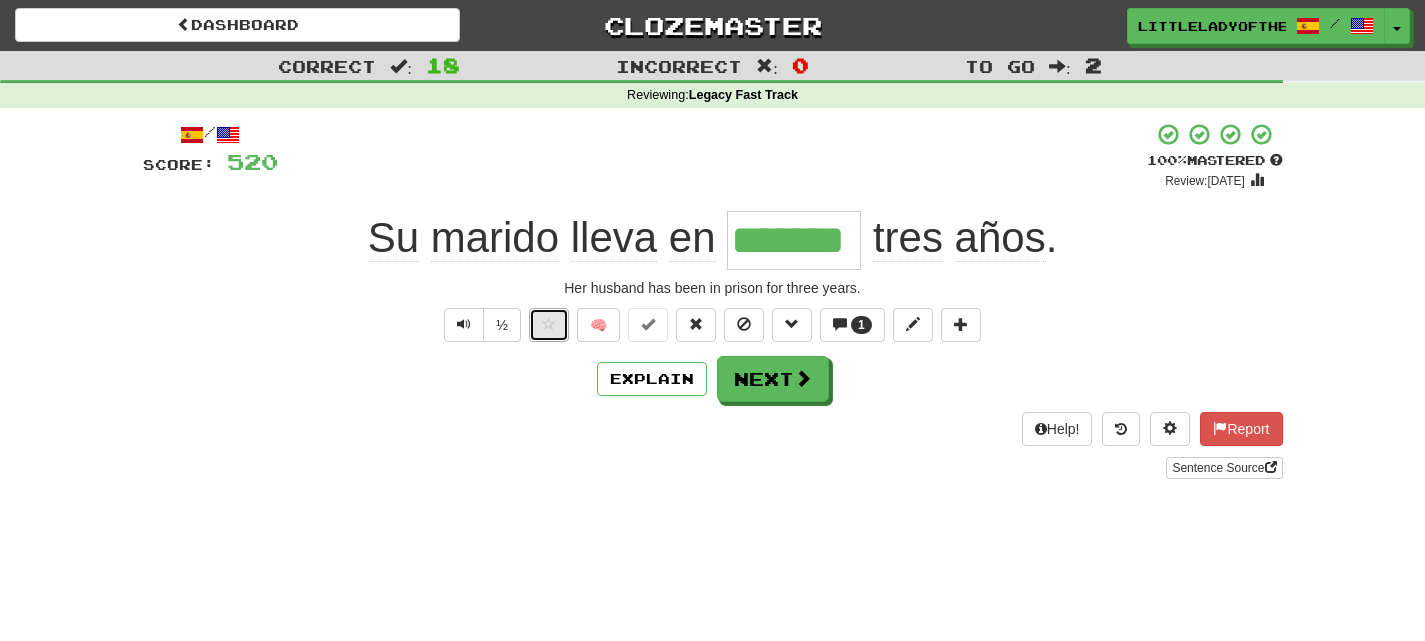 click at bounding box center (549, 325) 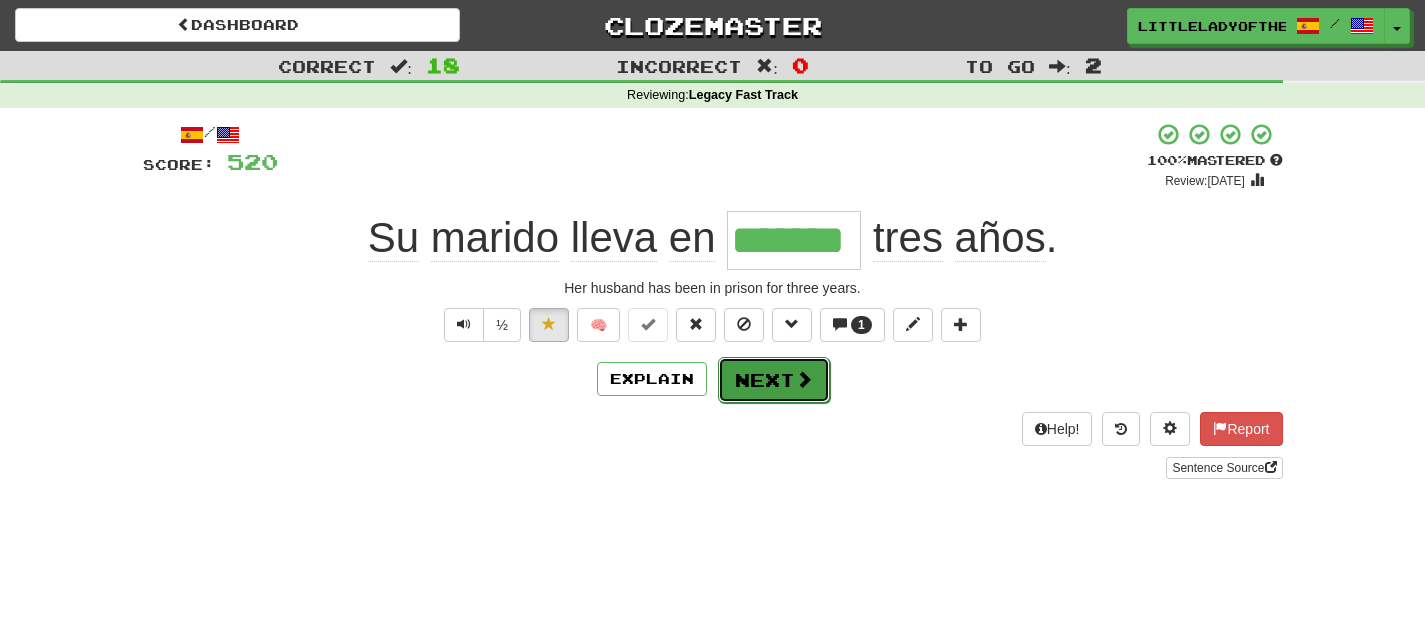 click on "Next" at bounding box center [774, 380] 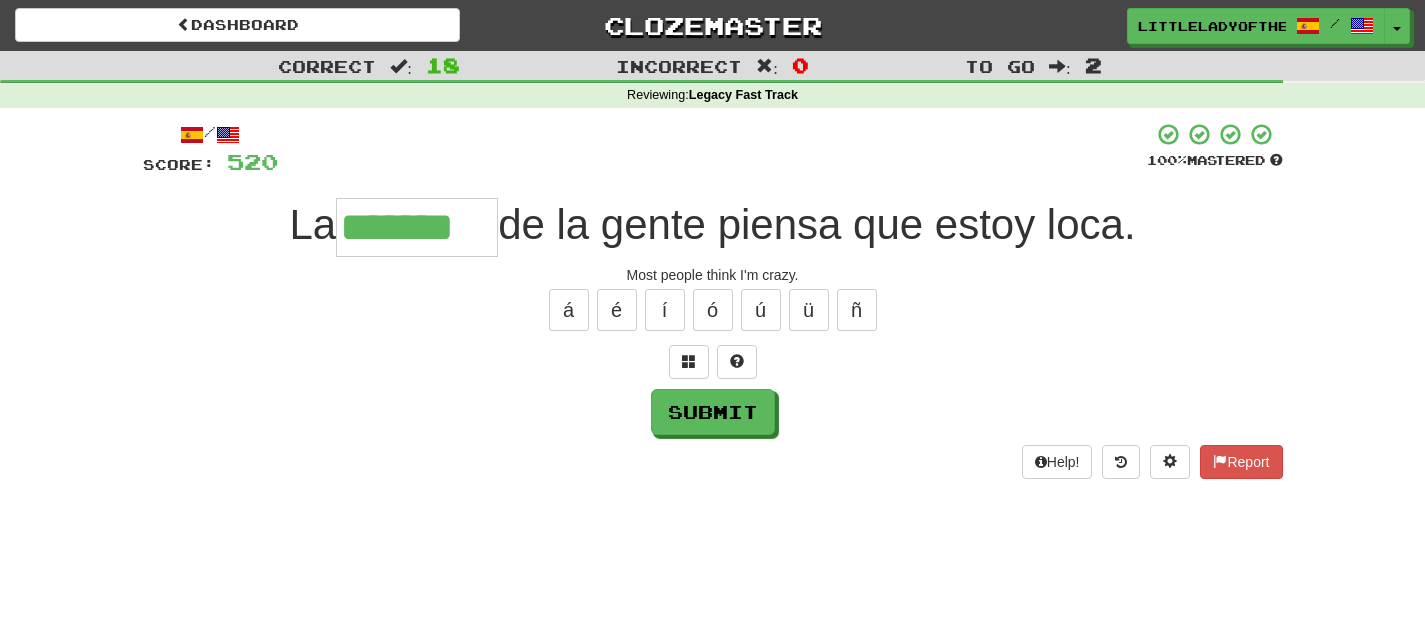 type on "*******" 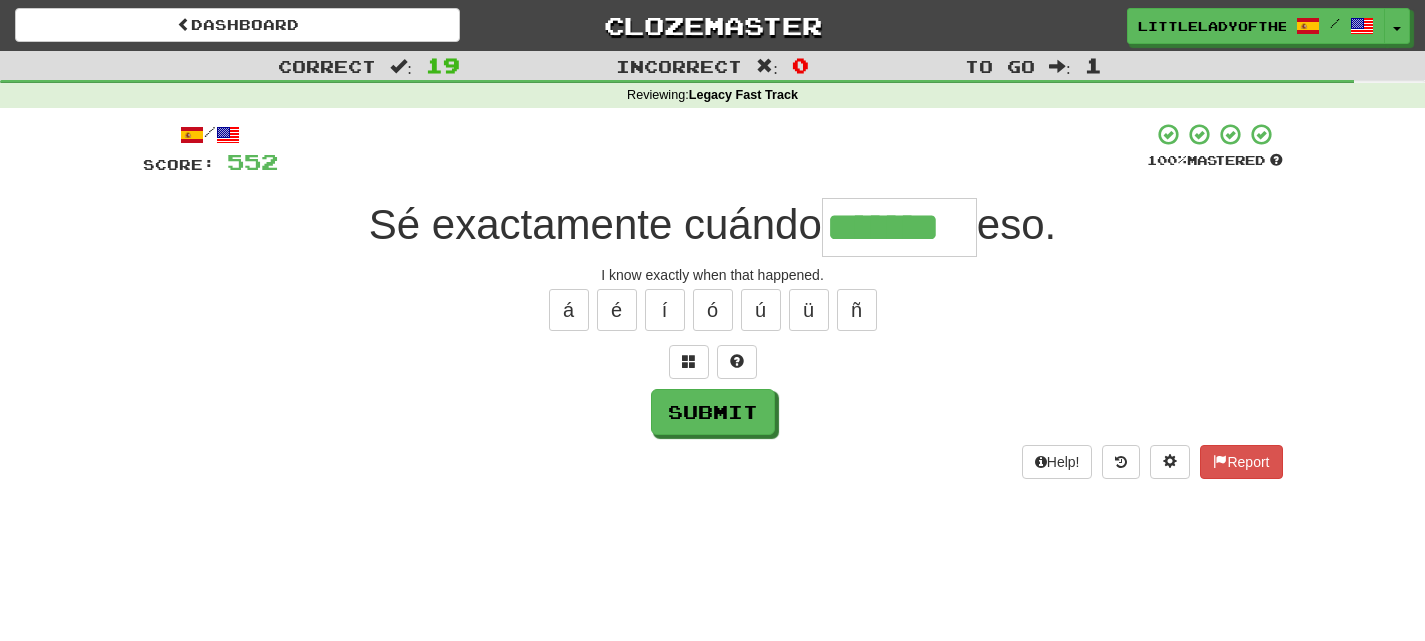 type on "*******" 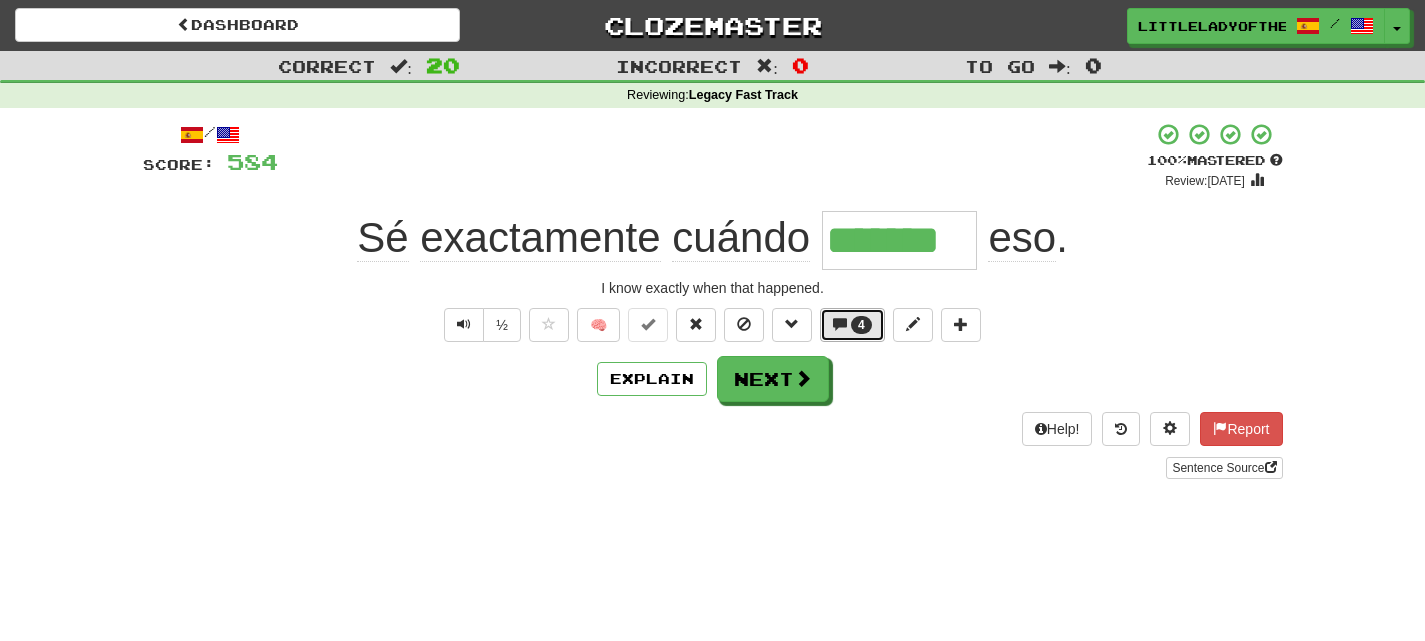 click at bounding box center (840, 324) 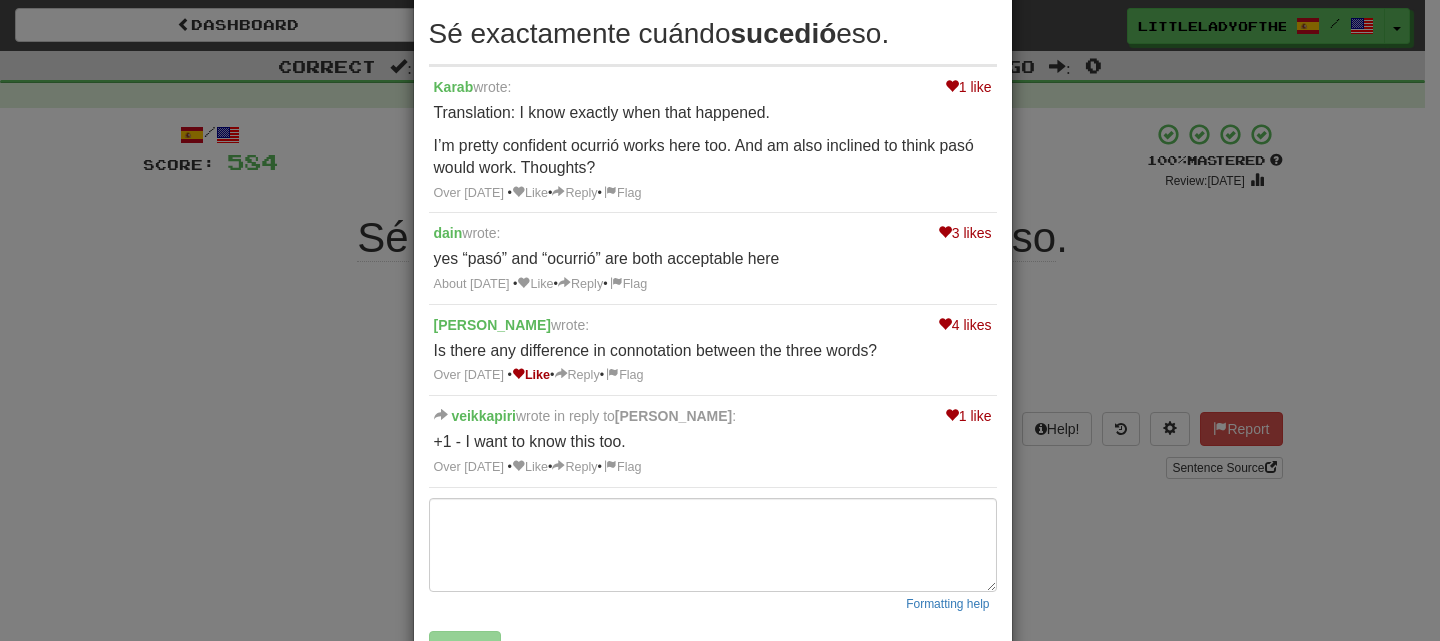 scroll, scrollTop: 84, scrollLeft: 0, axis: vertical 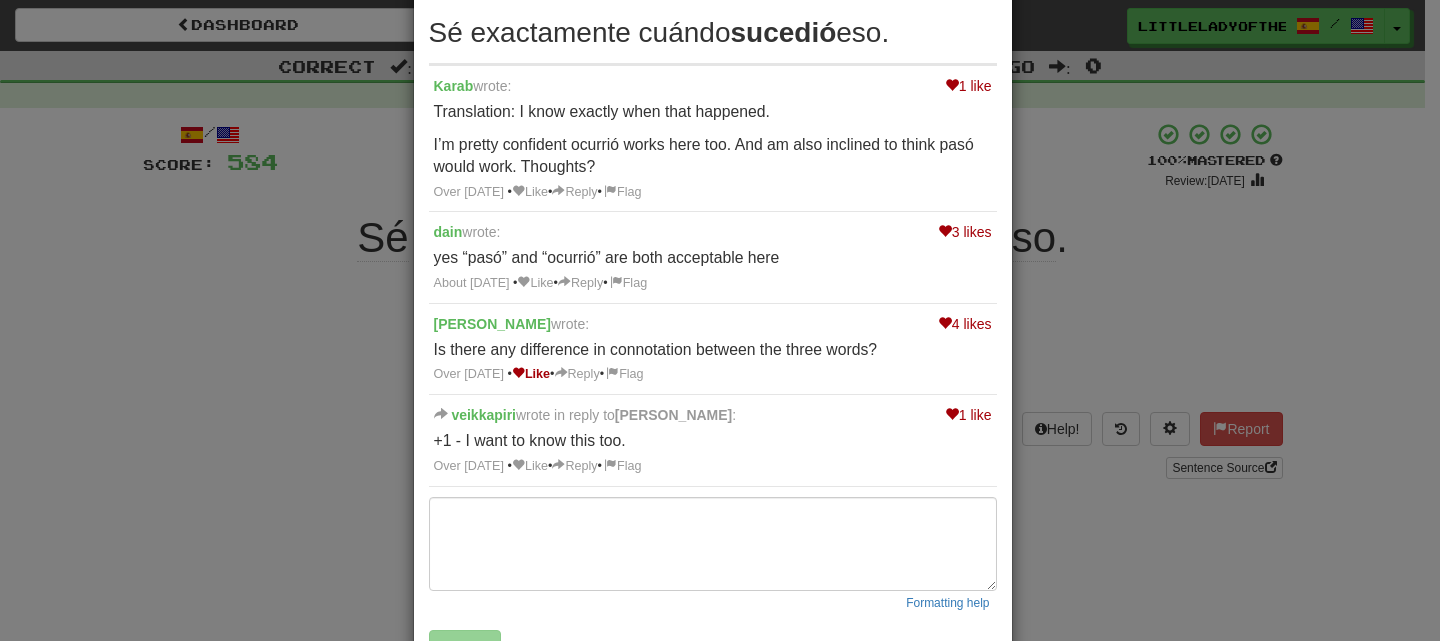 click on "× Discussion View in the forum  Sé exactamente cuándo  sucedió  eso.
1
like
Karab
wrote:
Translation: I know exactly when that happened.
I’m pretty confident ocurrió works here too. And am also inclined to think pasó would work. Thoughts?
Over 6 years ago
•
Like
•
Reply
•
Flag
3
likes
dain
wrote:
yes “pasó” and “ocurrió” are both acceptable here
About 6 years ago
•
Like
•
Reply
•
Flag
4
likes
cazort
wrote:
Is there any difference in connotation between the three words?
Over 4 years ago
•
Like
•
Reply
•
Flag
1
like
veikkapiri
wrote
in reply to
cazort :
+1 - I want to know this too.
Over 4 years ago
•
Like
•
Reply
•
Flag
Formatting help Post Discussion comments must be 20 characters or more. All sentence comments also appear in the forum -  check it out ! Close Loading .." at bounding box center [720, 320] 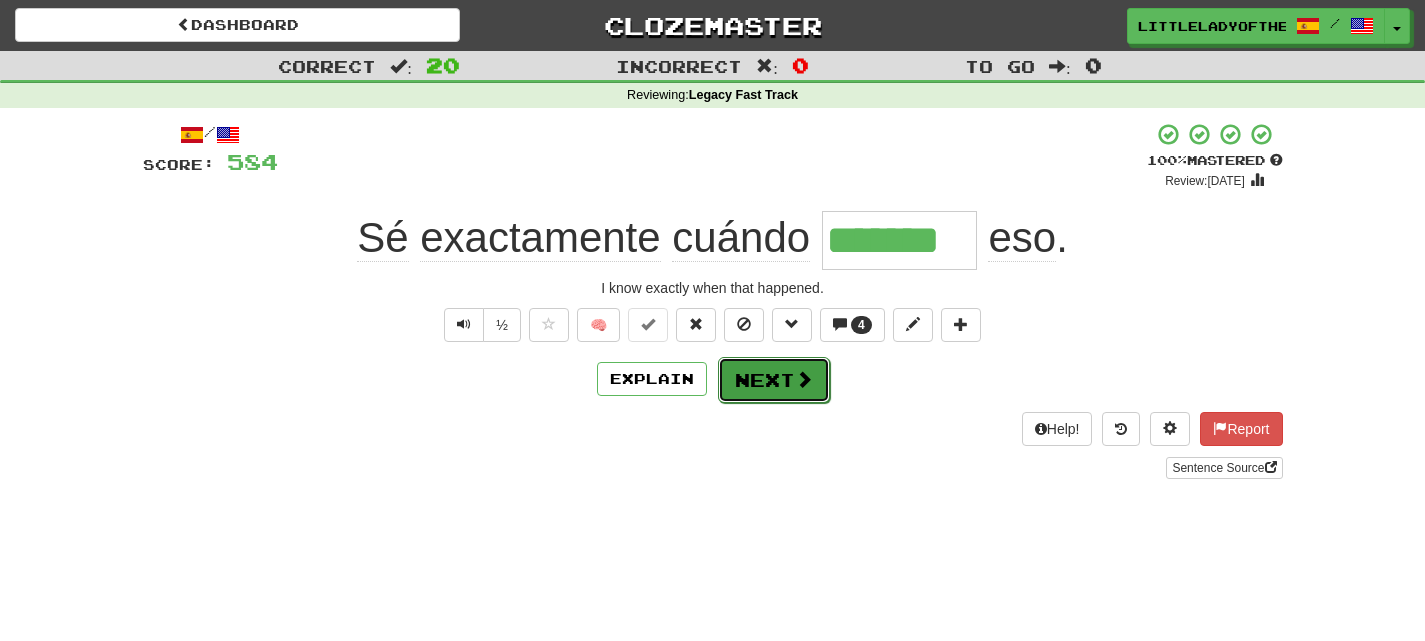 click on "Next" at bounding box center [774, 380] 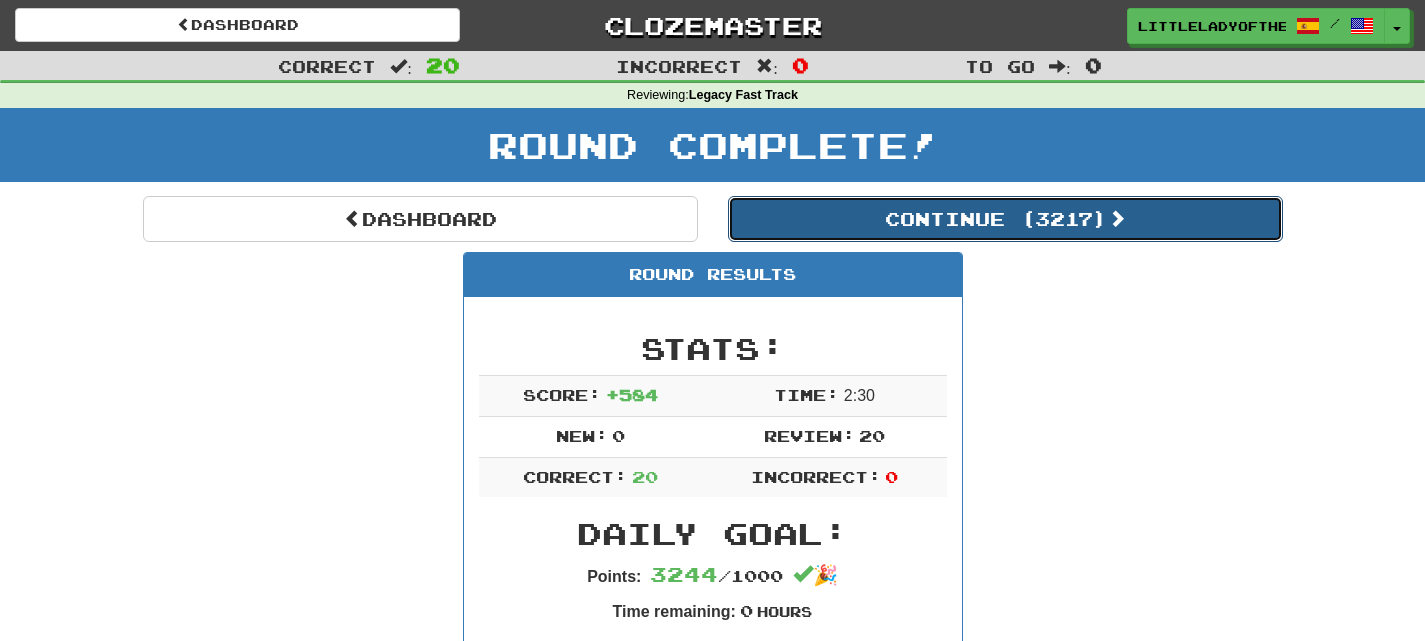 click on "Continue ( 3217 )" at bounding box center [1005, 219] 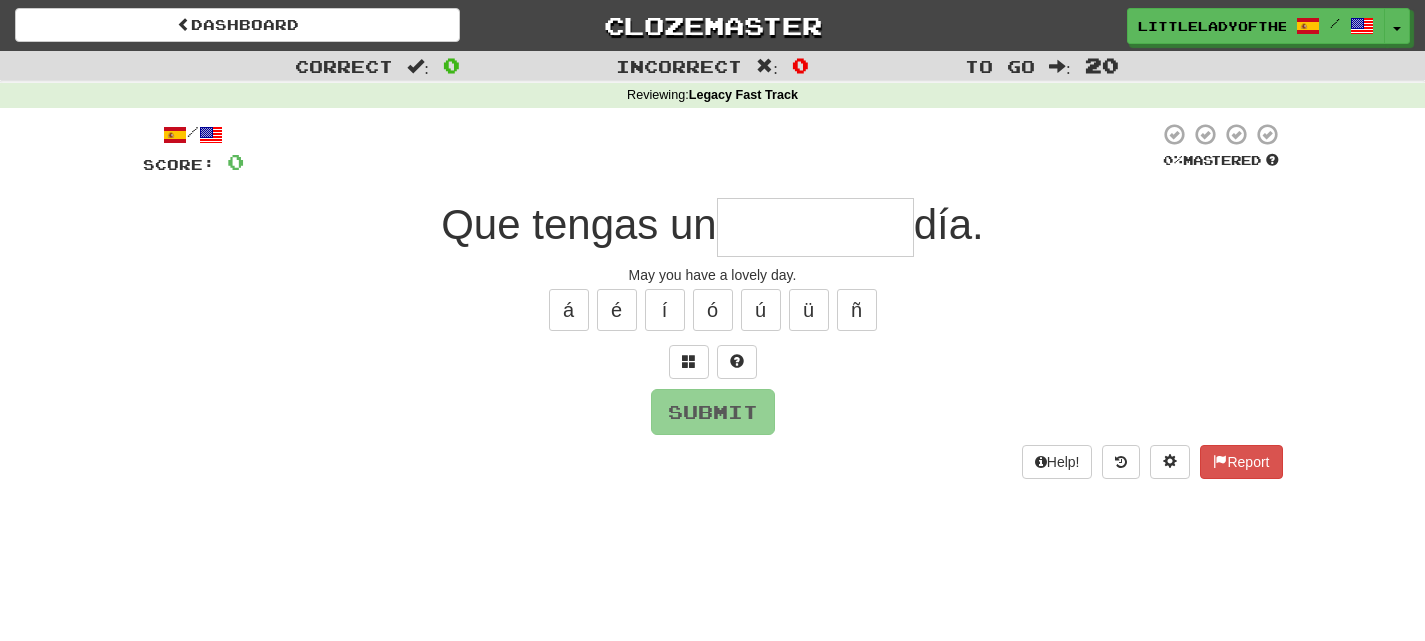 click at bounding box center (815, 227) 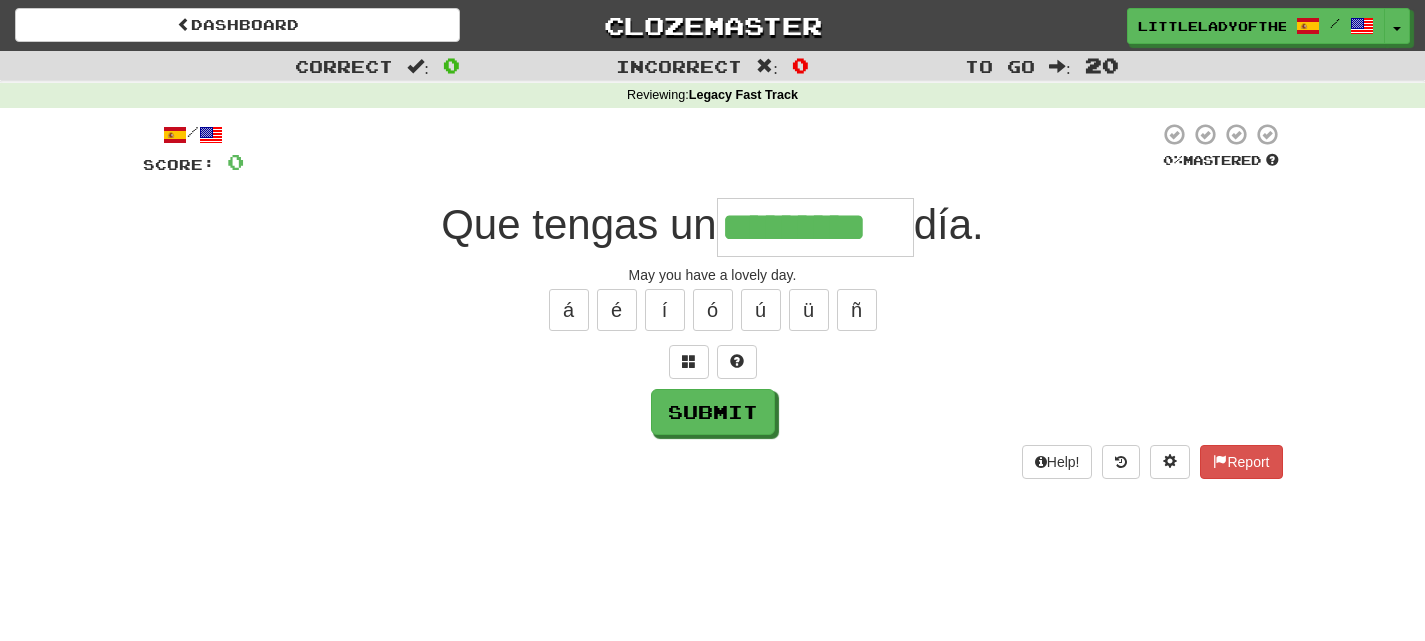 type on "*********" 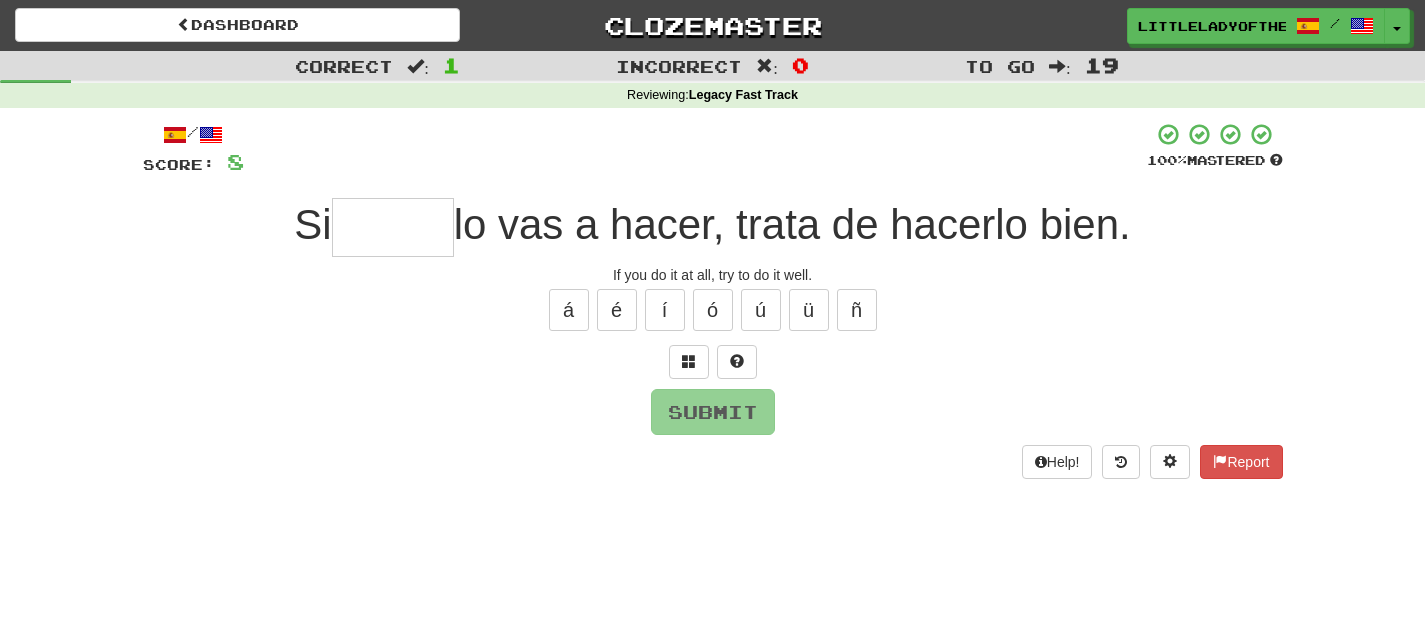 type on "*" 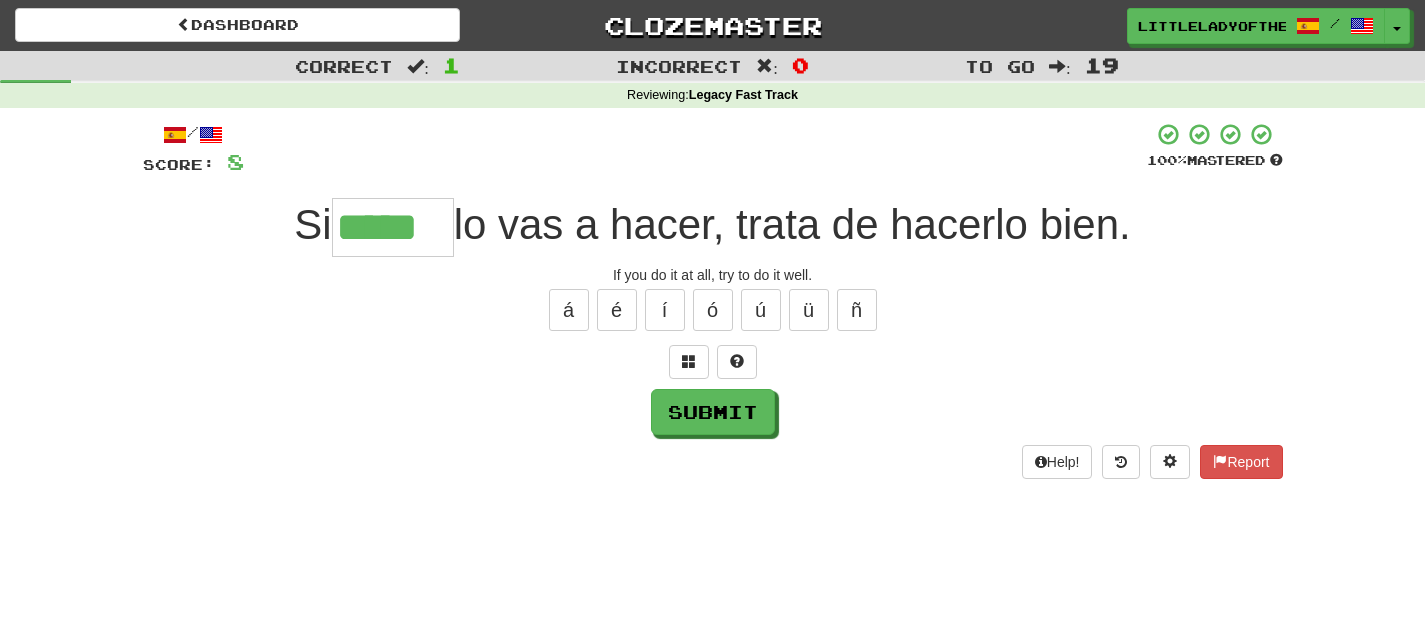 type on "*****" 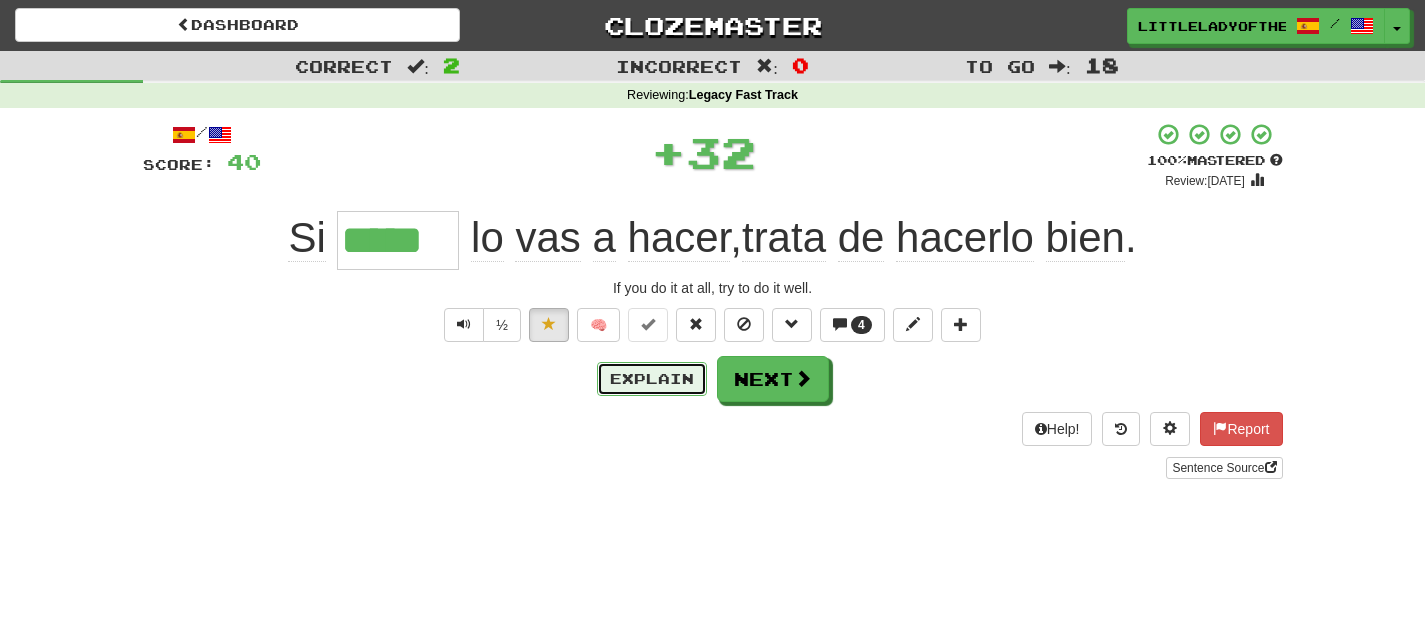 click on "Explain" at bounding box center (652, 379) 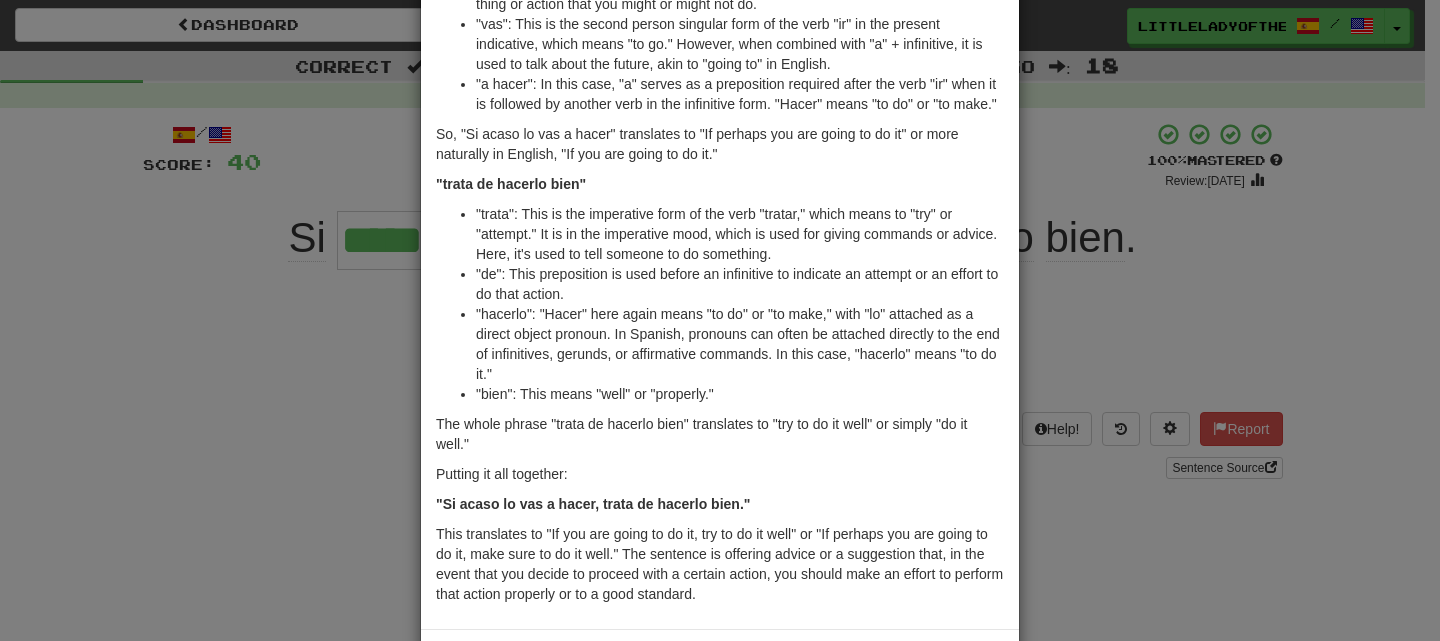 scroll, scrollTop: 323, scrollLeft: 0, axis: vertical 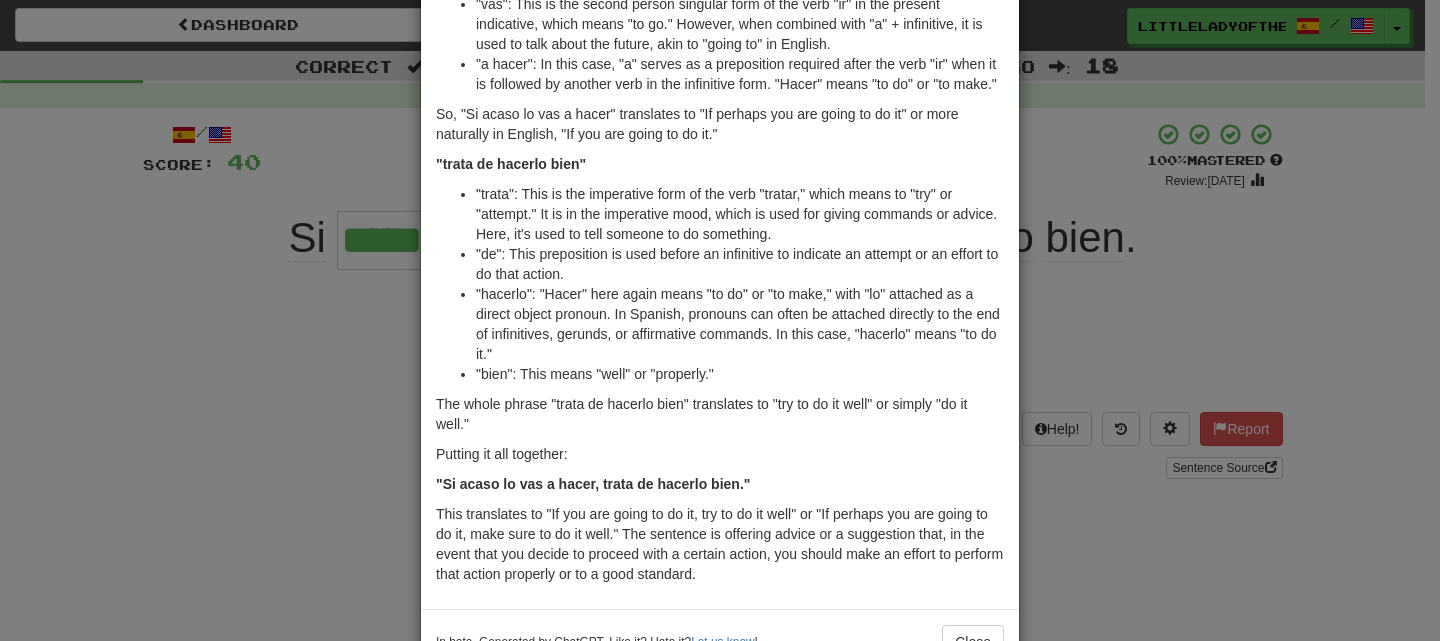 click on "× Explanation Certainly! Let's break down the Spanish sentence "Si acaso lo vas a hacer, trata de hacerlo bien" into its components for someone learning Spanish:
"Si acaso lo vas a hacer"
"Si": This translates to "if" in English and introduces a conditional clause, indicating that the action that follows may or will happen under certain conditions.
"acaso": This word means "perhaps" or "maybe," often signaling a possibility but with some uncertainty. So "si acaso" together can be understood as "if perhaps" or "in case."
"lo": This is a direct object pronoun which in this case refers to "it." "Lo" stands for the thing or action that you might or might not do.
"vas": This is the second person singular form of the verb "ir" in the present indicative, which means "to go." However, when combined with "a" + infinitive, it is used to talk about the future, akin to "going to" in English.
"trata de hacerlo bien"
"bien": This means "well" or "properly."
Putting it all together:" at bounding box center (720, 320) 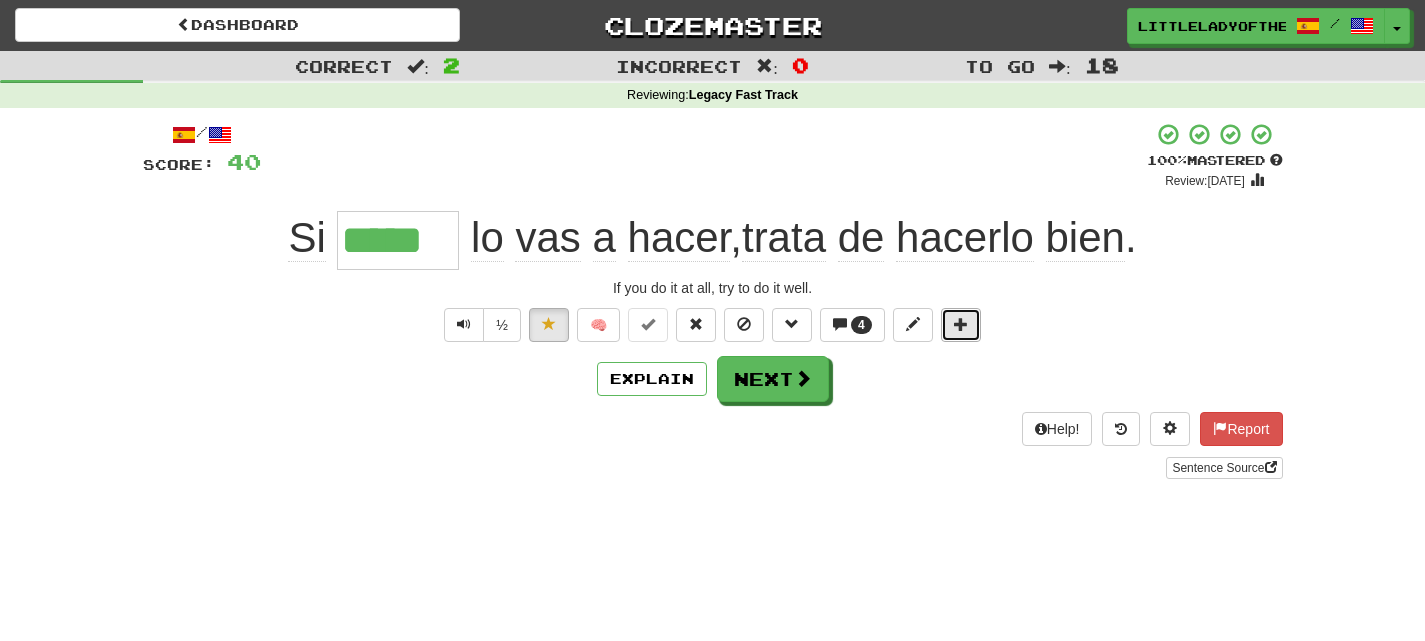 click at bounding box center (961, 324) 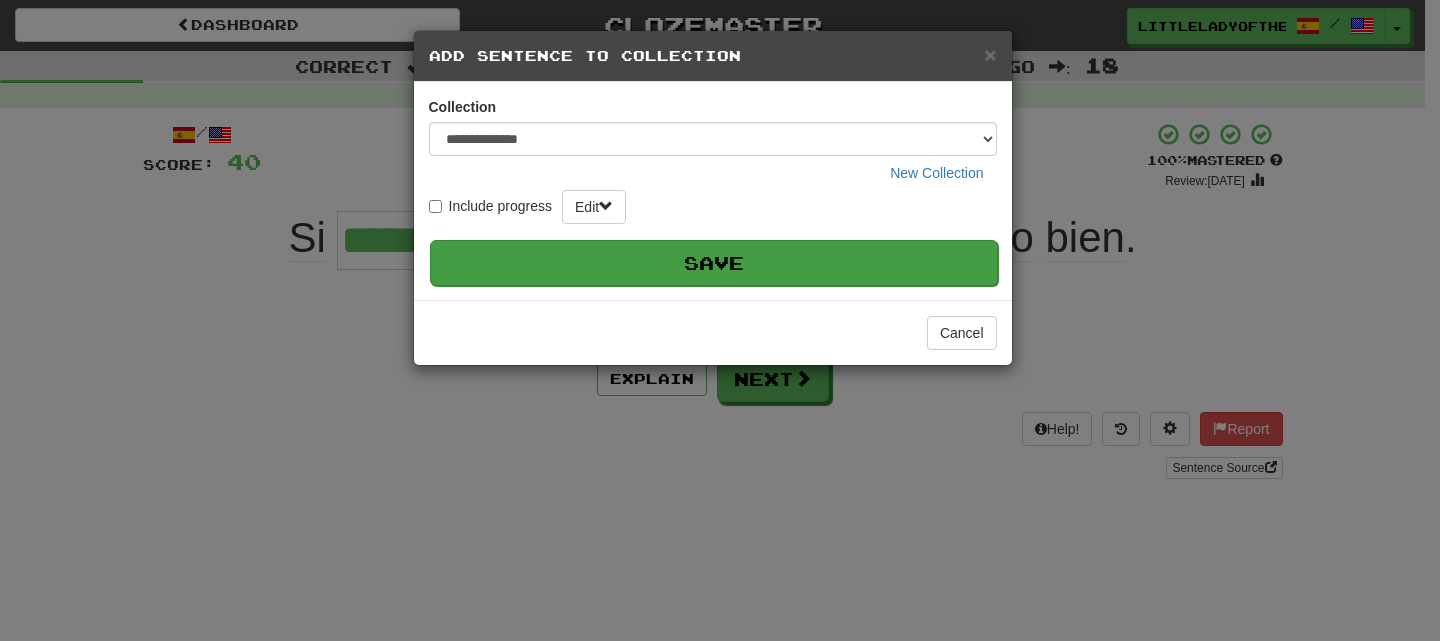 click on "Save" at bounding box center [714, 263] 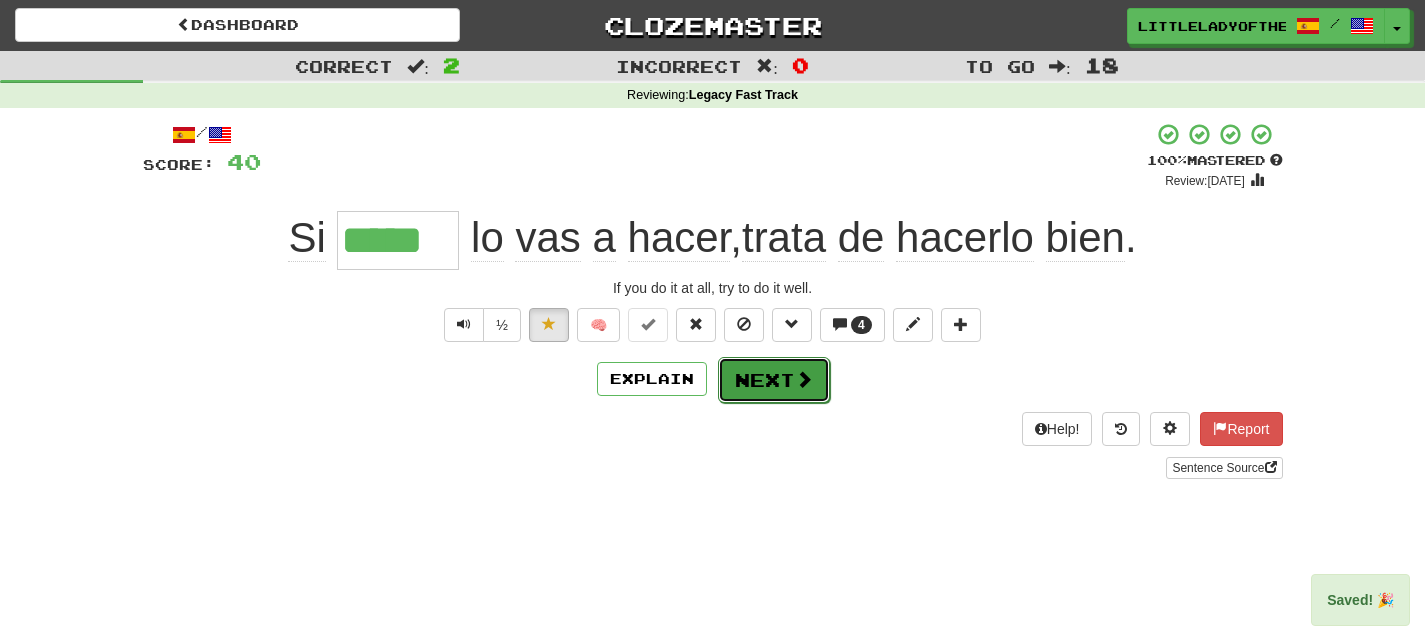 click at bounding box center [804, 379] 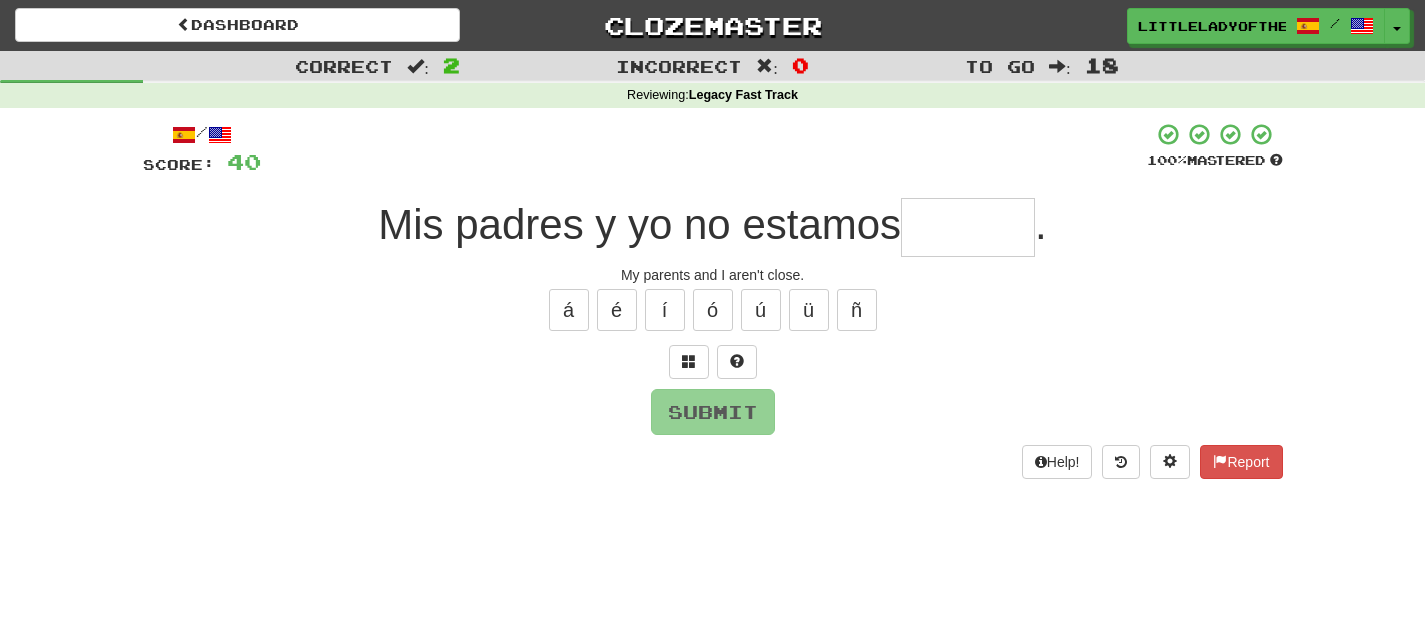 click at bounding box center [713, 362] 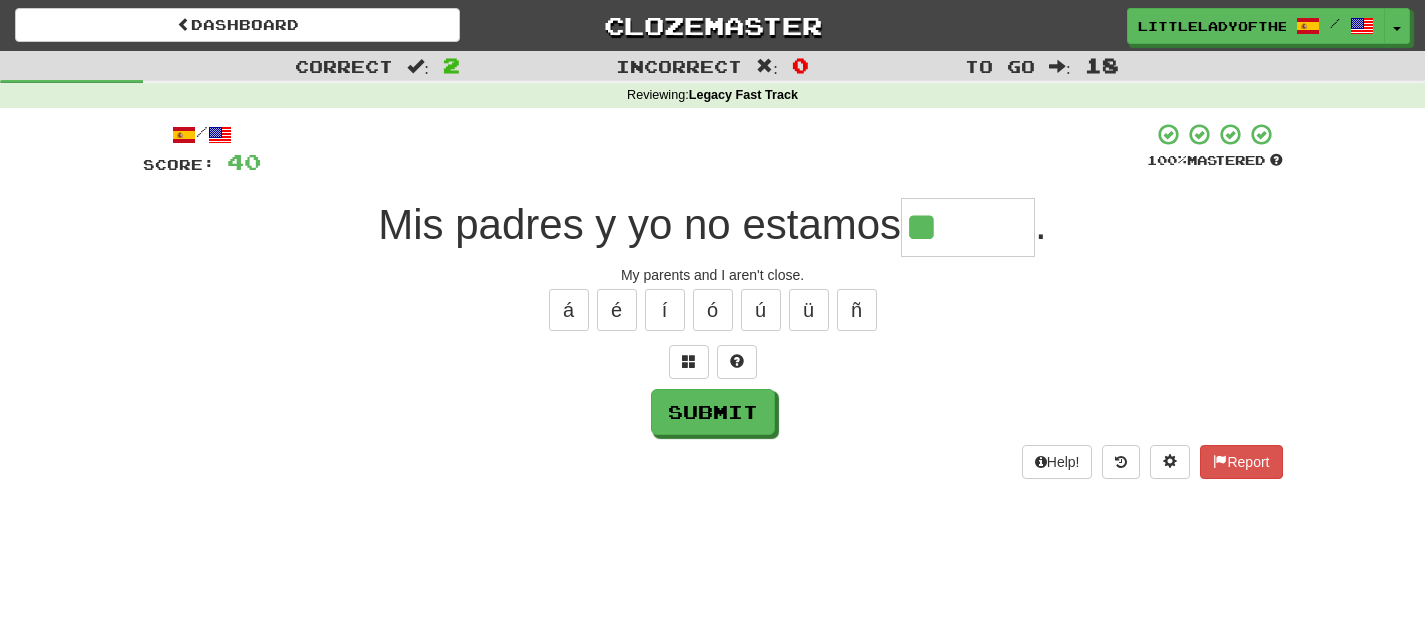 type on "*" 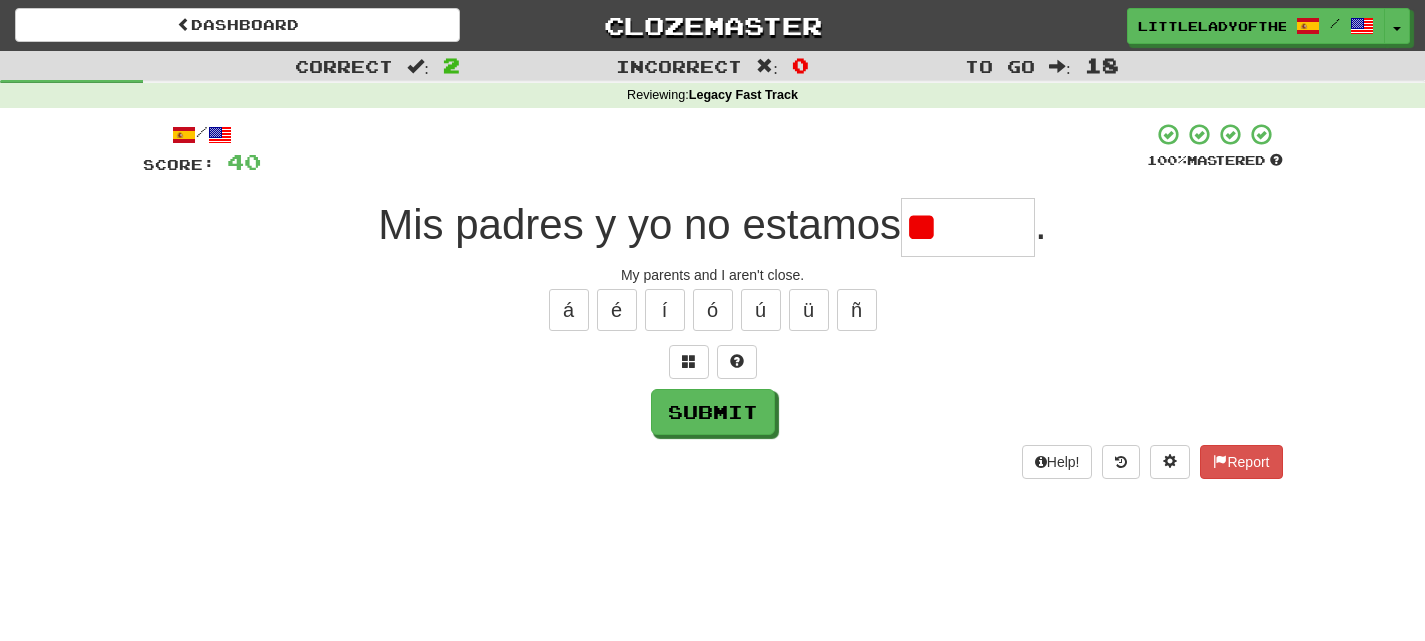 type on "*" 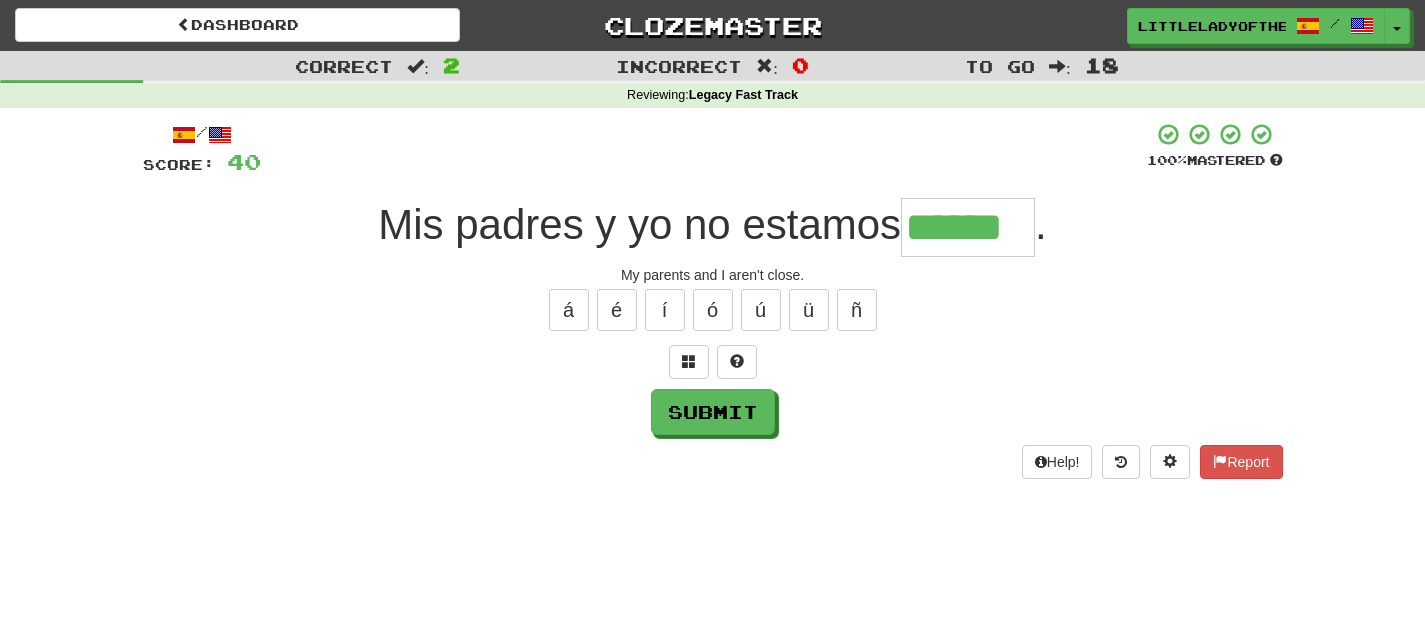 type on "******" 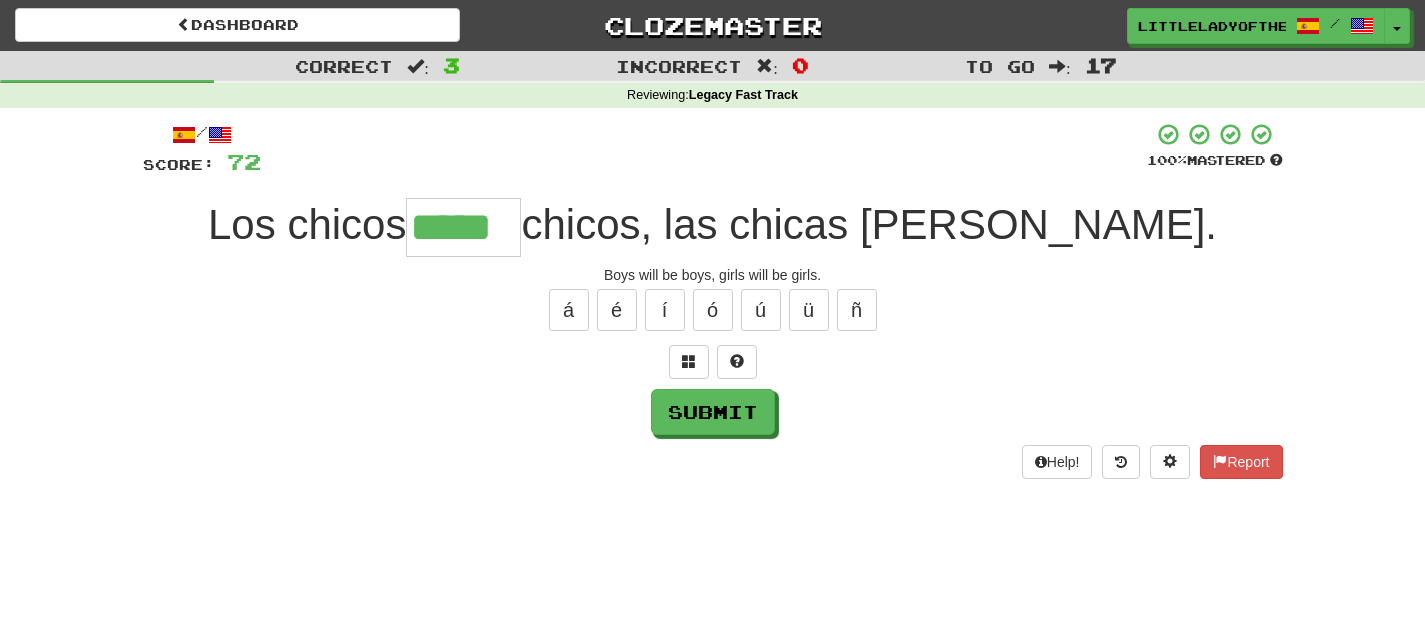 type on "*****" 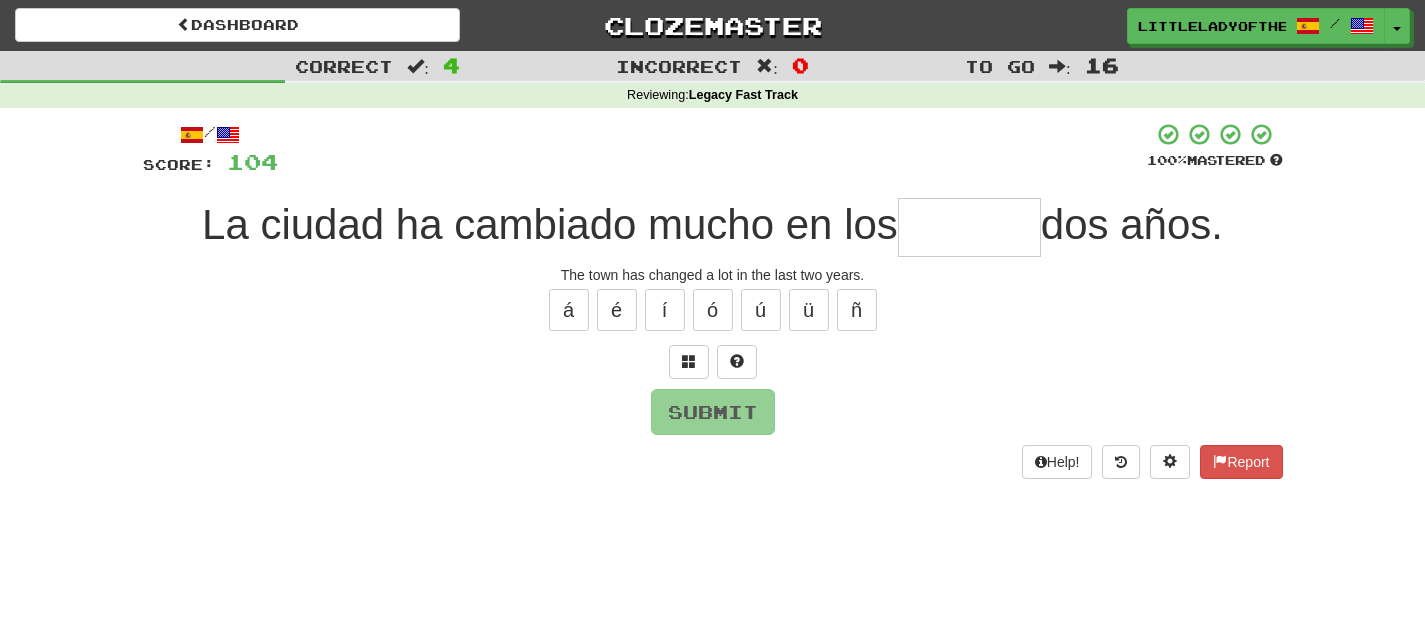 type on "*" 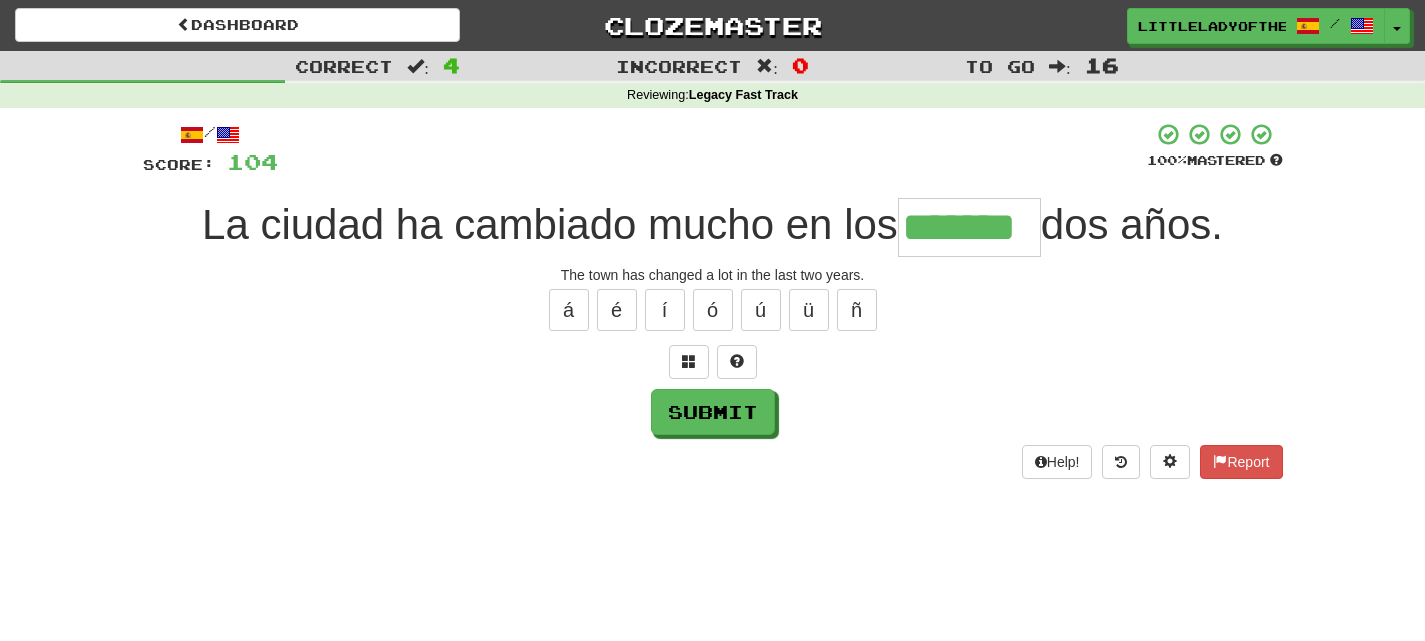 type on "*******" 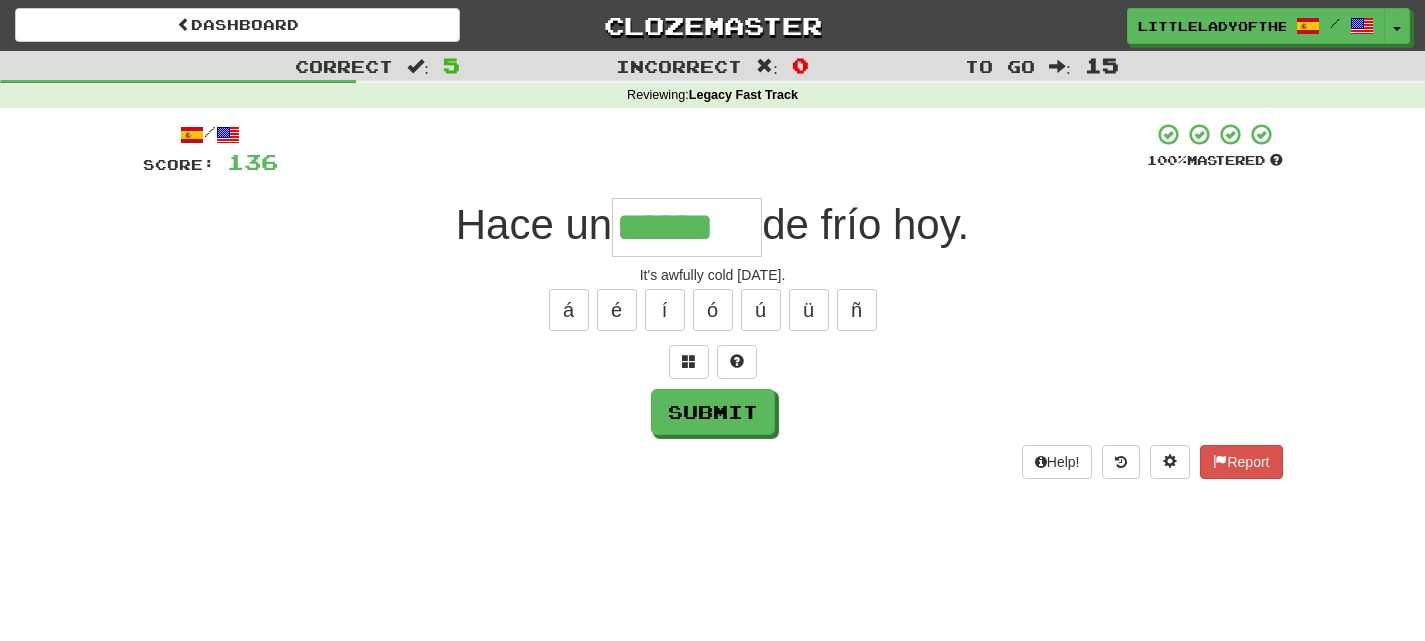 type on "******" 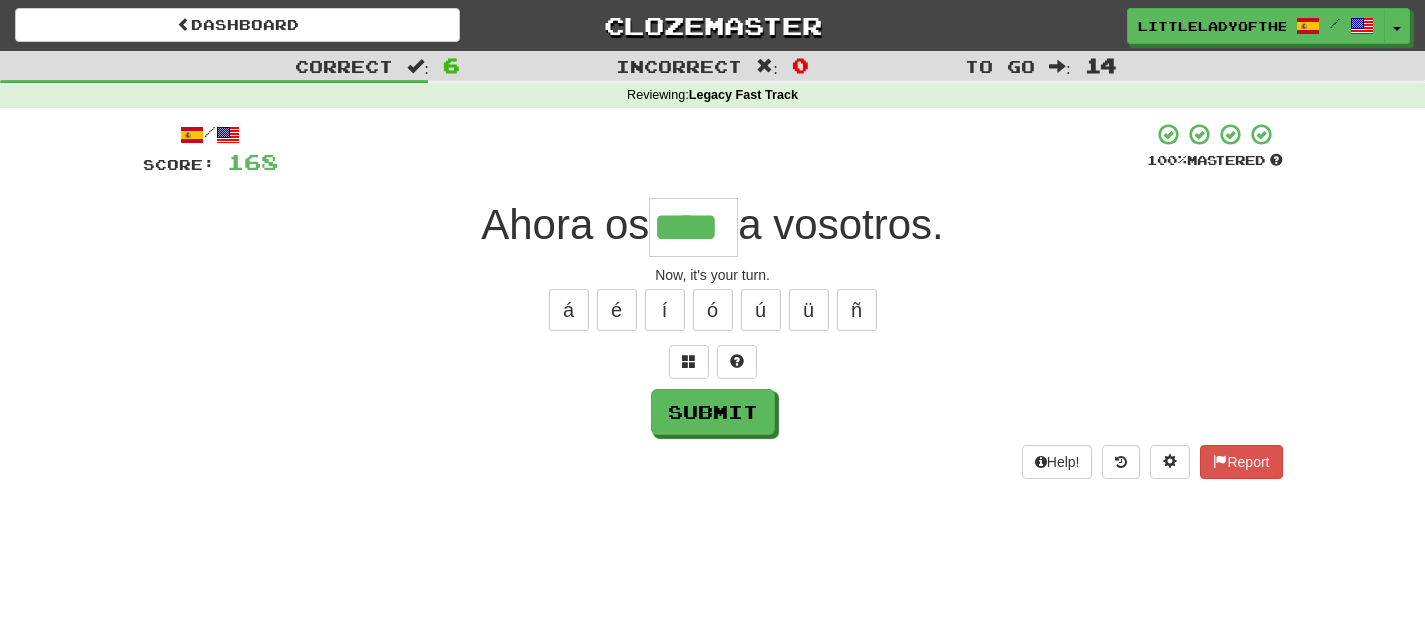 type on "****" 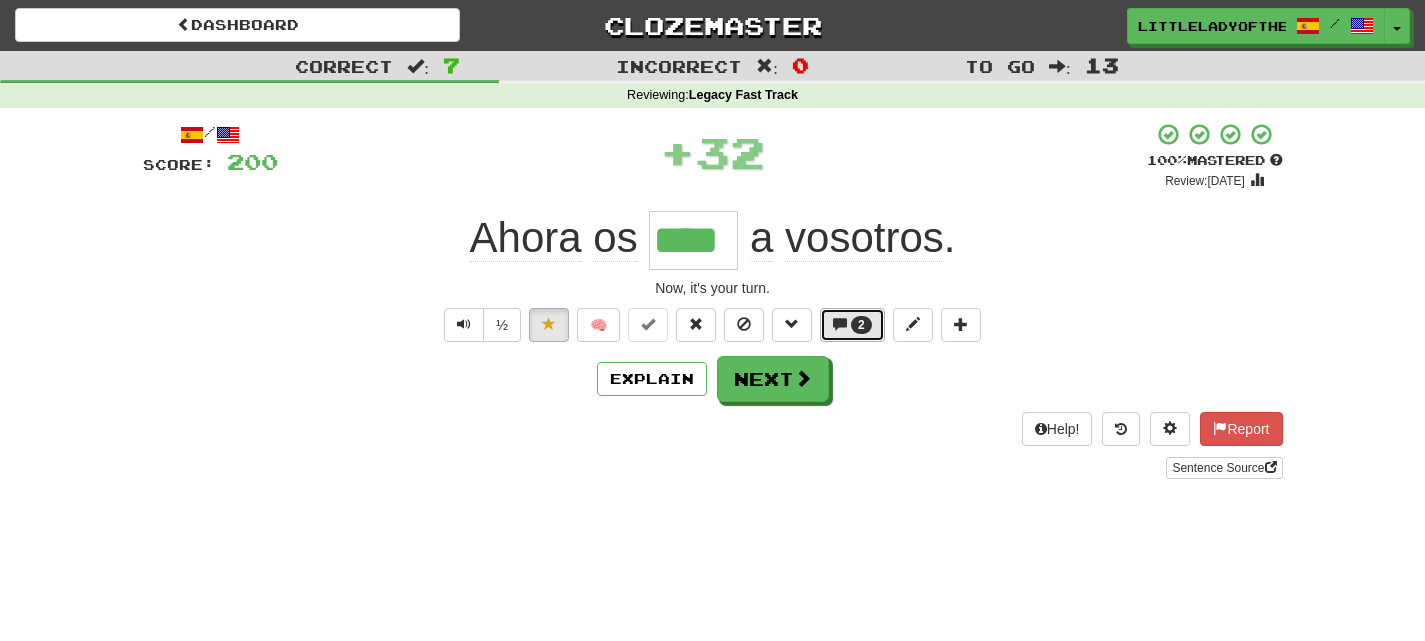 click on "2" at bounding box center (852, 325) 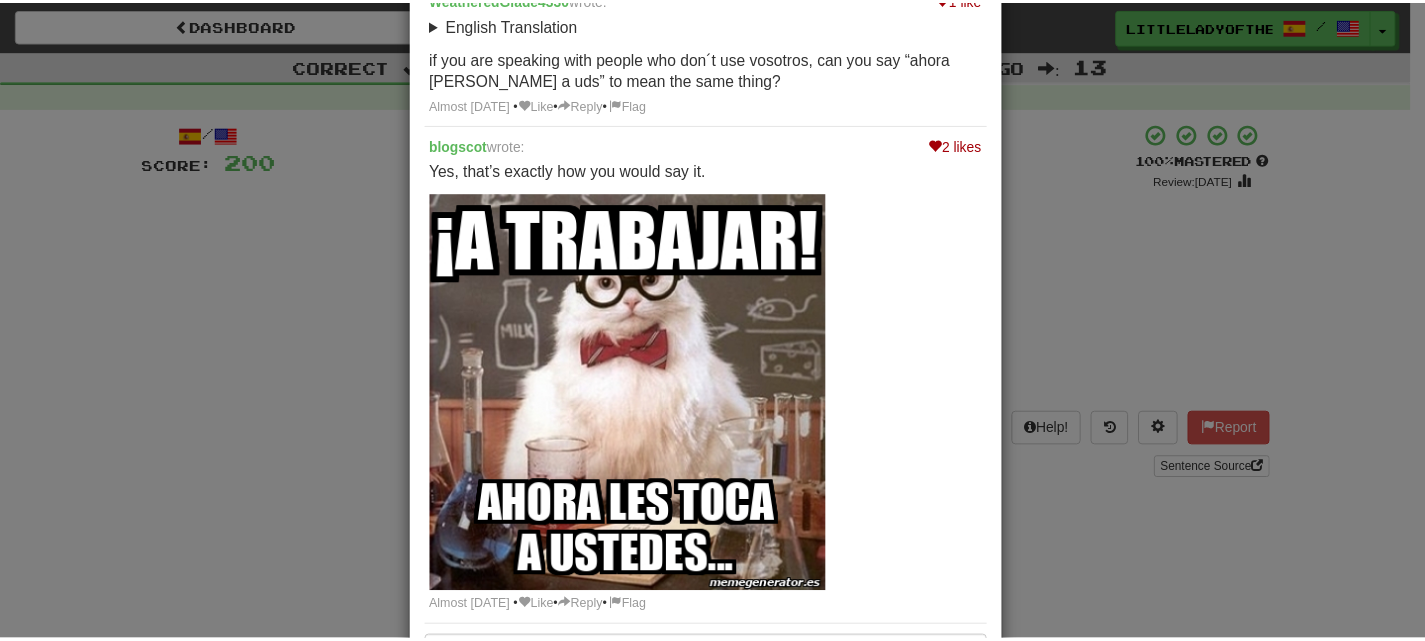 scroll, scrollTop: 172, scrollLeft: 0, axis: vertical 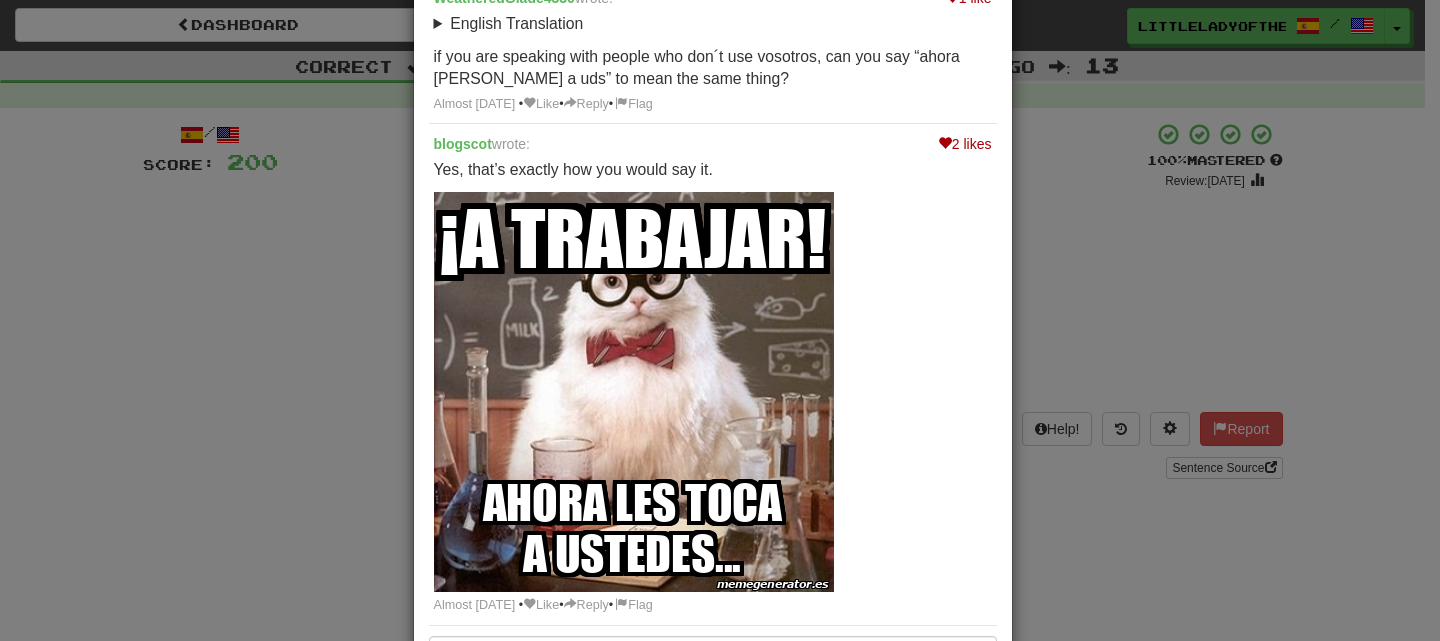 click on "× Discussion View in the forum  Ahora os  toca  a vosotros.
1
like
WeatheredGlade4330
wrote:
English Translation
Now, it’s your turn.
if you are speaking with people who don´t use vosotros, can you say “ahora les toca a uds” to mean the same thing?
Almost 4 years ago
•
Like
•
Reply
•
Flag
2
likes
blogscot
wrote:
Yes, that’s exactly how you would say it.
Almost 4 years ago
•
Like
•
Reply
•
Flag
Formatting help Post Discussion comments must be 20 characters or more. All sentence comments also appear in the forum -  check it out ! Close Loading ." at bounding box center [720, 320] 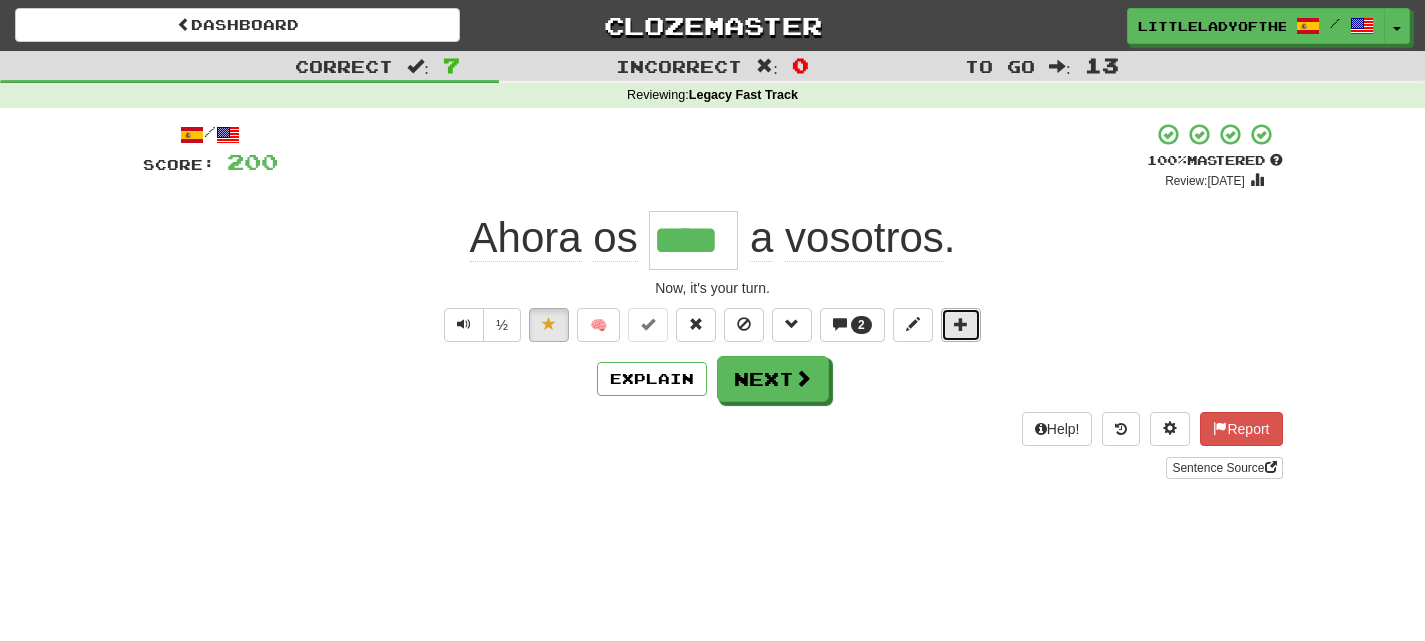 click at bounding box center [961, 325] 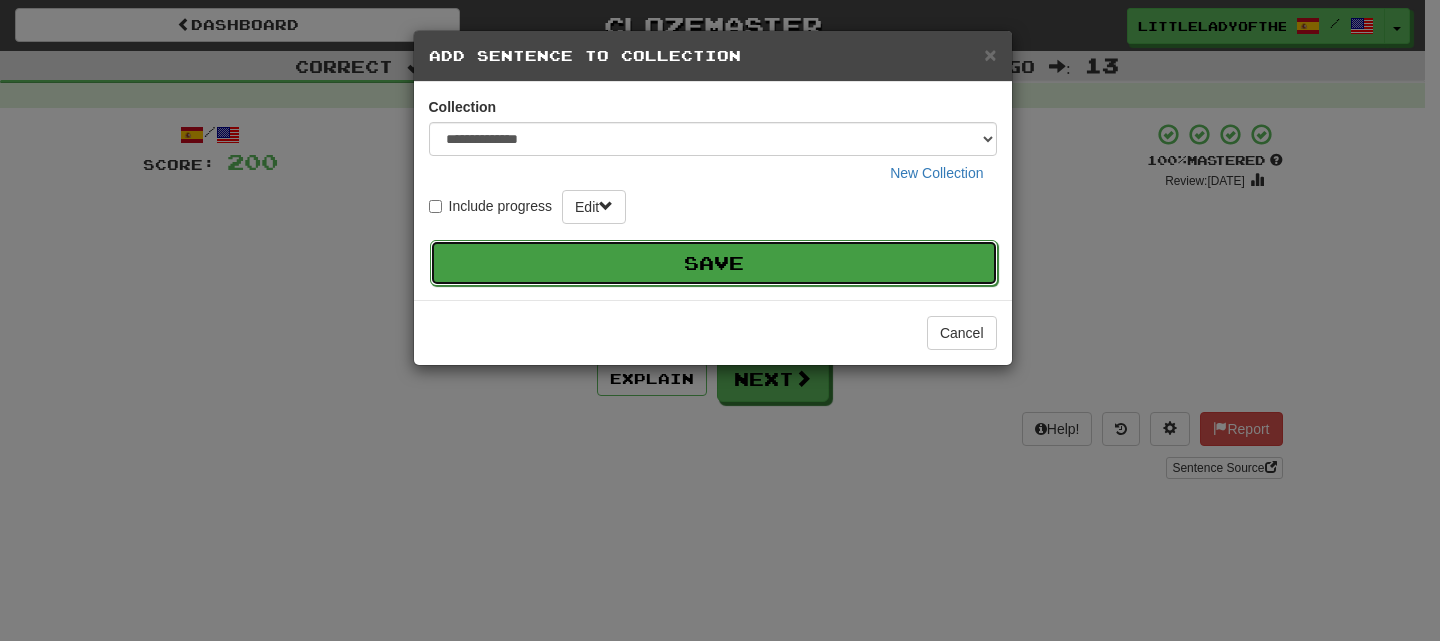 click on "Save" at bounding box center [714, 263] 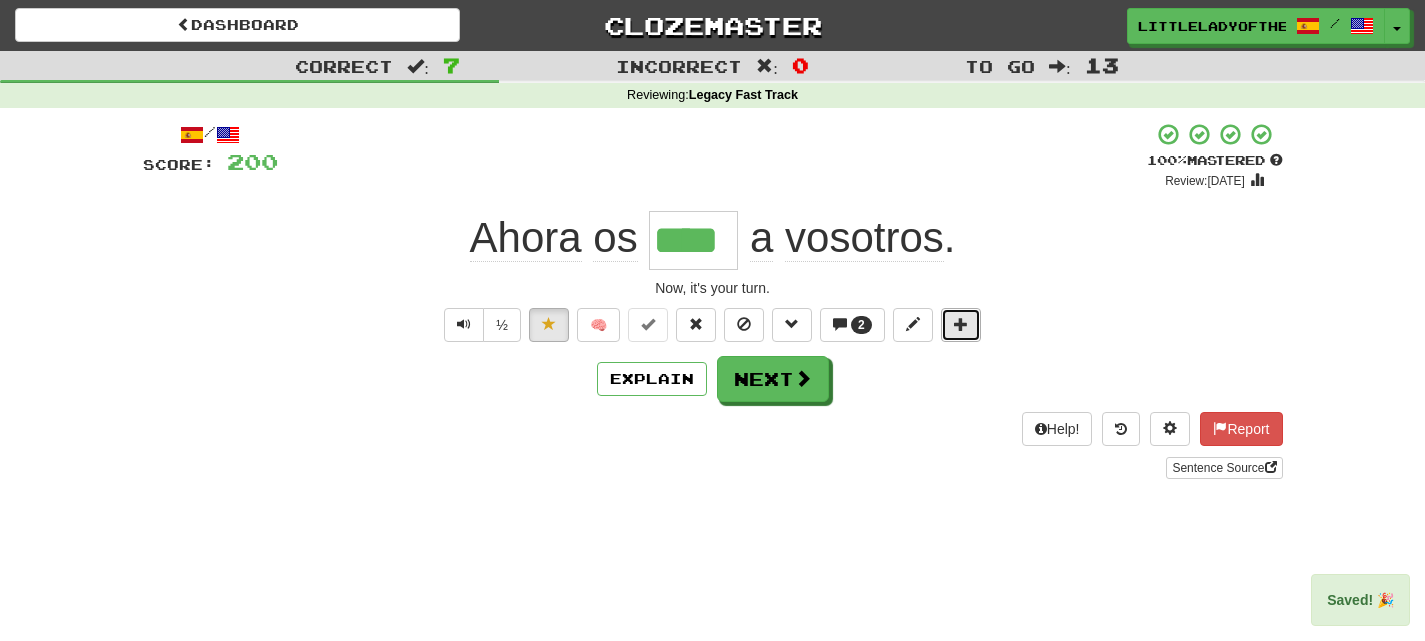 click at bounding box center (961, 325) 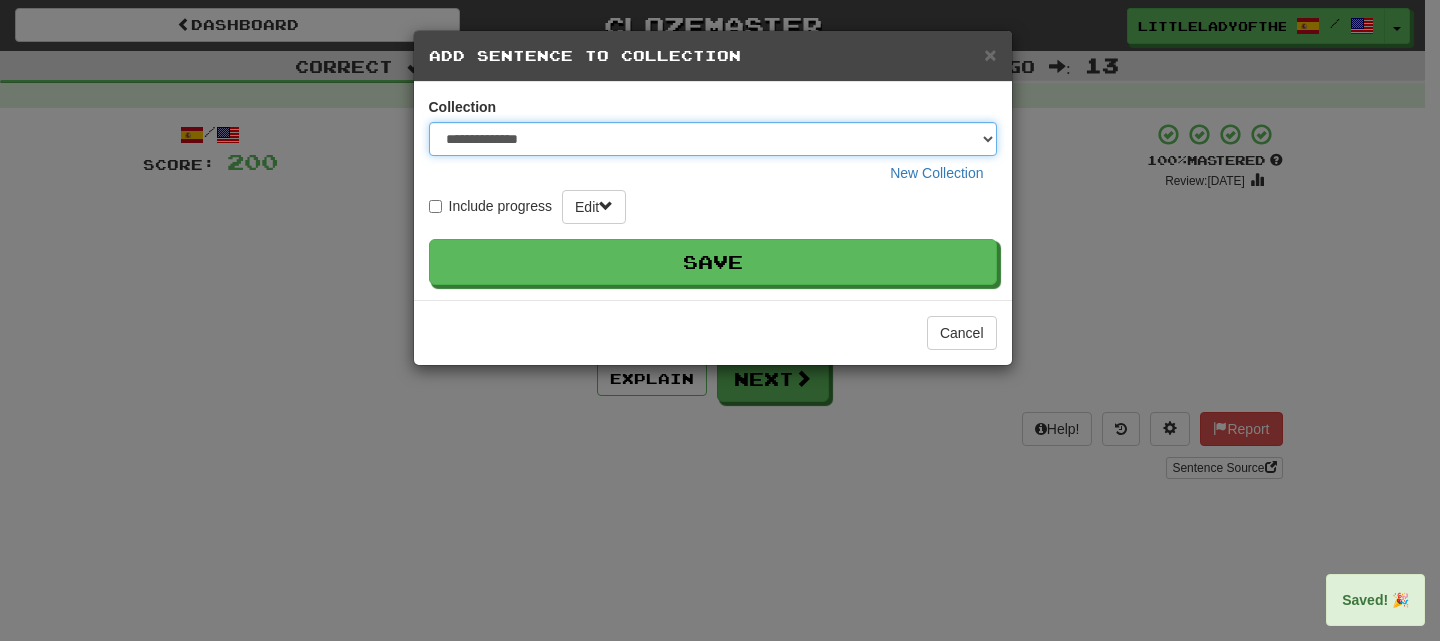 click on "**********" at bounding box center [713, 139] 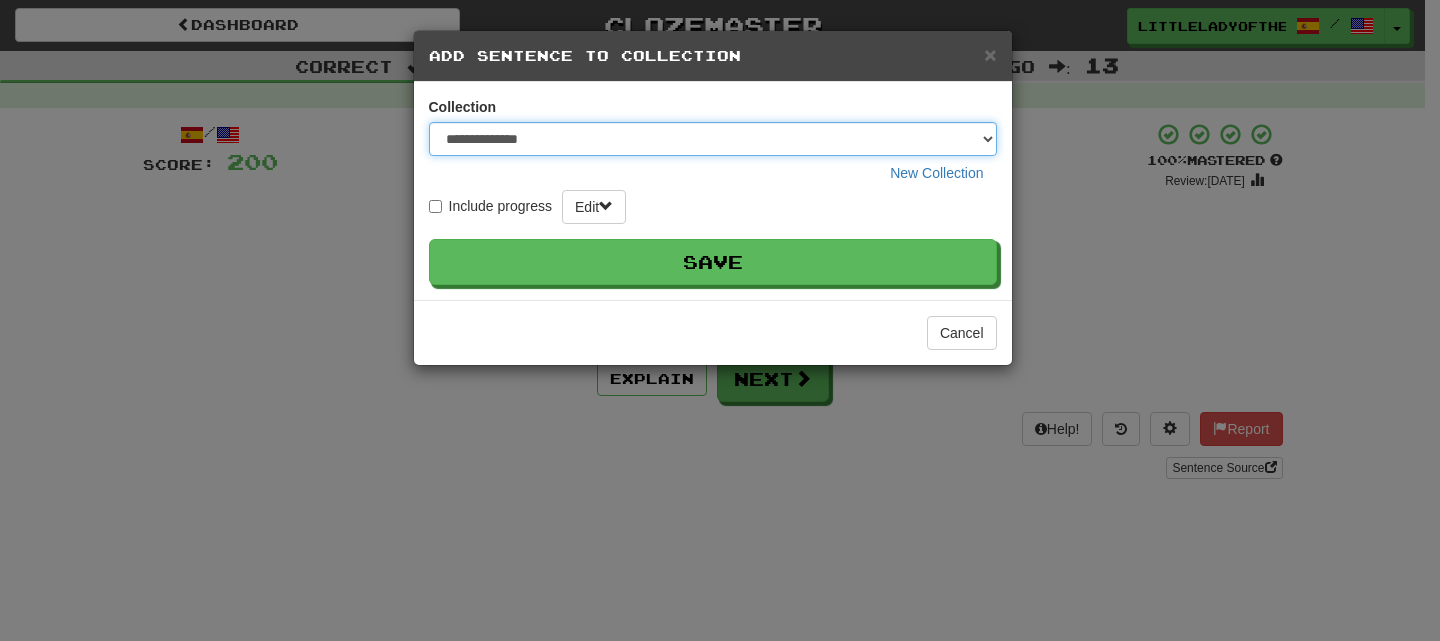 select on "*****" 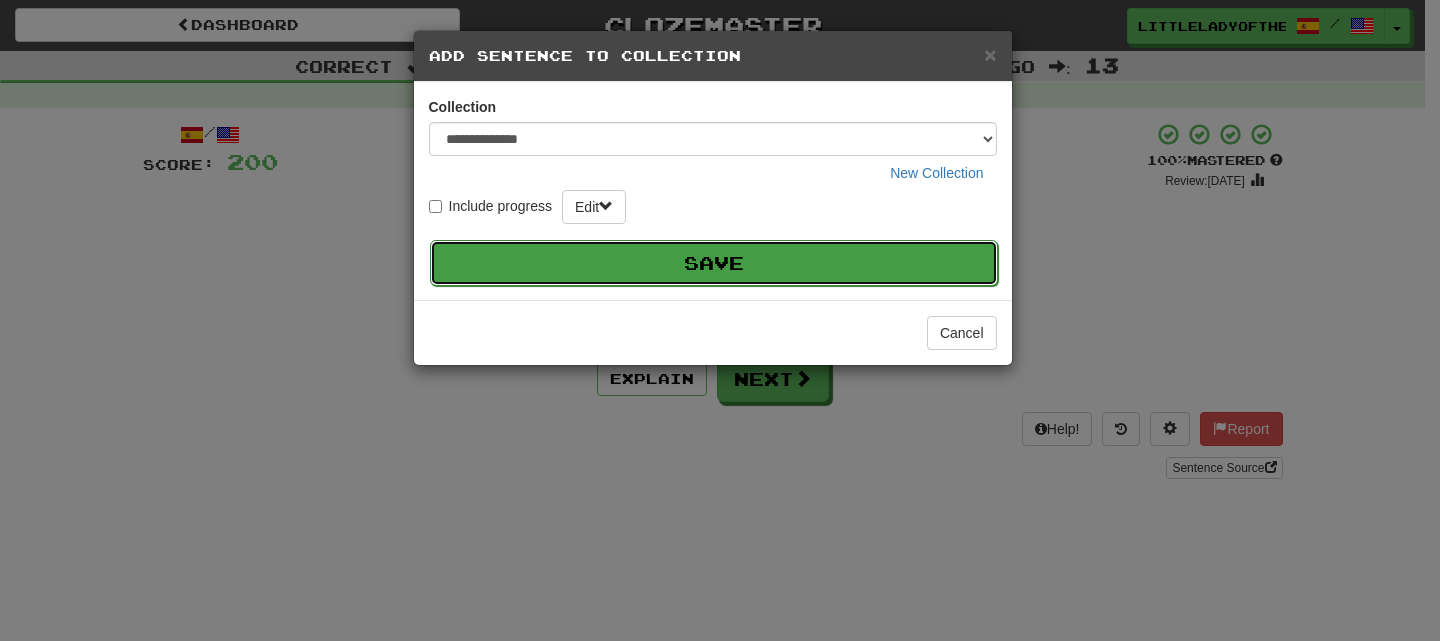 click on "Save" at bounding box center [714, 263] 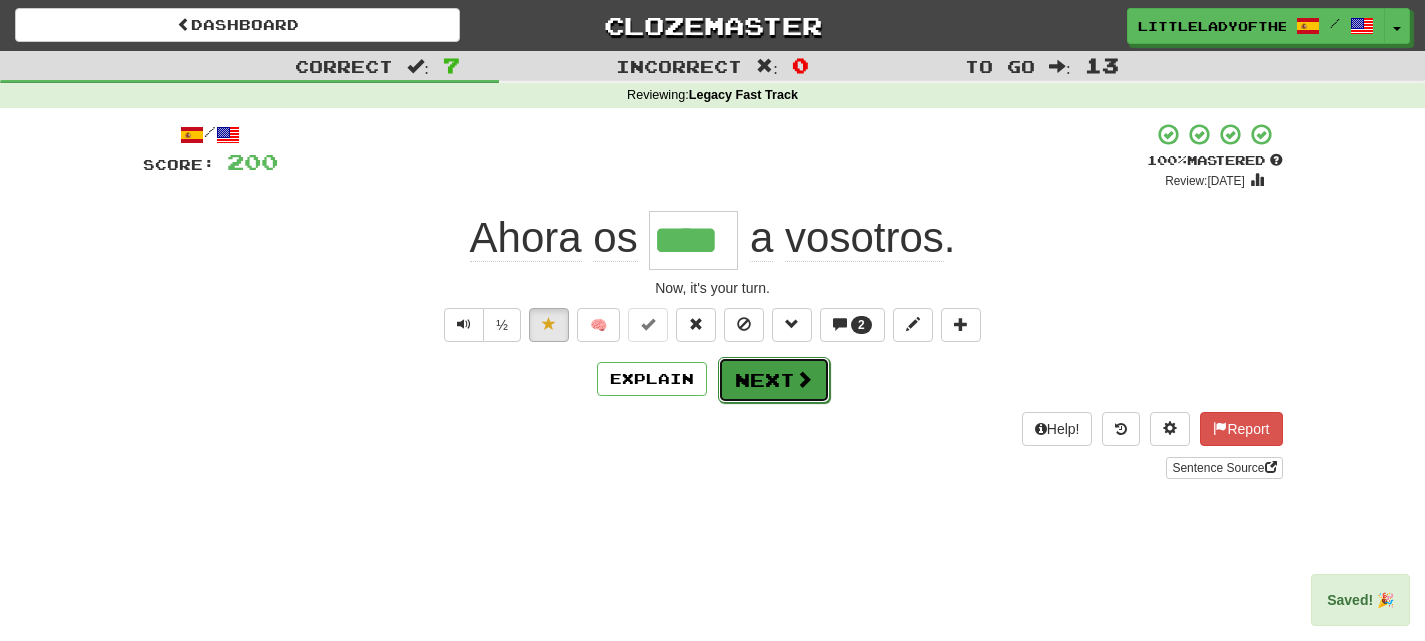 click on "Next" at bounding box center [774, 380] 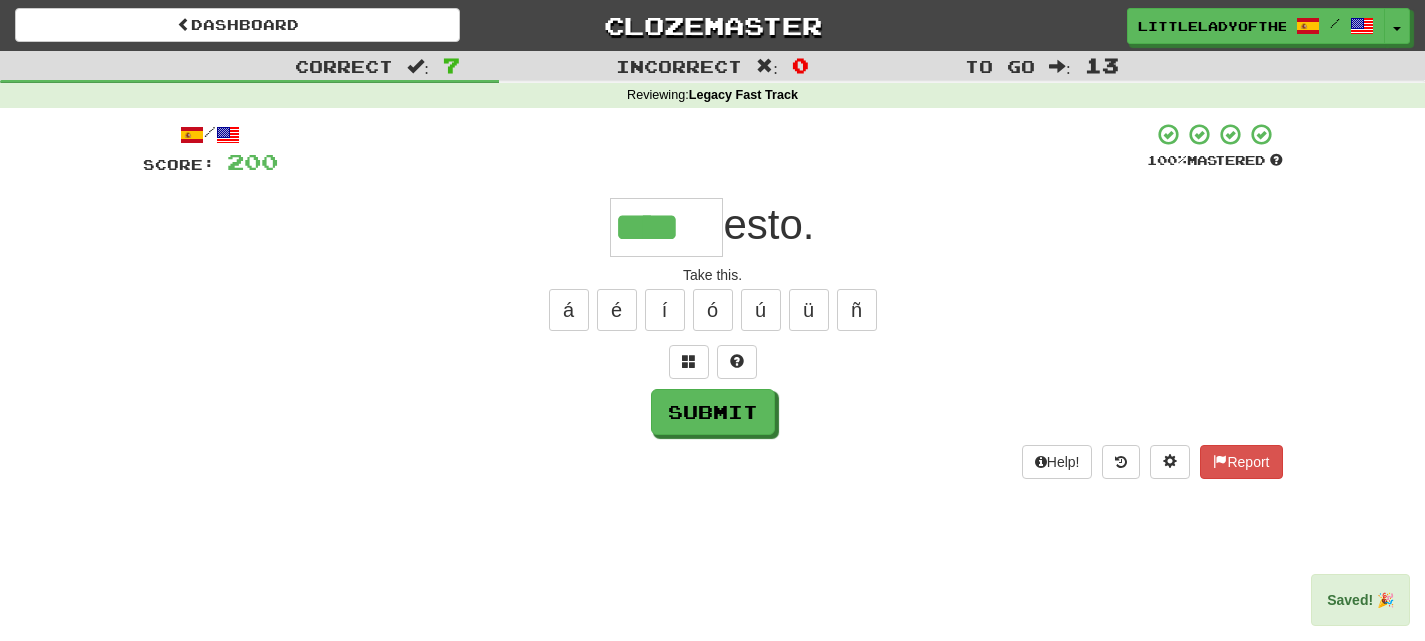 type on "****" 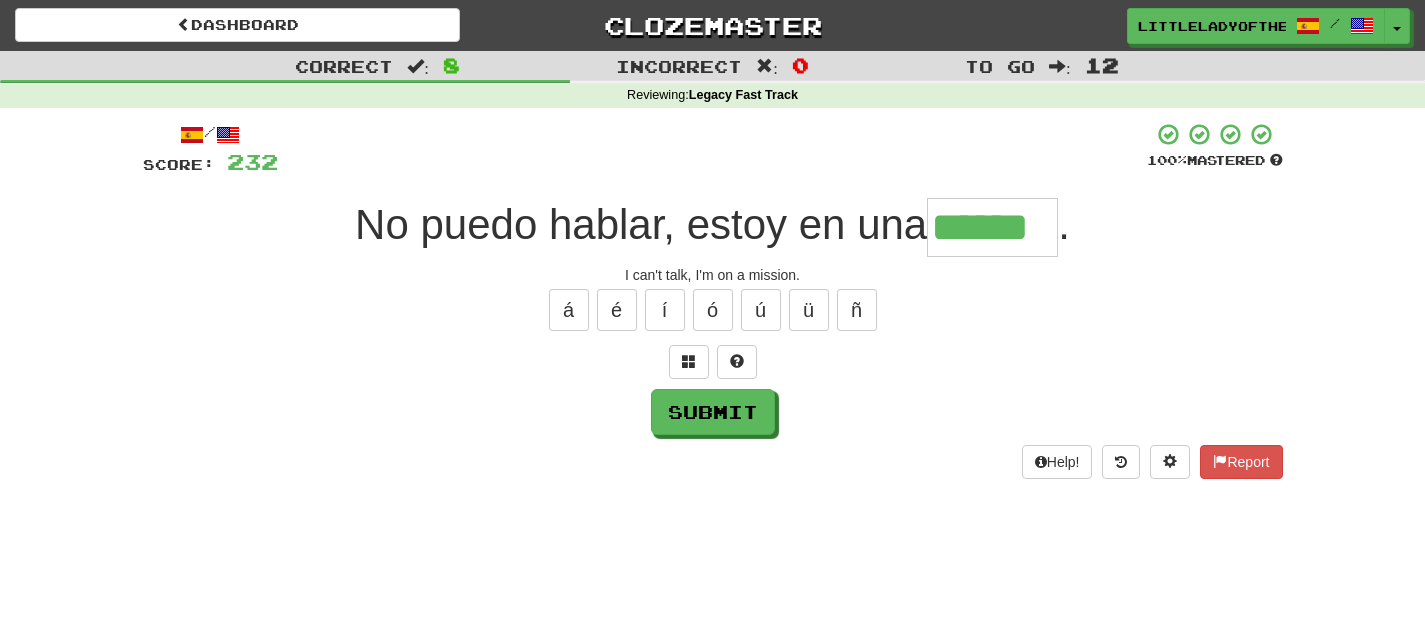 type on "******" 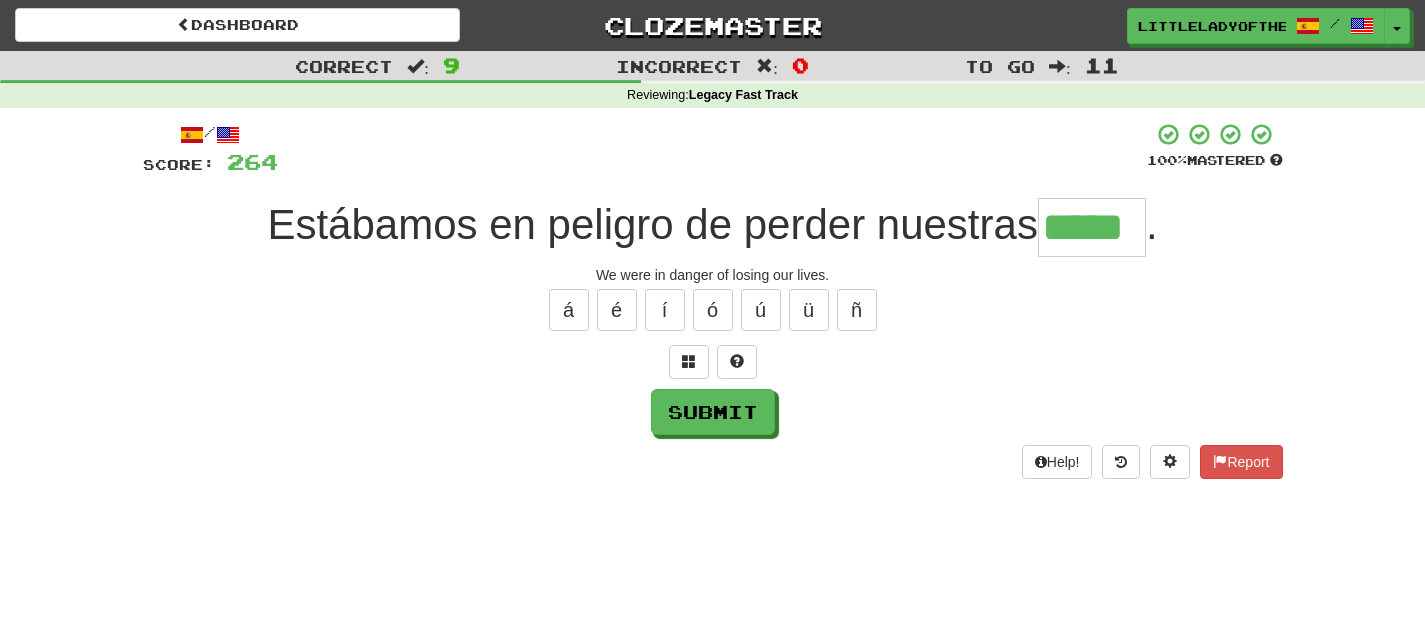 type on "*****" 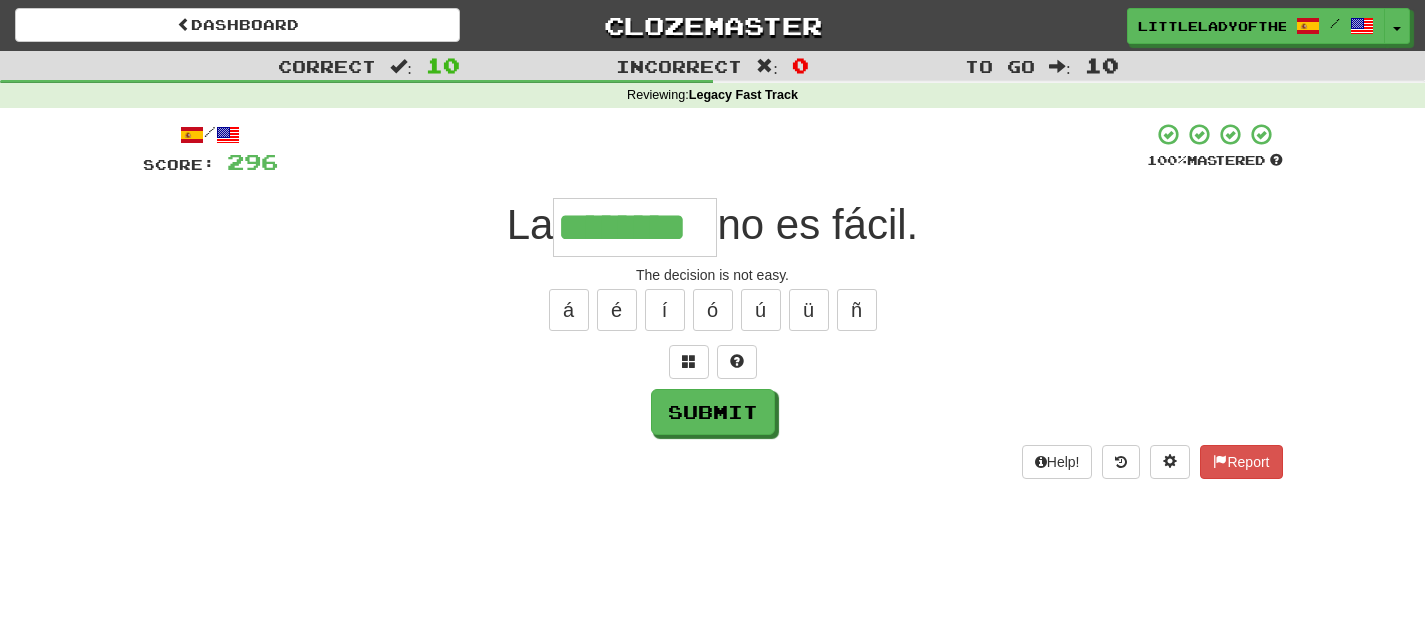 type on "********" 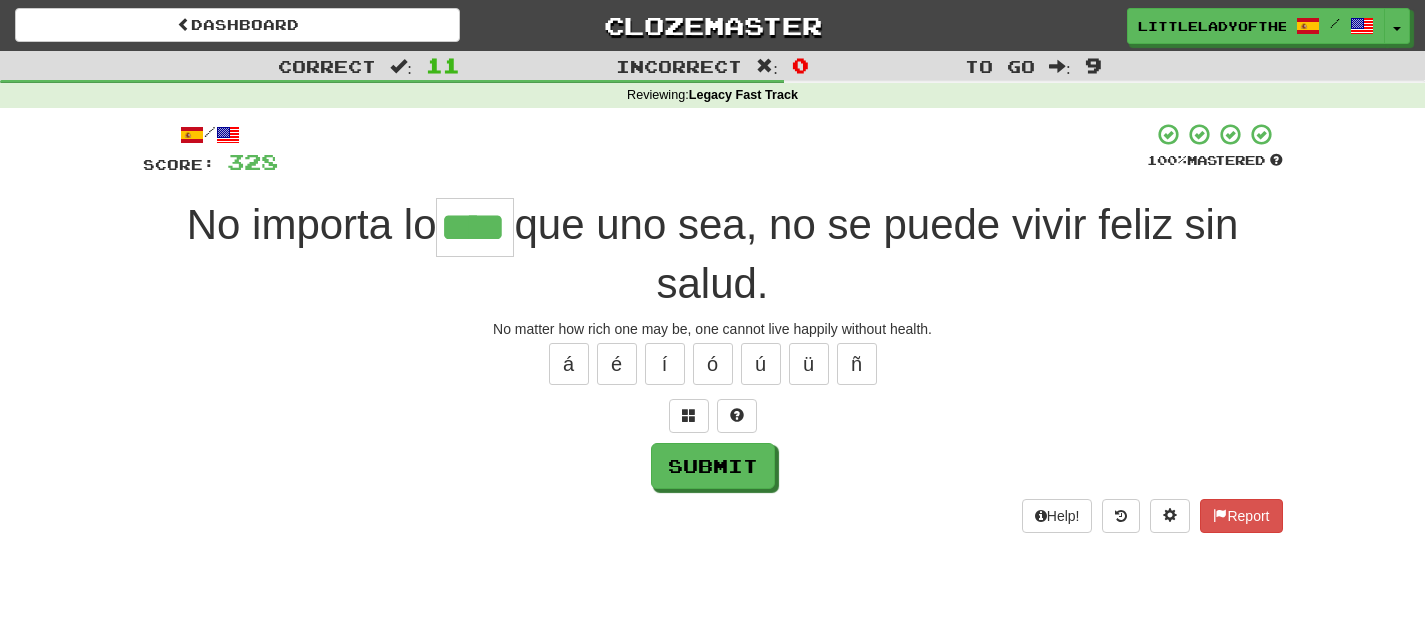 type on "****" 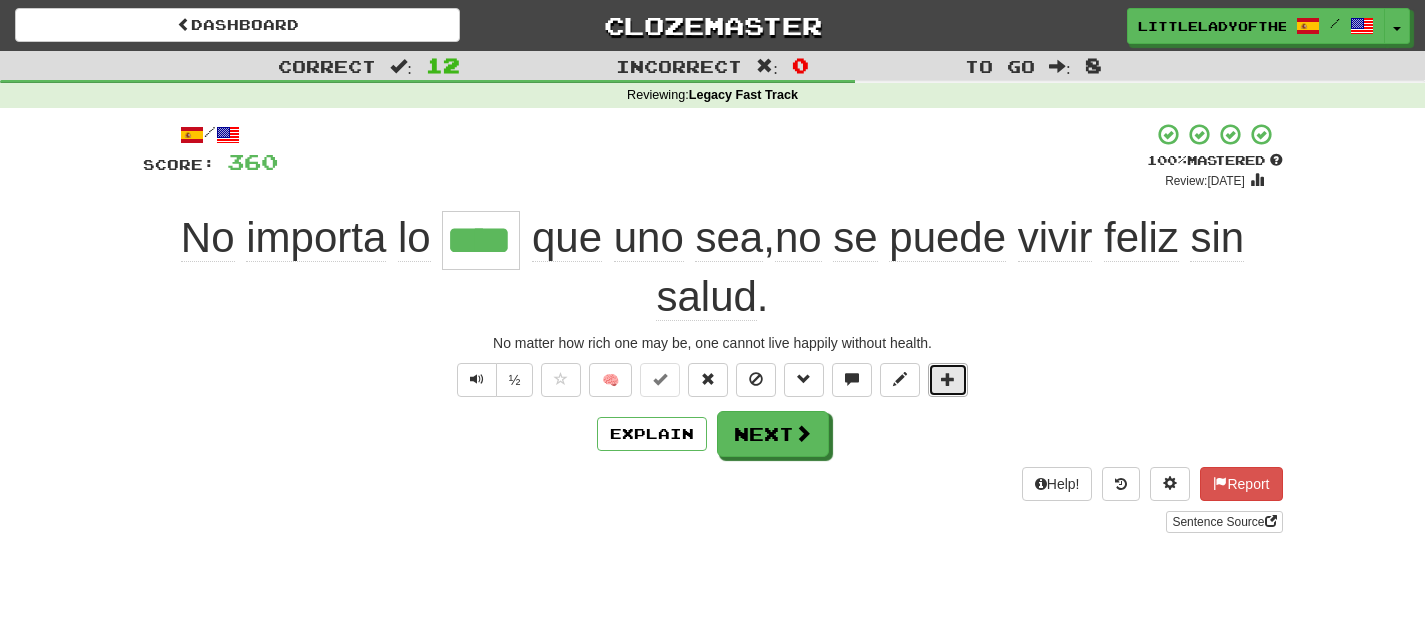 click at bounding box center [948, 379] 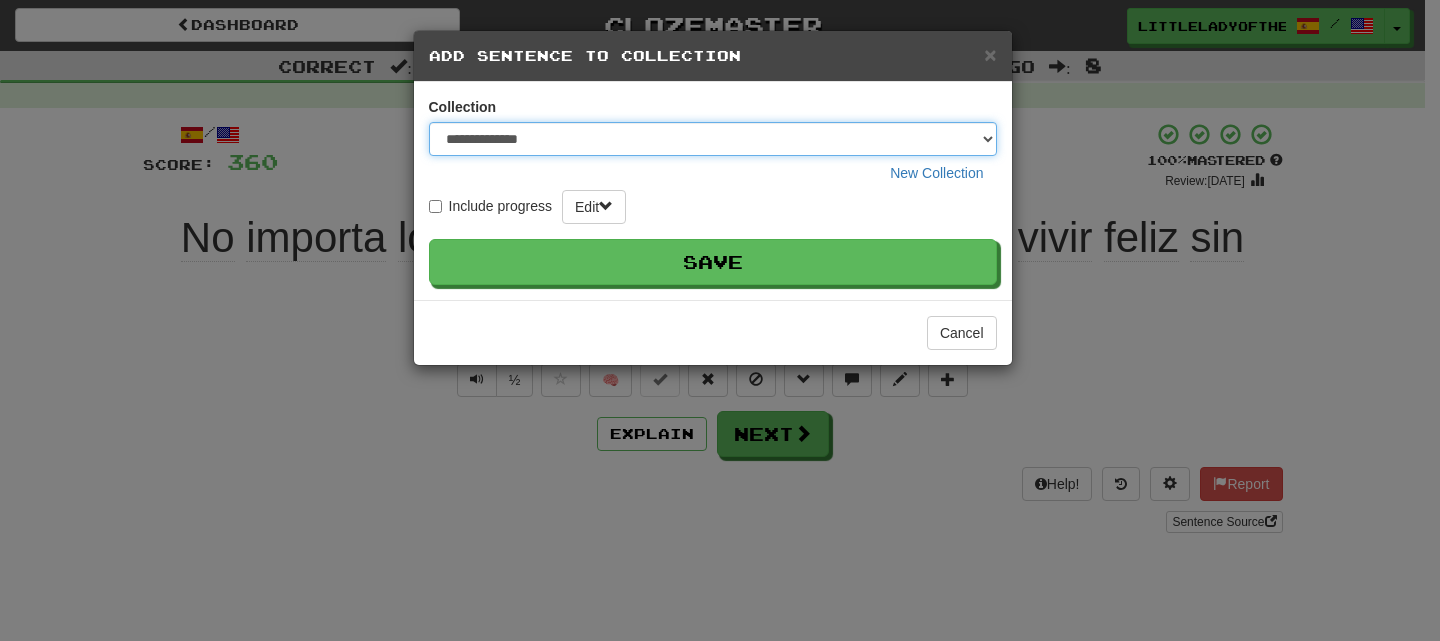 click on "**********" at bounding box center (713, 139) 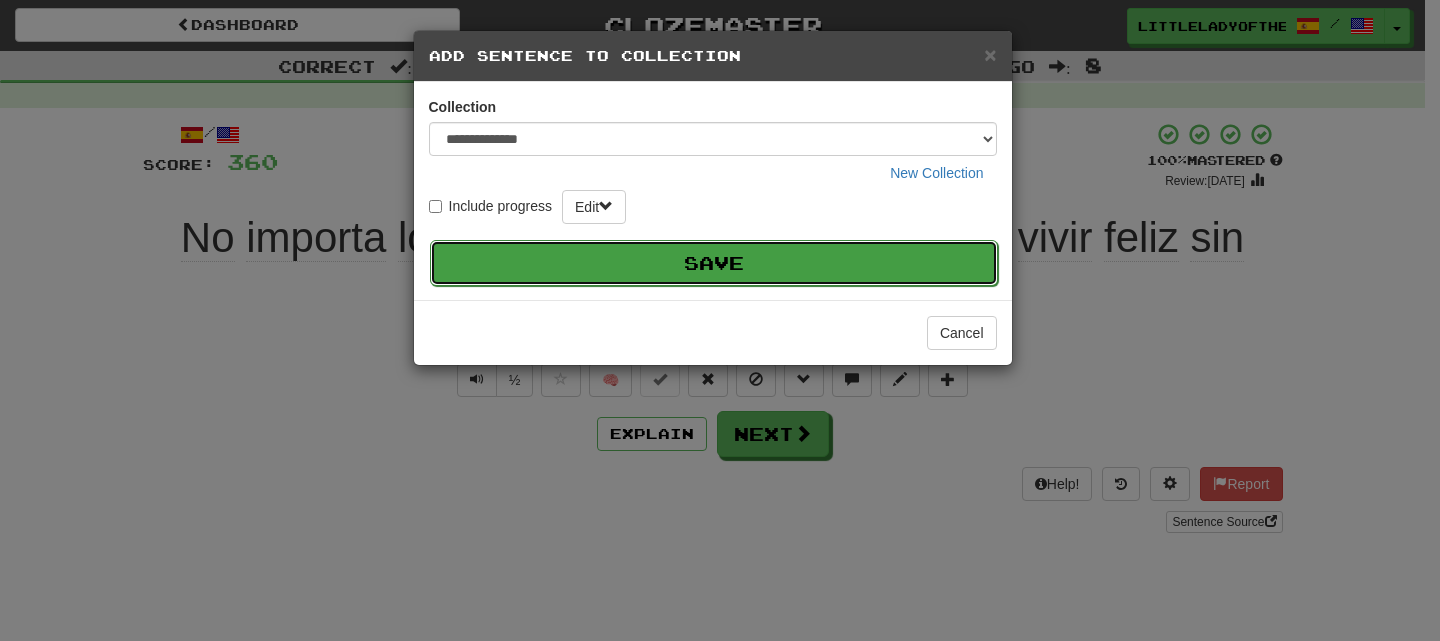 click on "Save" at bounding box center [714, 263] 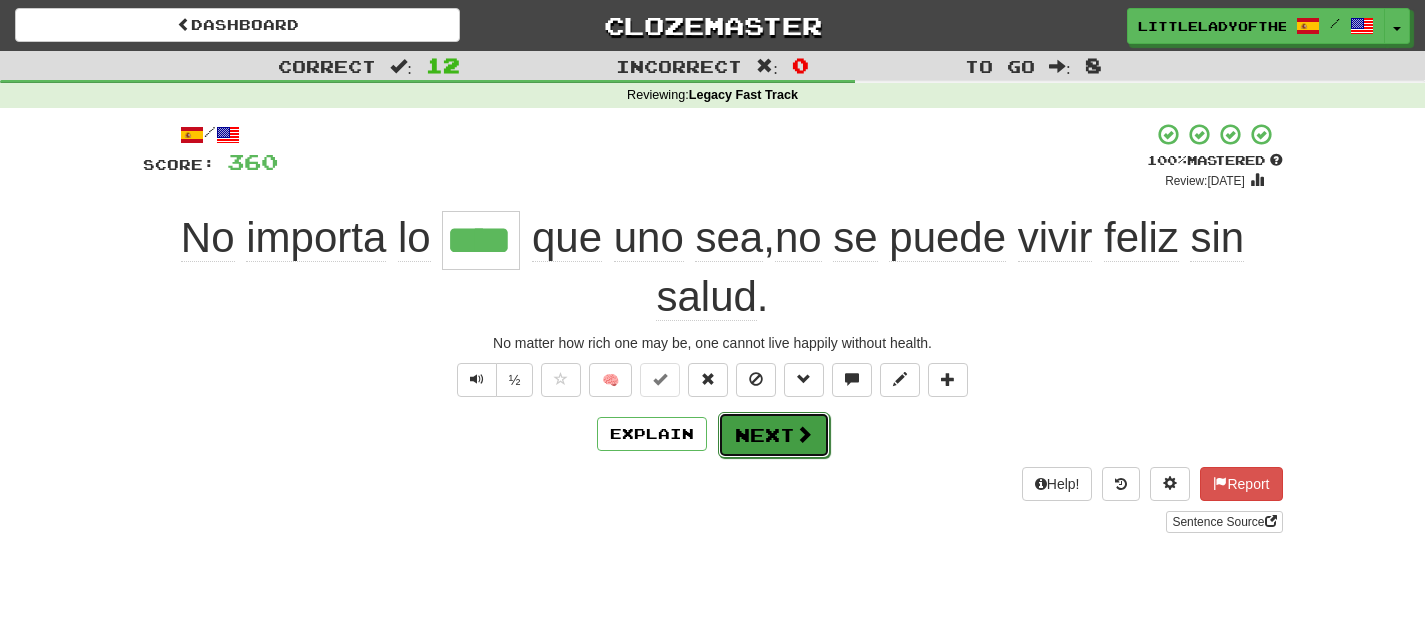click at bounding box center (804, 434) 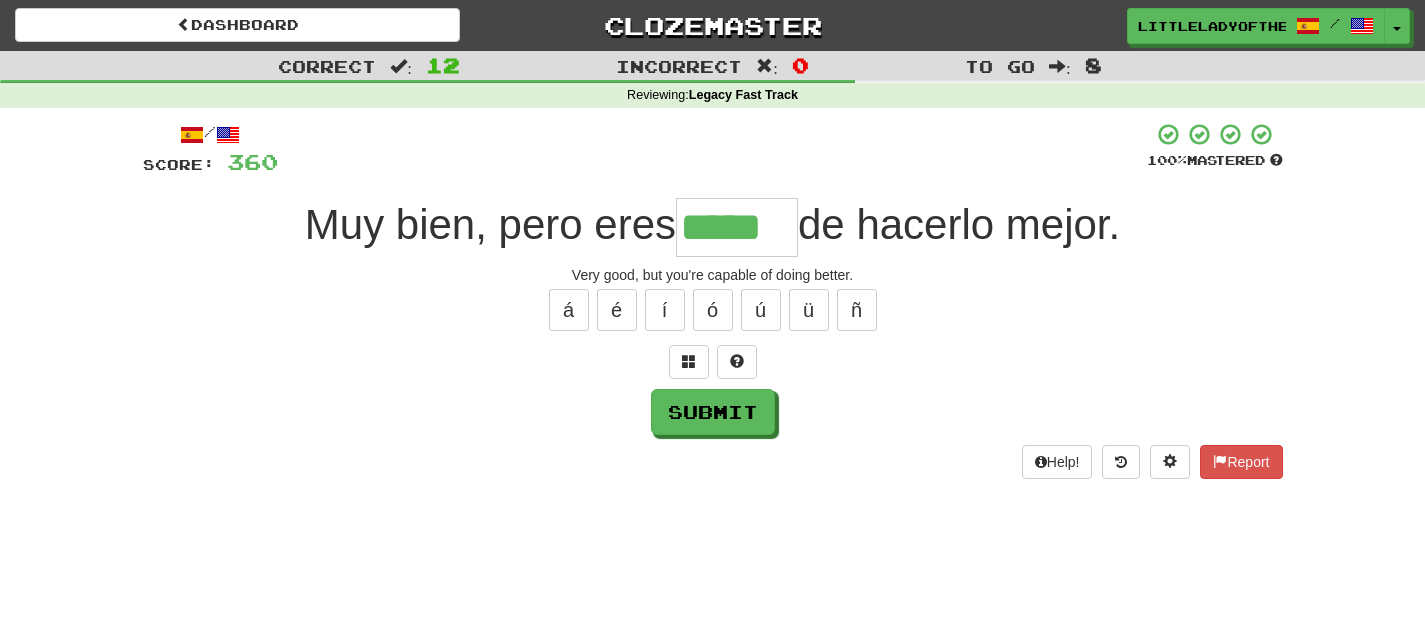type on "*****" 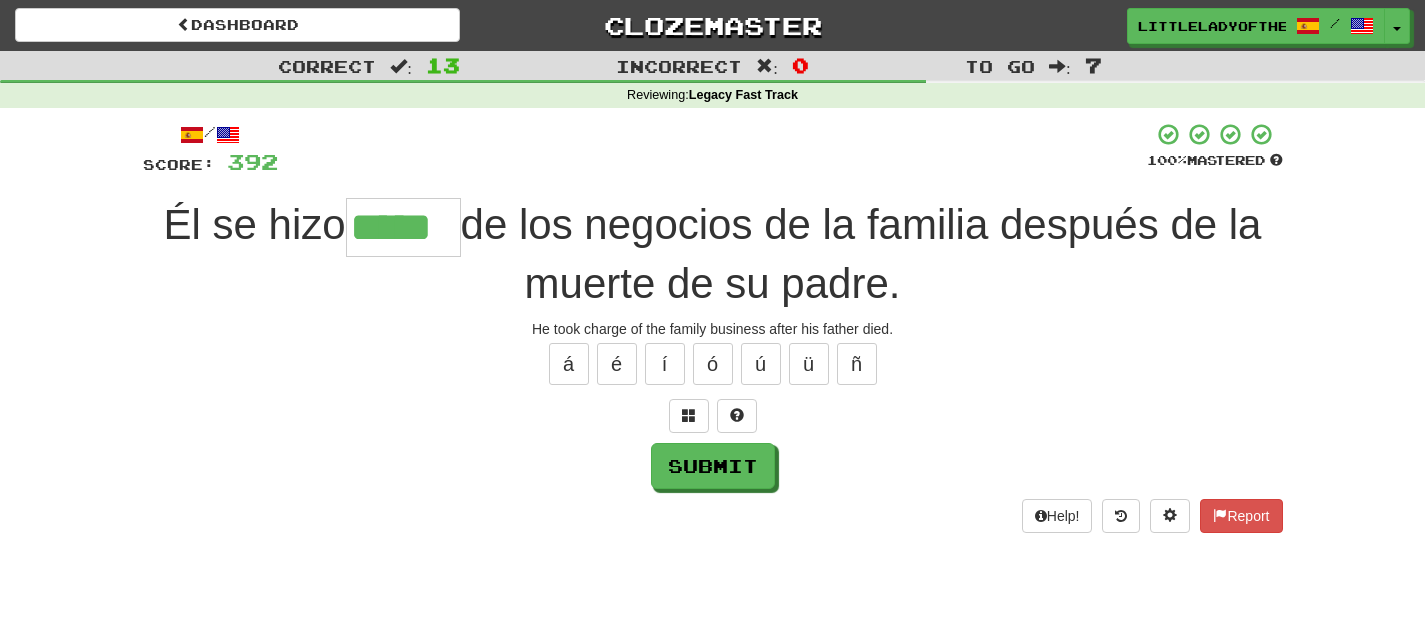 type on "*****" 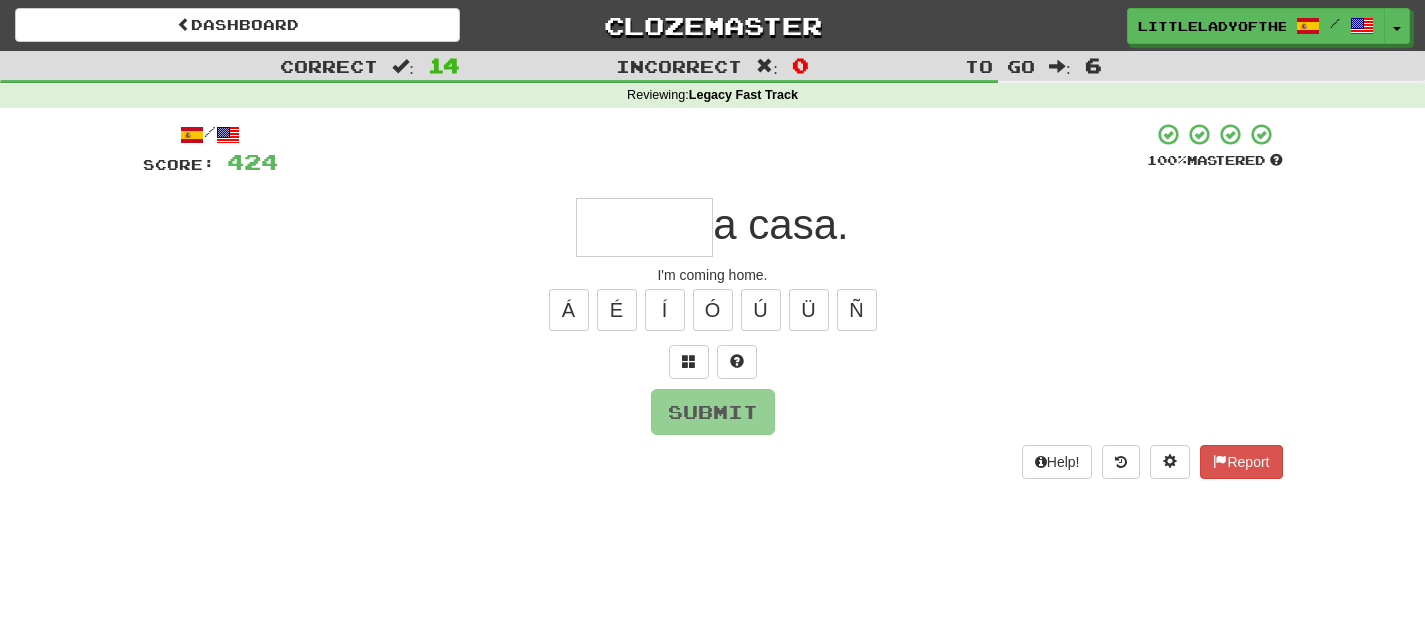 type on "*" 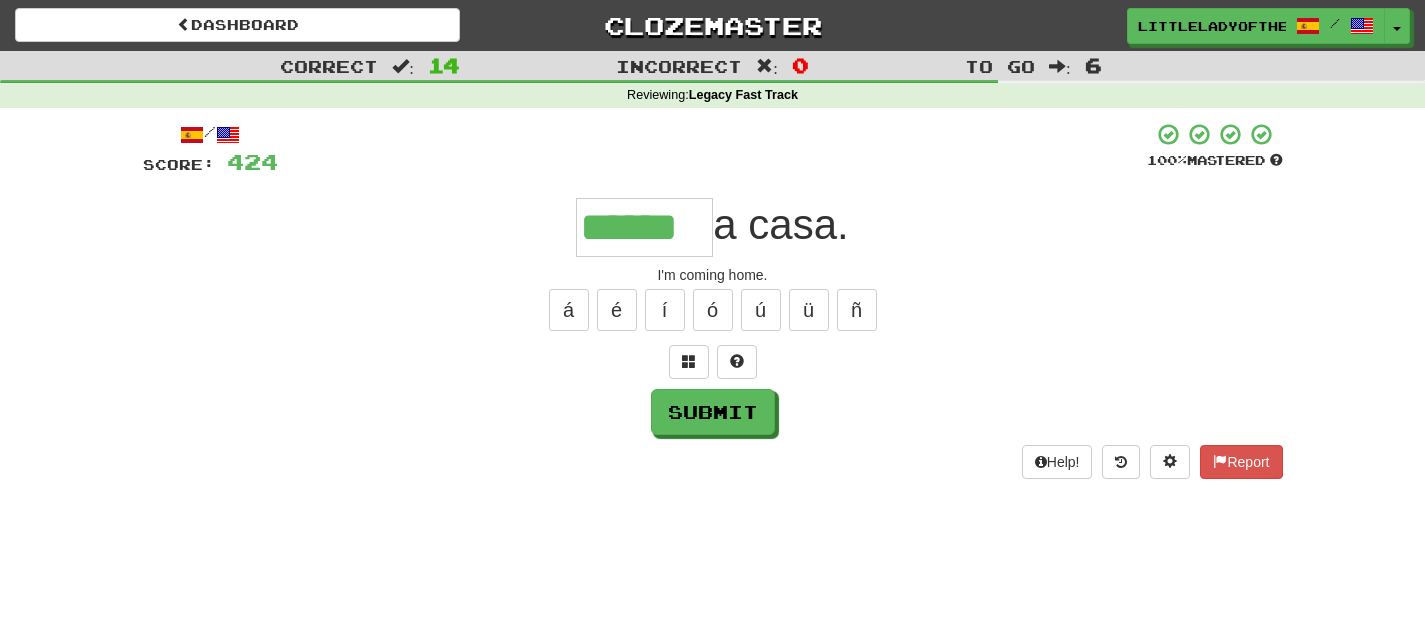 type on "******" 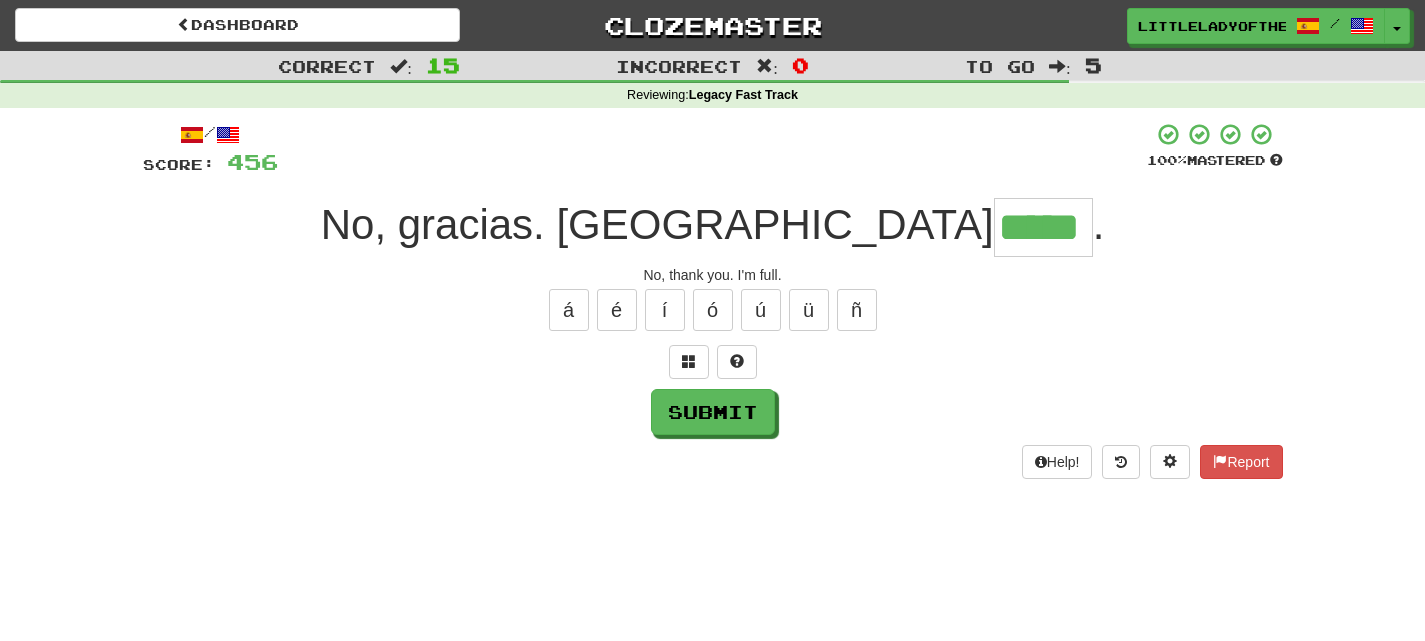 type on "*****" 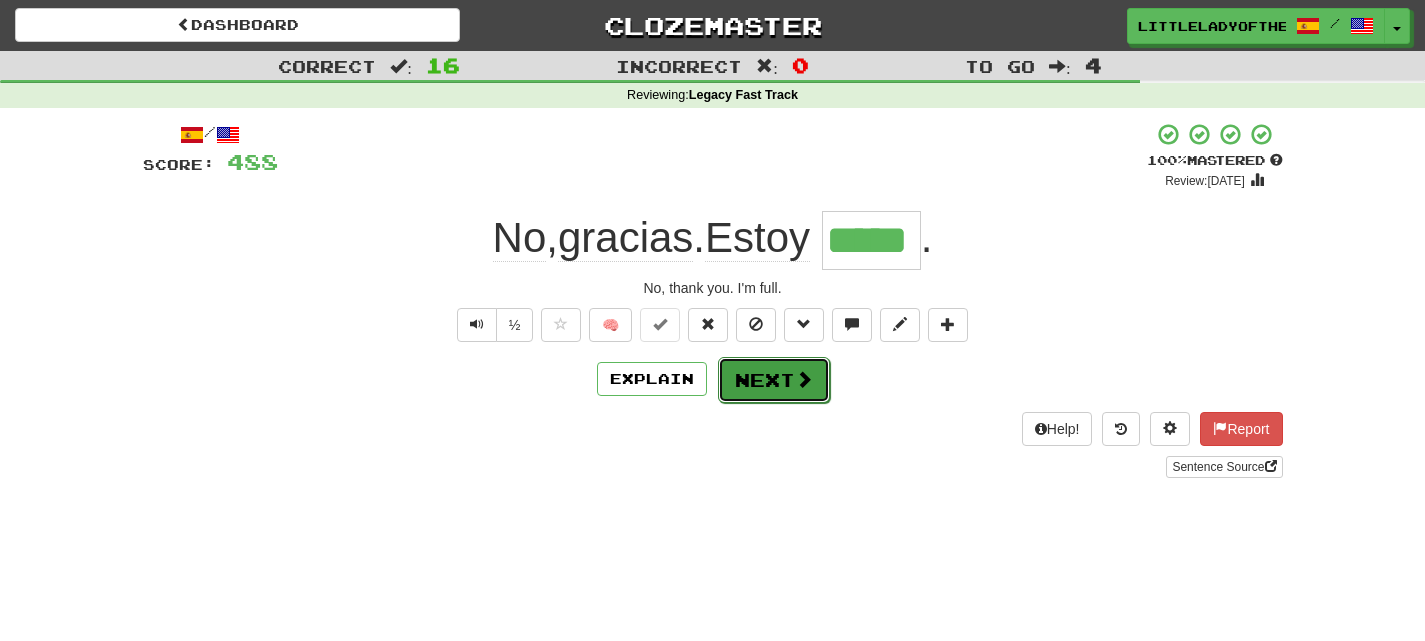 click at bounding box center [804, 379] 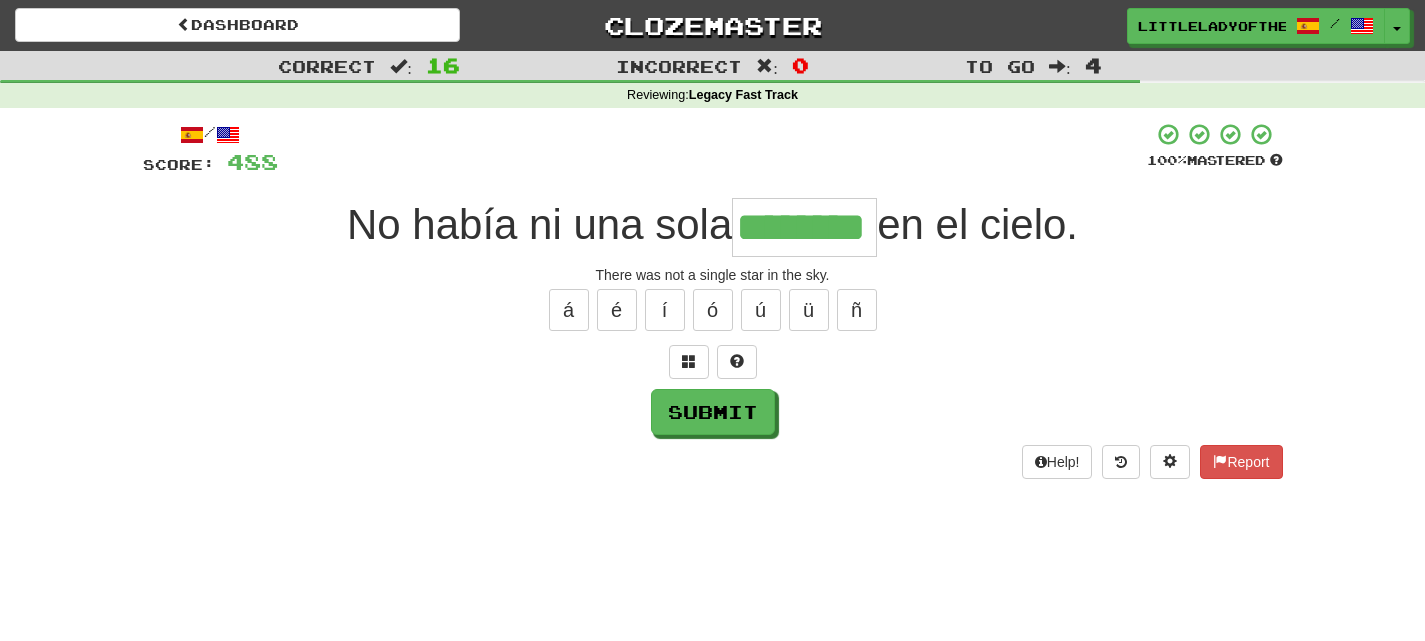 type on "********" 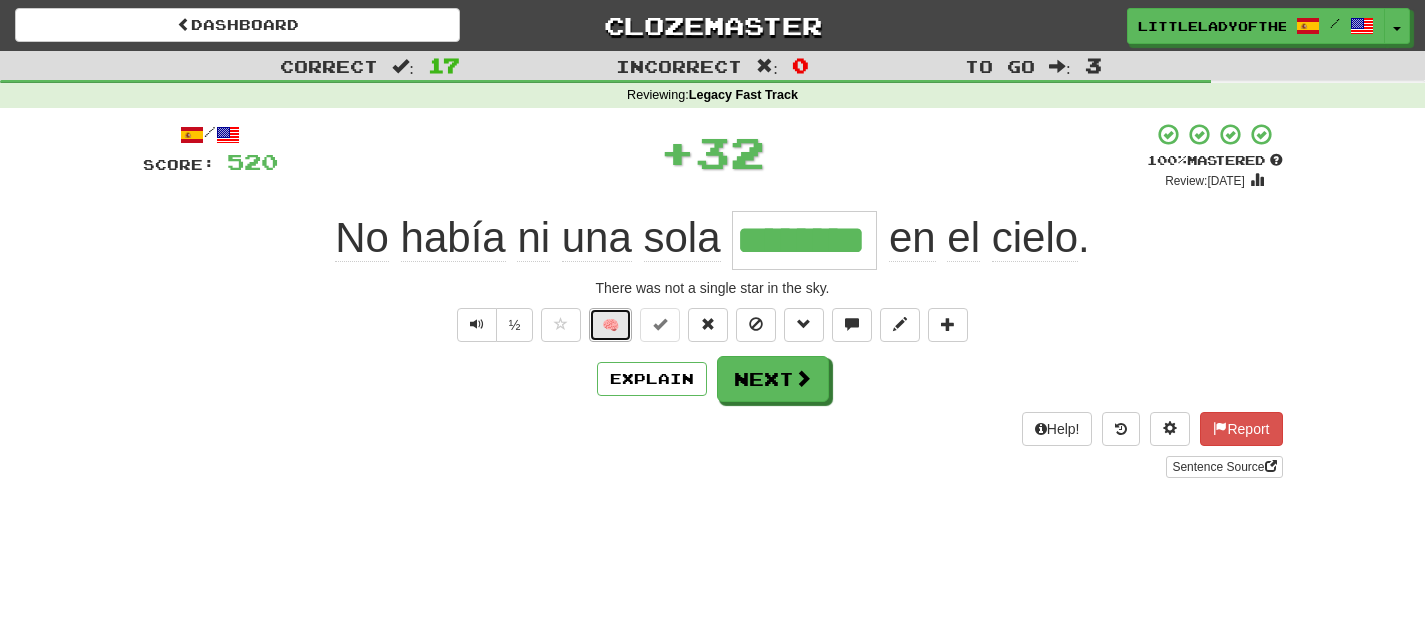 click on "🧠" at bounding box center (610, 325) 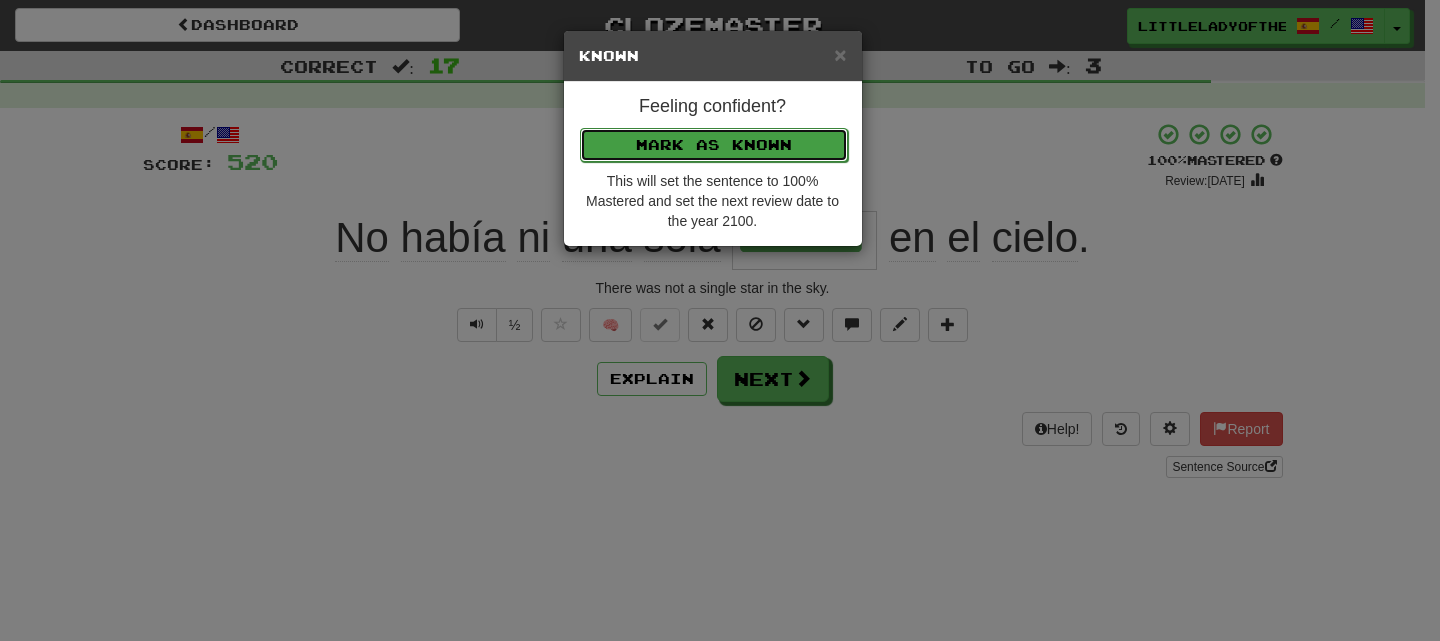 click on "Mark as Known" at bounding box center (714, 145) 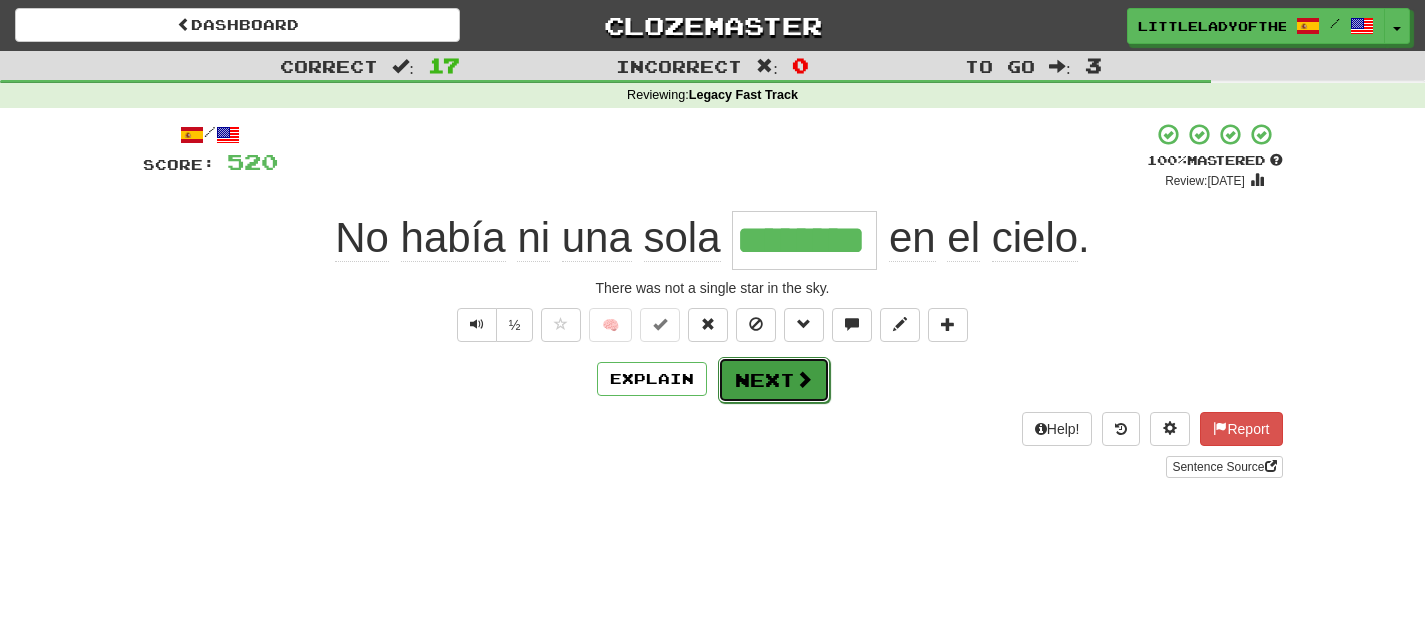click on "Next" at bounding box center (774, 380) 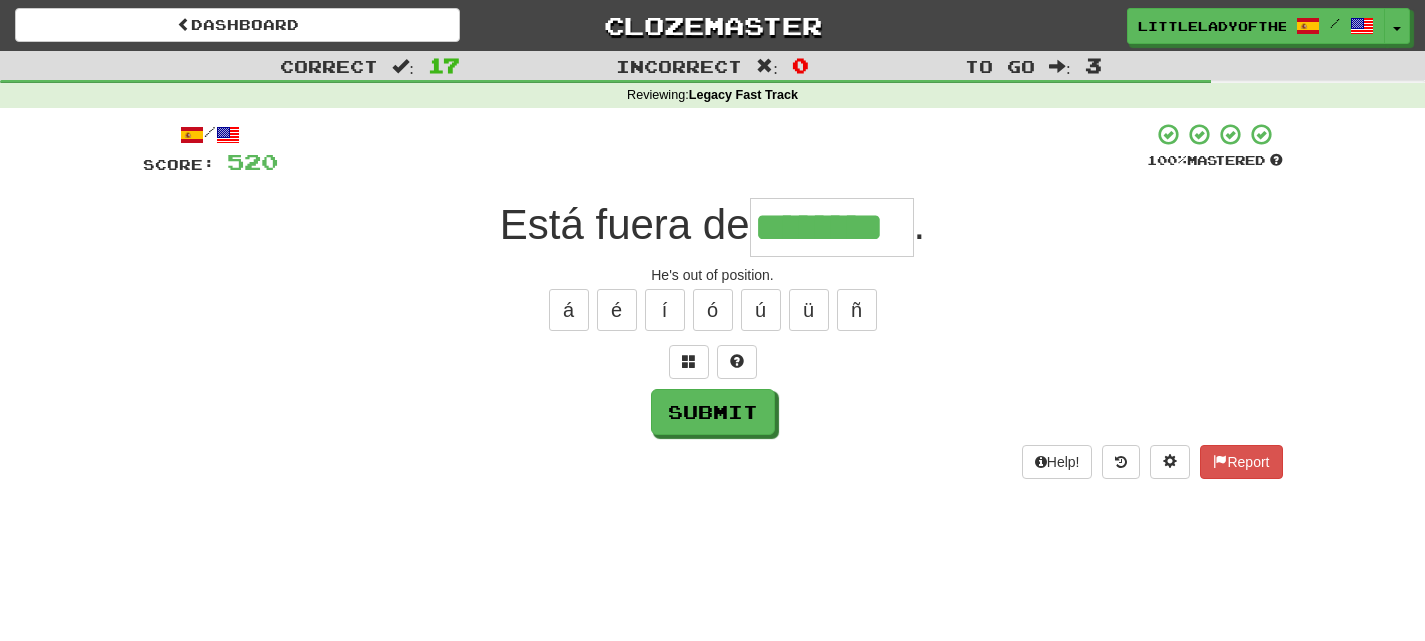 type on "********" 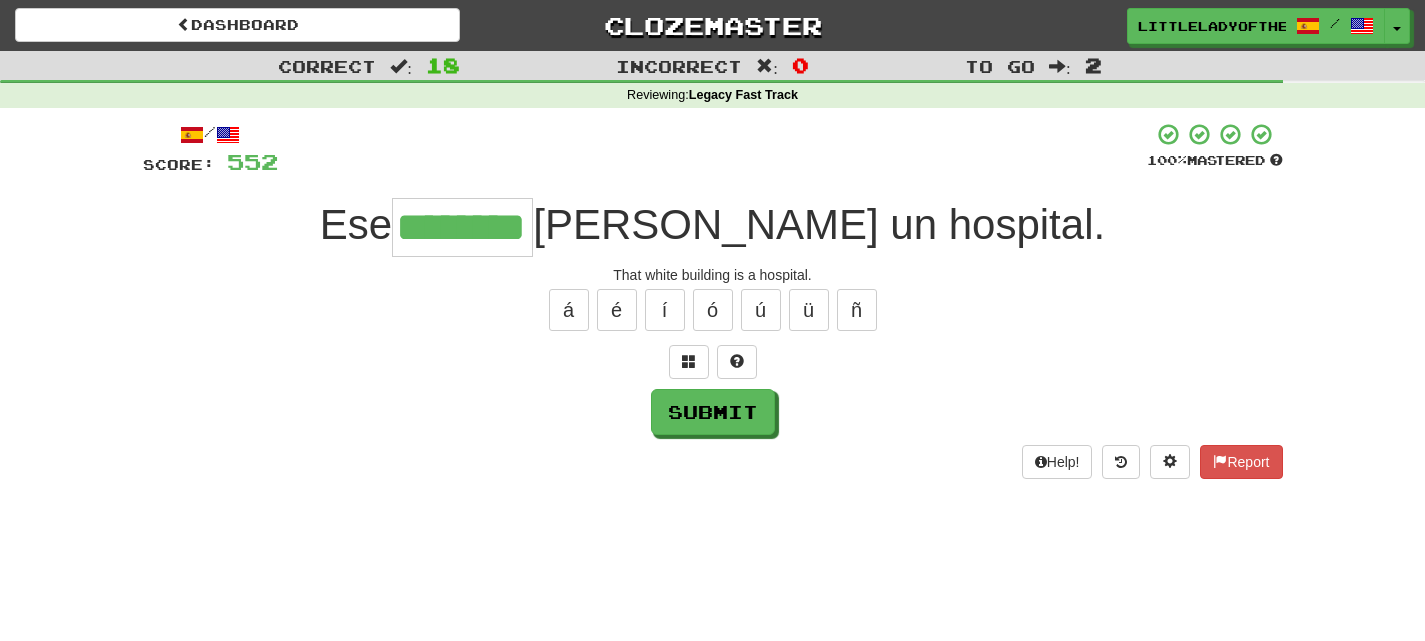 type on "********" 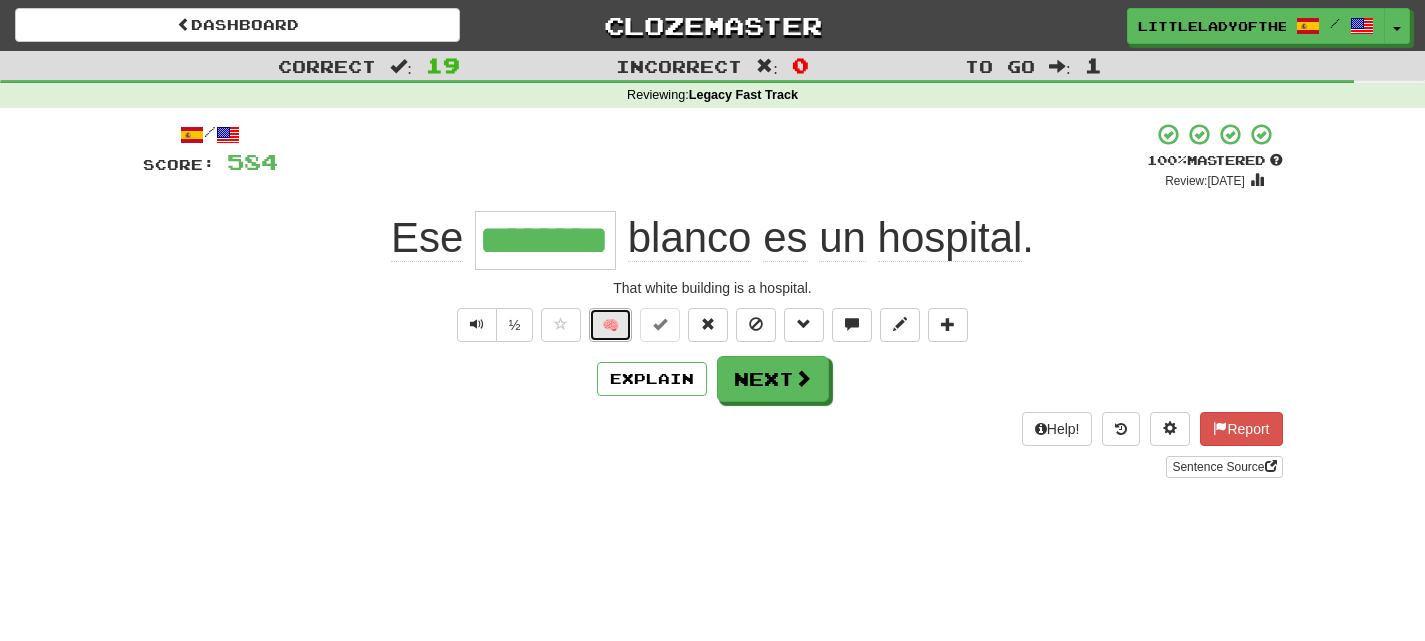 click on "🧠" at bounding box center [610, 325] 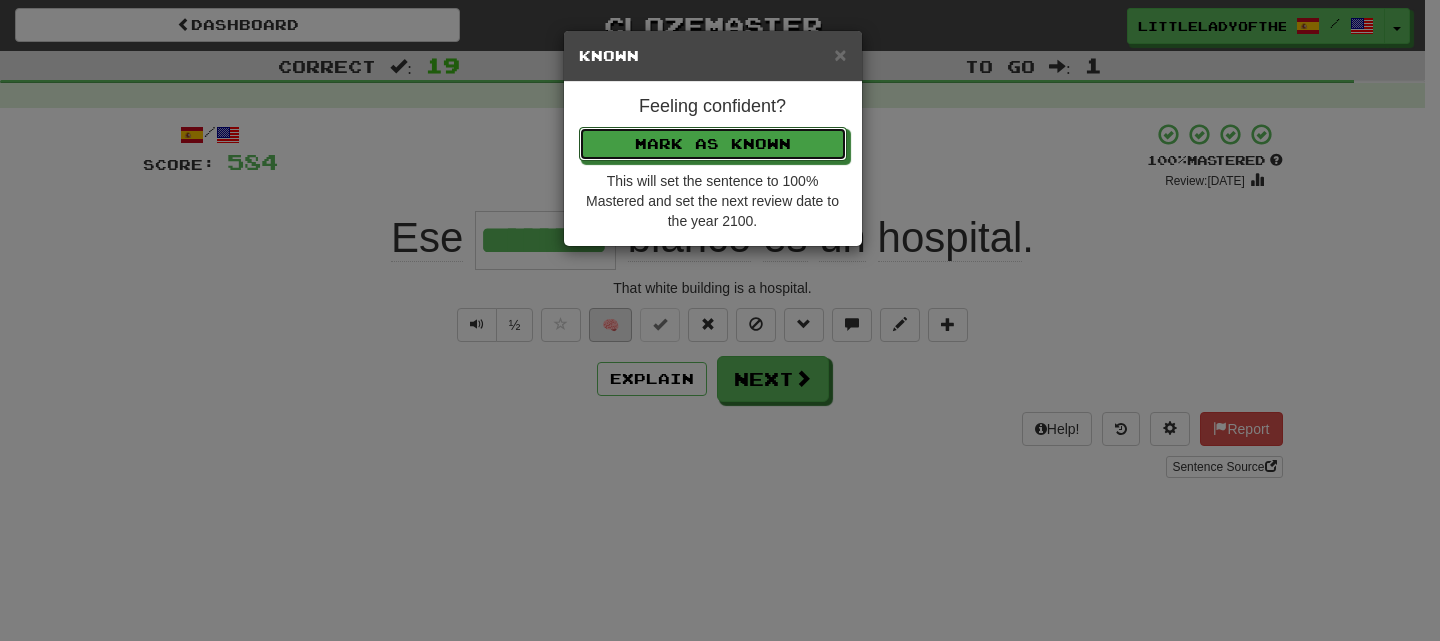type 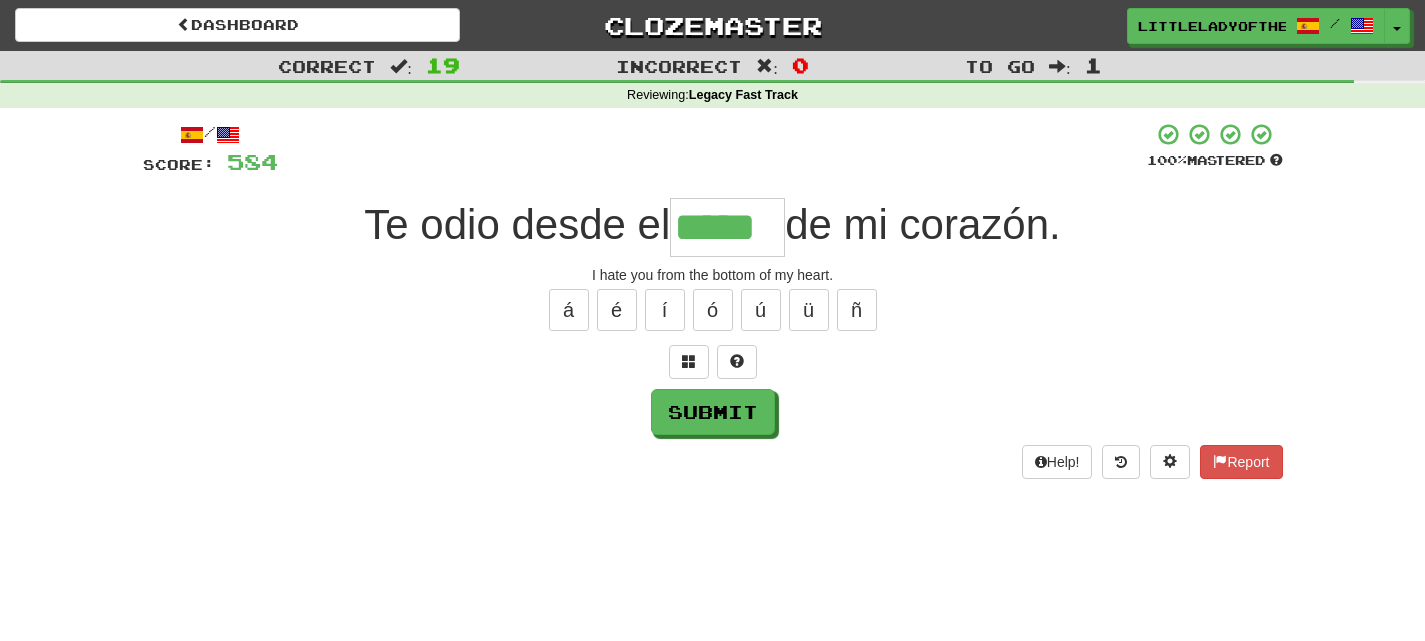 type on "*****" 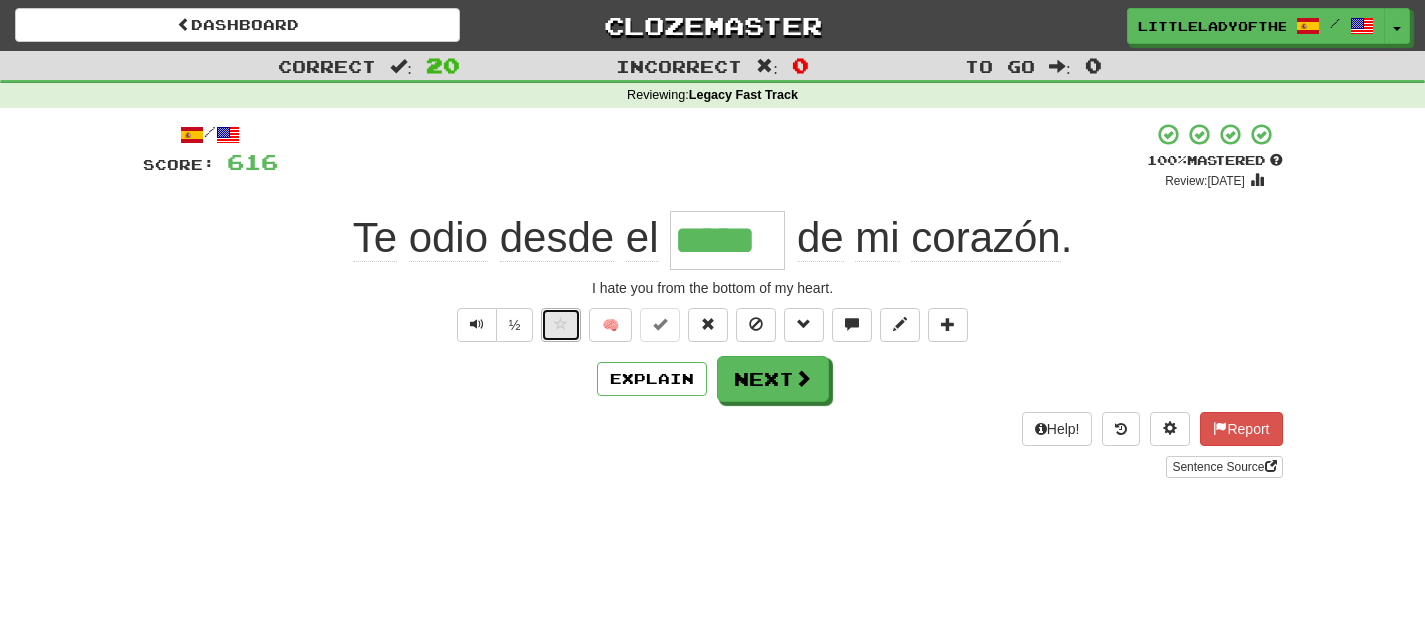 click at bounding box center [561, 325] 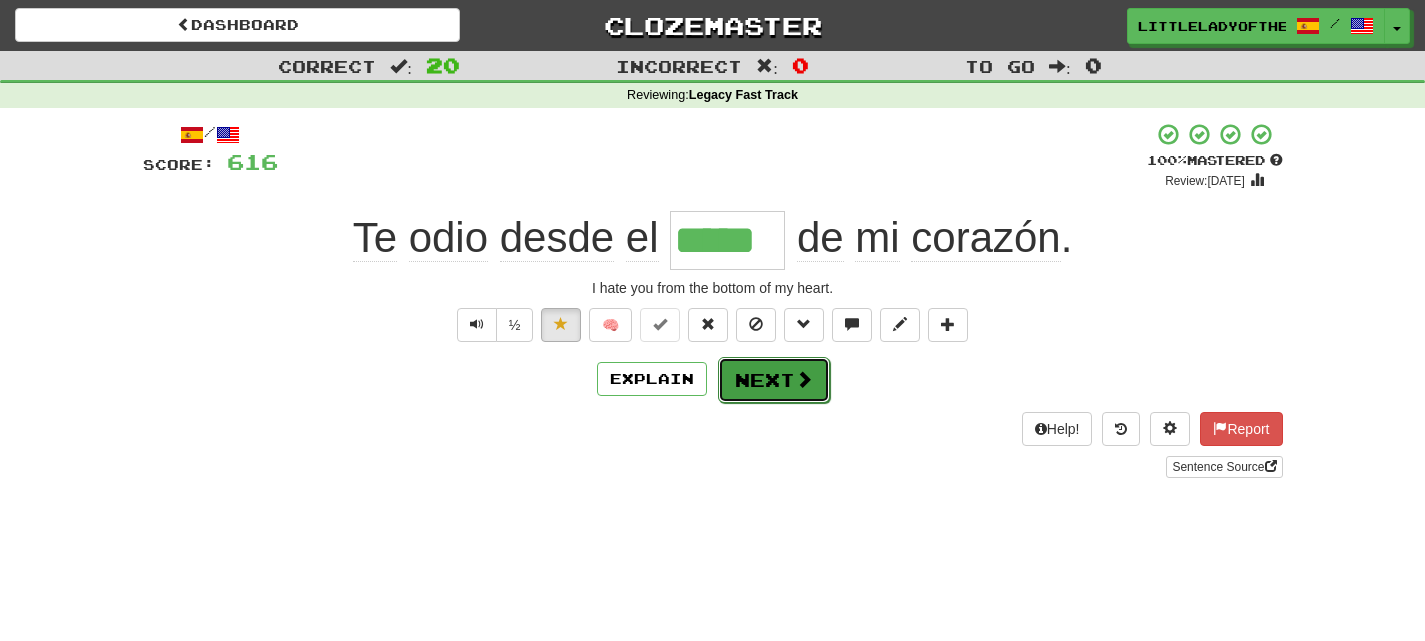 click at bounding box center (804, 379) 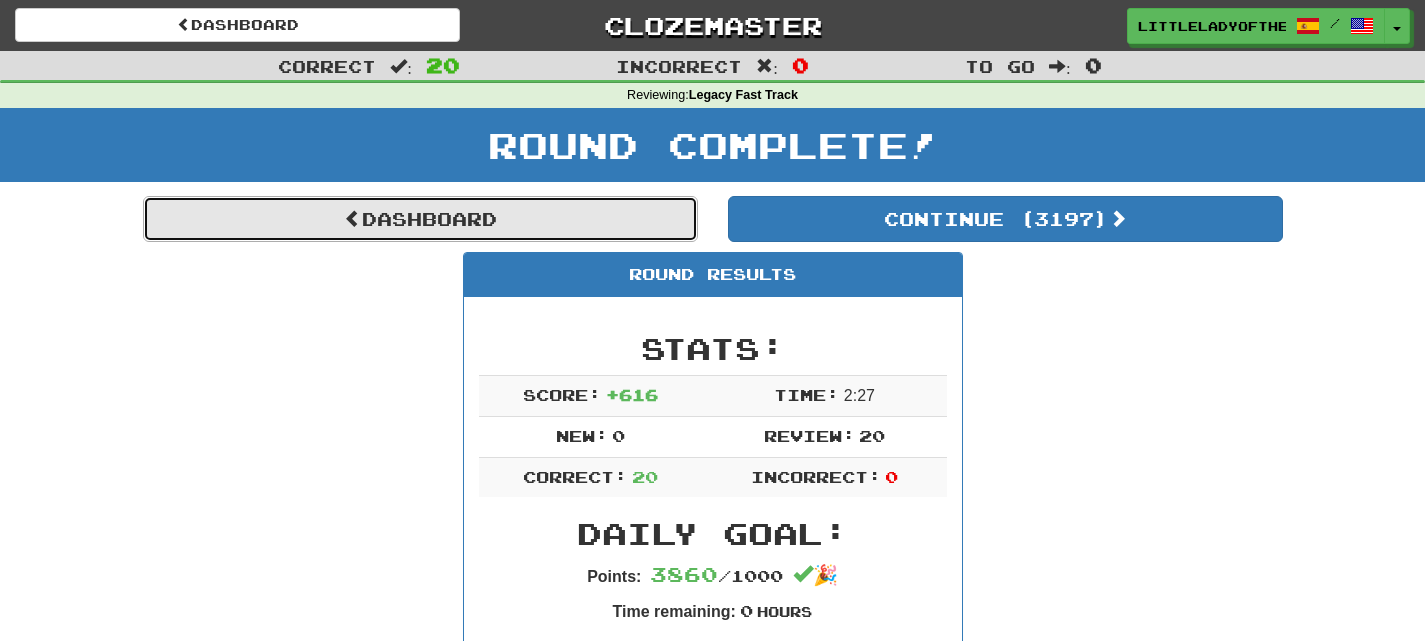 click on "Dashboard" at bounding box center [420, 219] 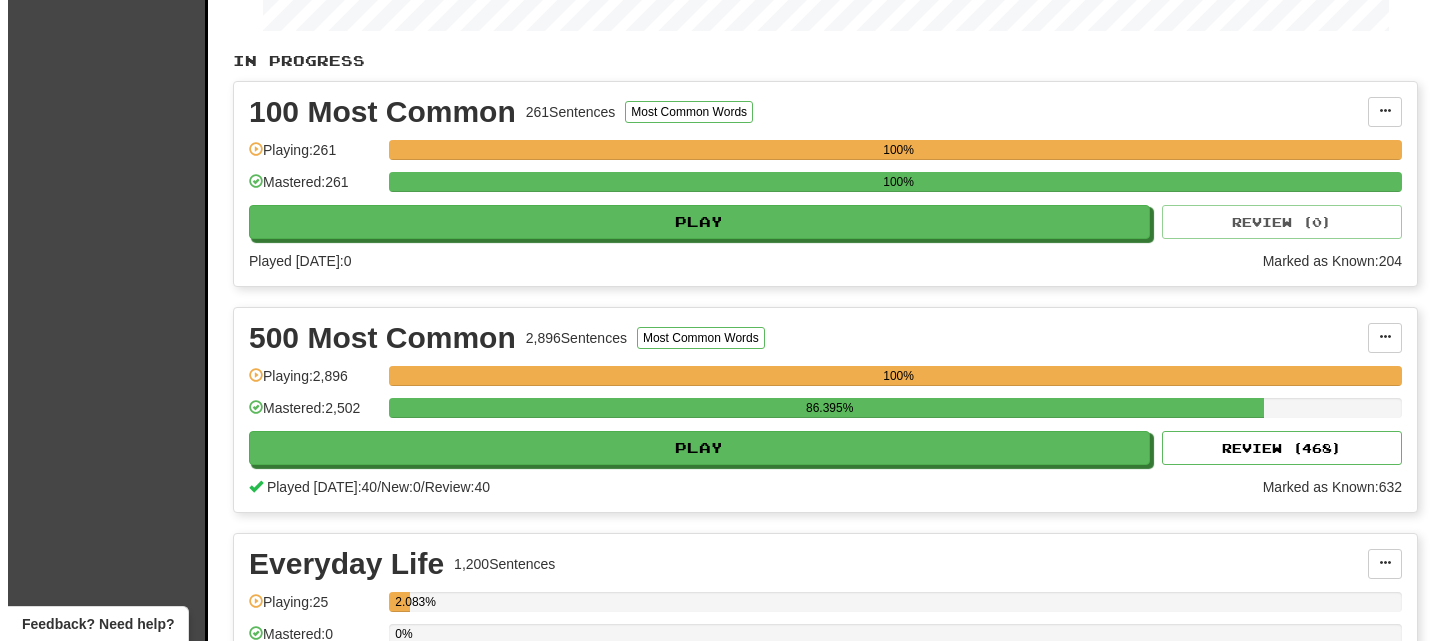 scroll, scrollTop: 379, scrollLeft: 0, axis: vertical 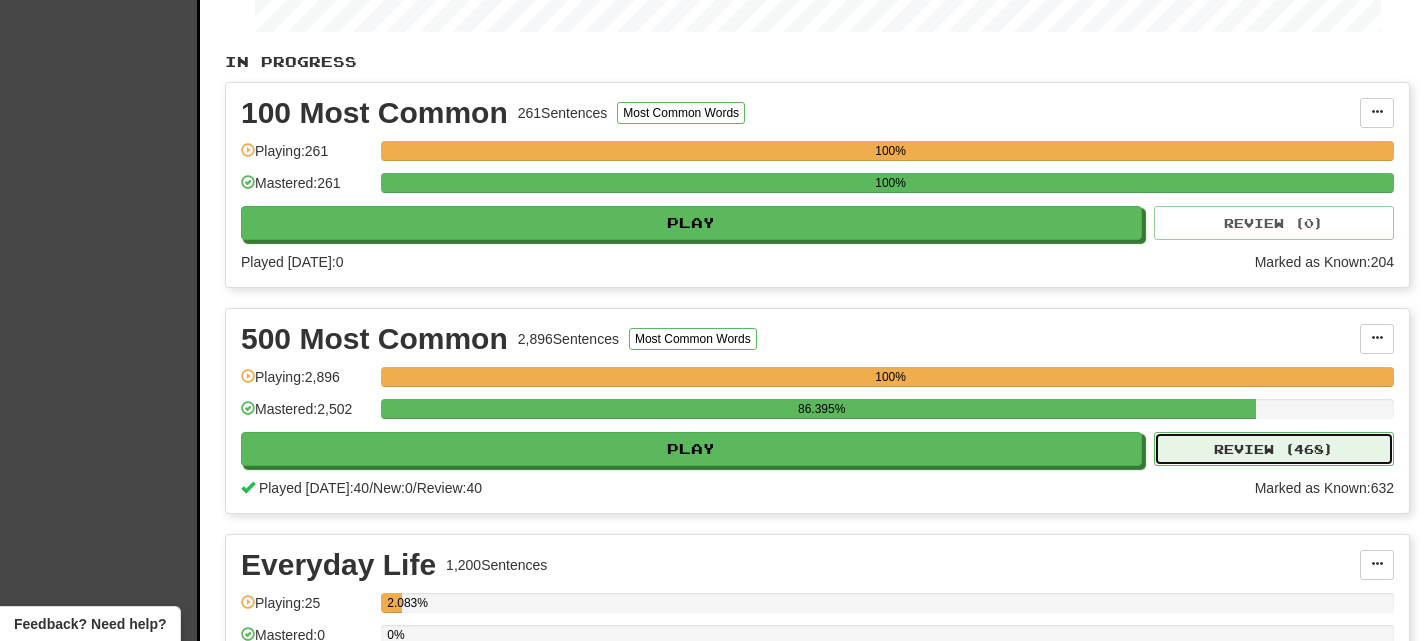 click on "Review ( 468 )" at bounding box center [1274, 449] 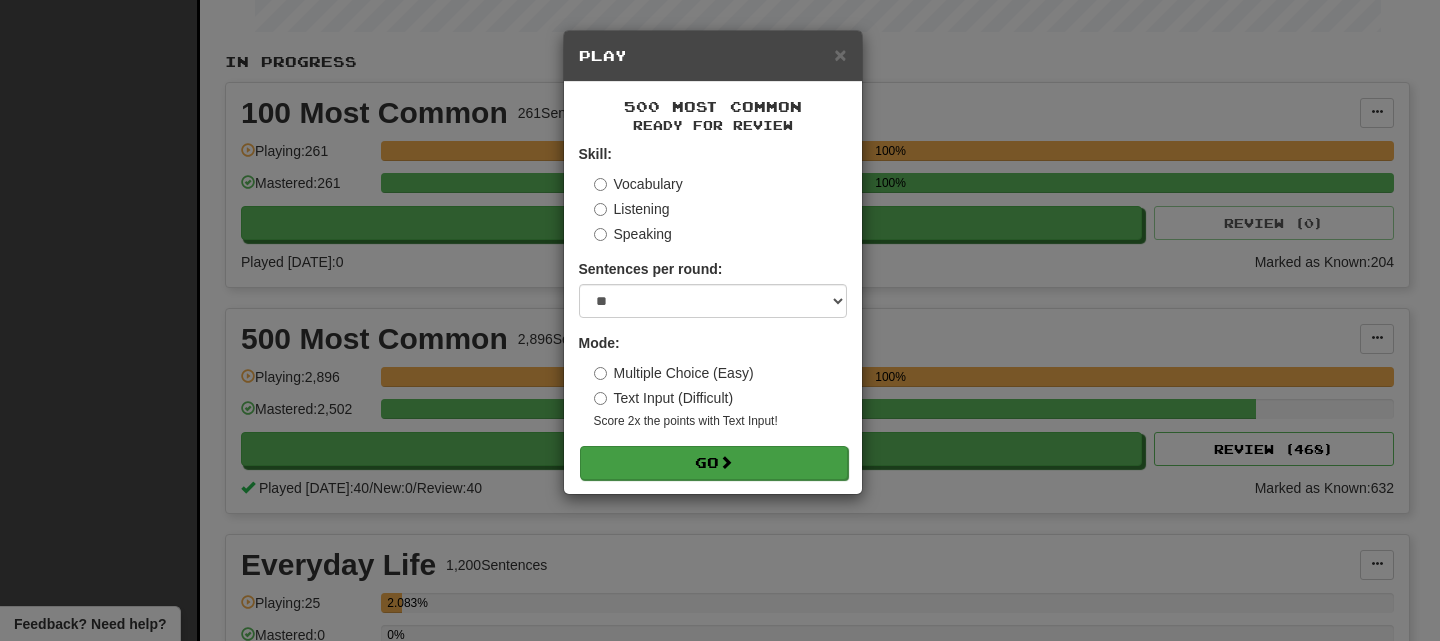 click on "Skill: Vocabulary Listening Speaking Sentences per round: * ** ** ** ** ** *** ******** Mode: Multiple Choice (Easy) Text Input (Difficult) Score 2x the points with Text Input ! Go" at bounding box center [713, 311] 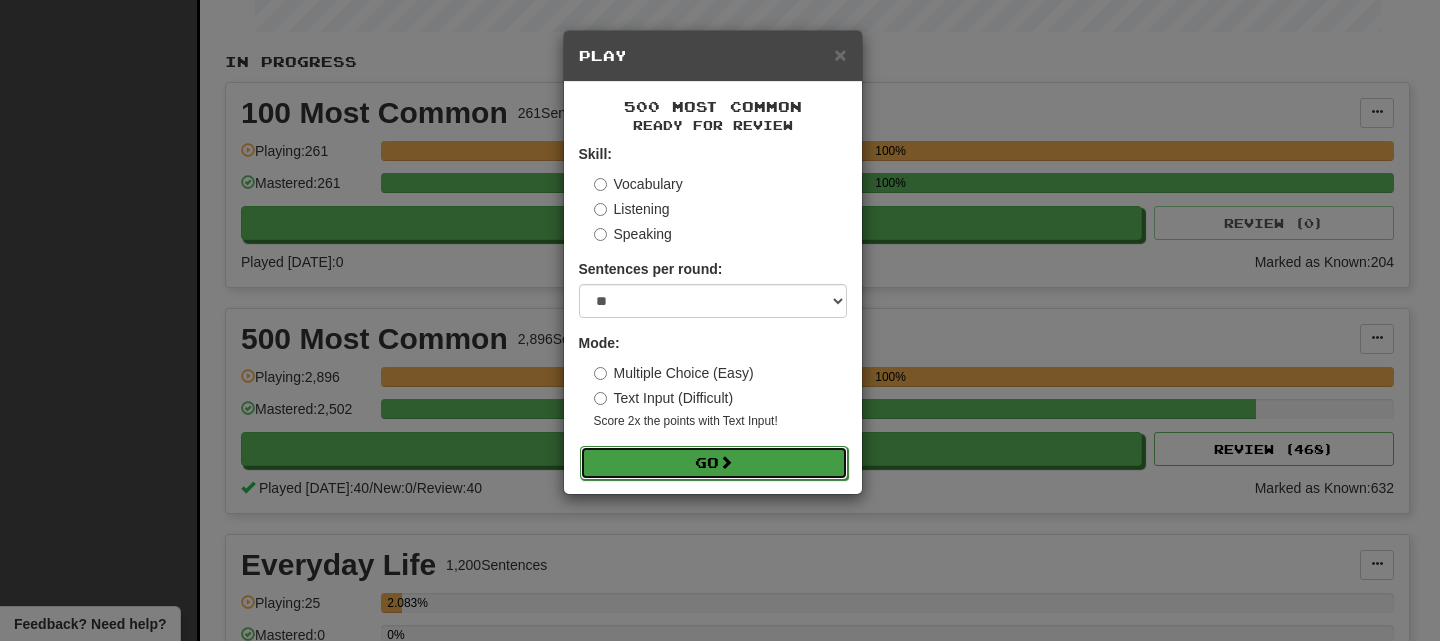 click on "Go" at bounding box center (714, 463) 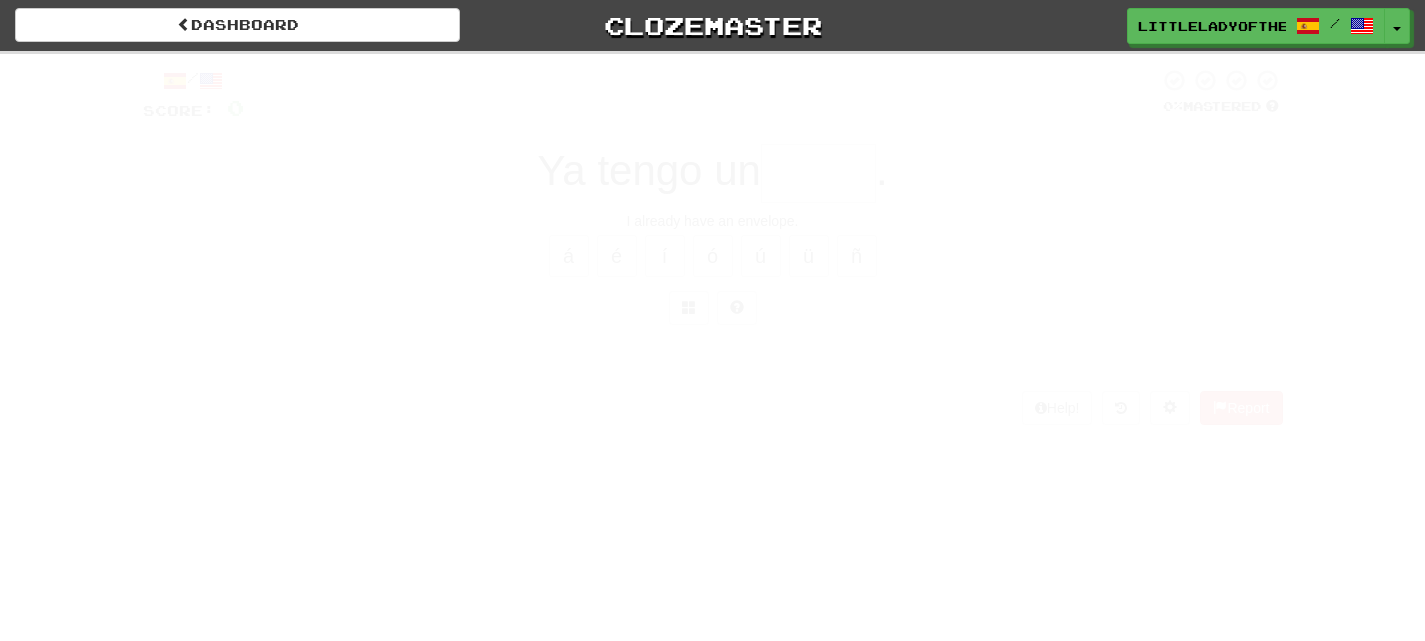 scroll, scrollTop: 0, scrollLeft: 0, axis: both 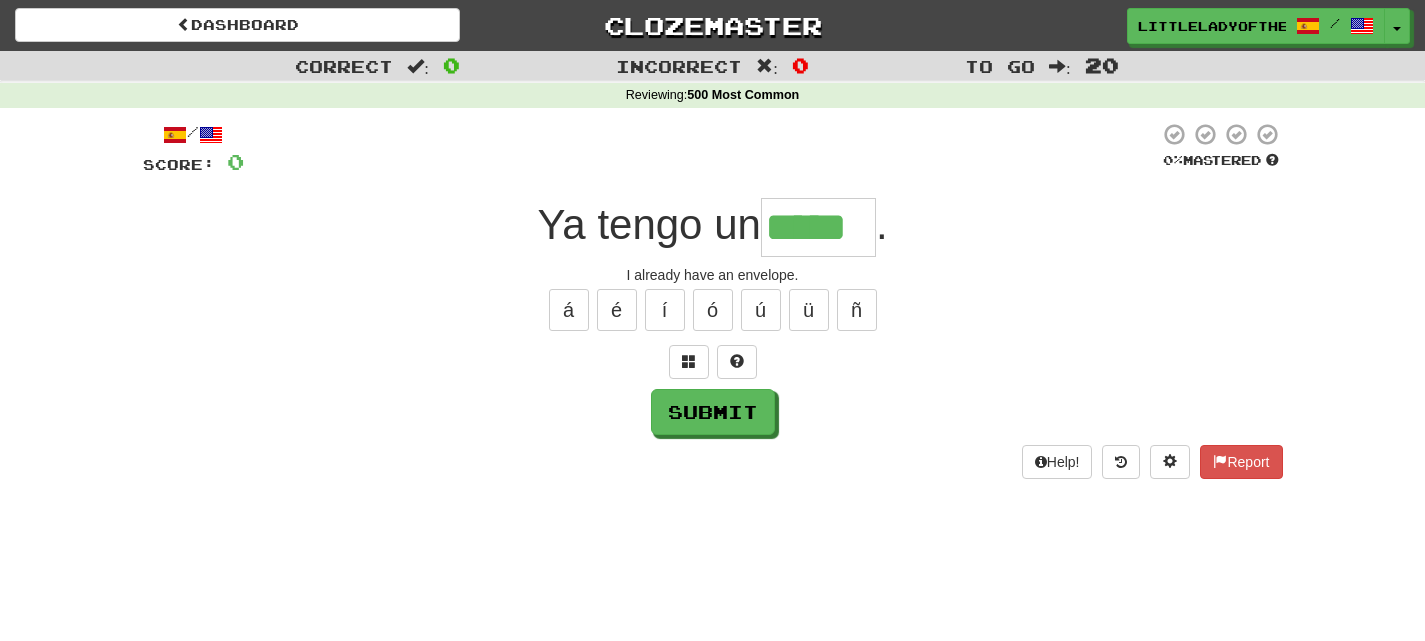 type on "*****" 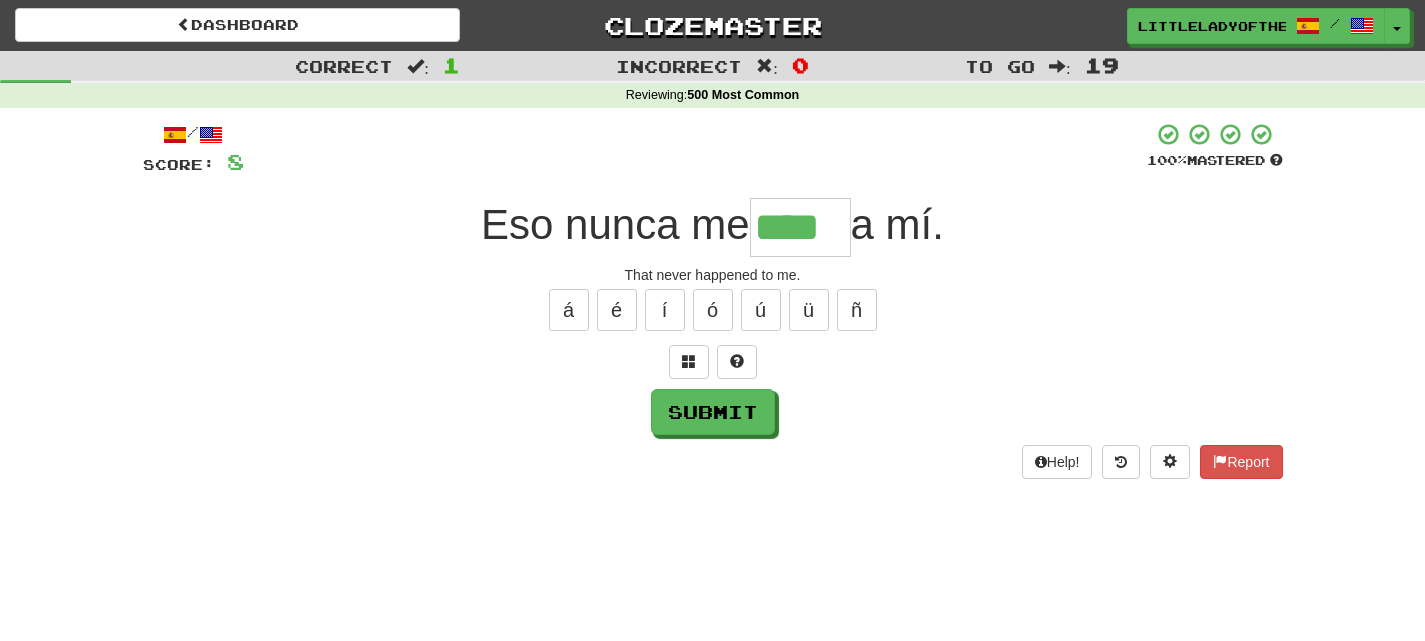 type on "****" 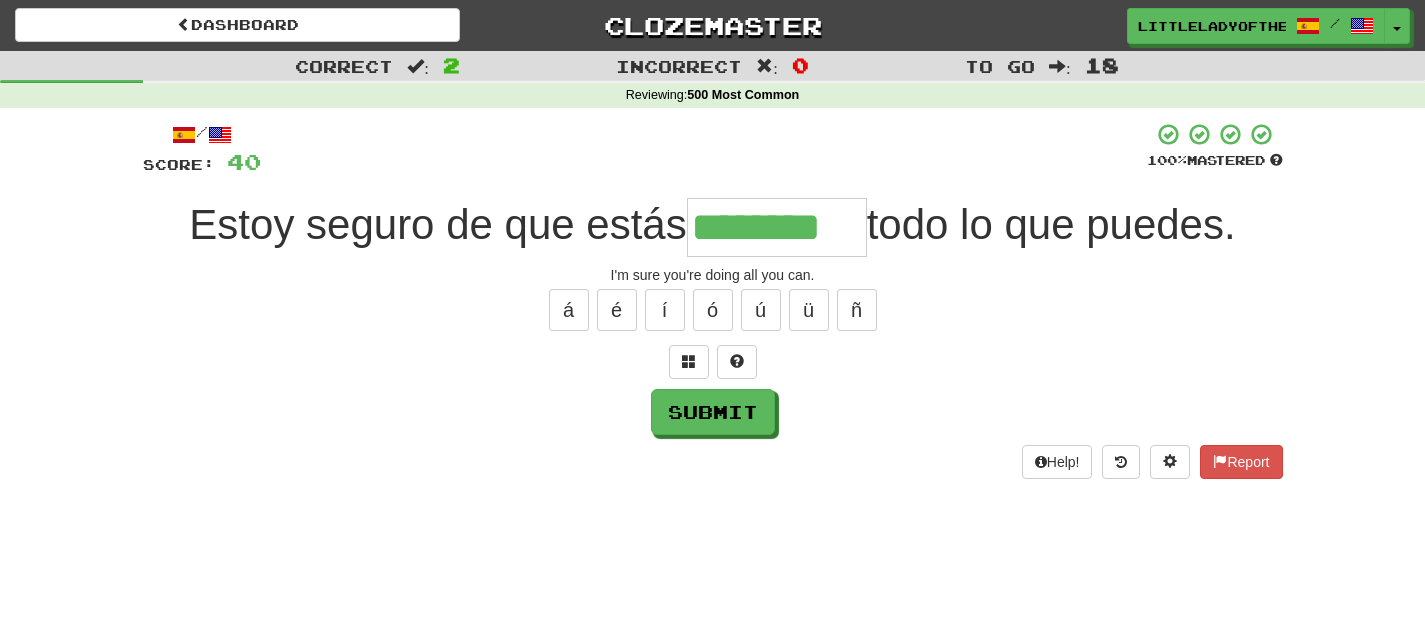 type on "********" 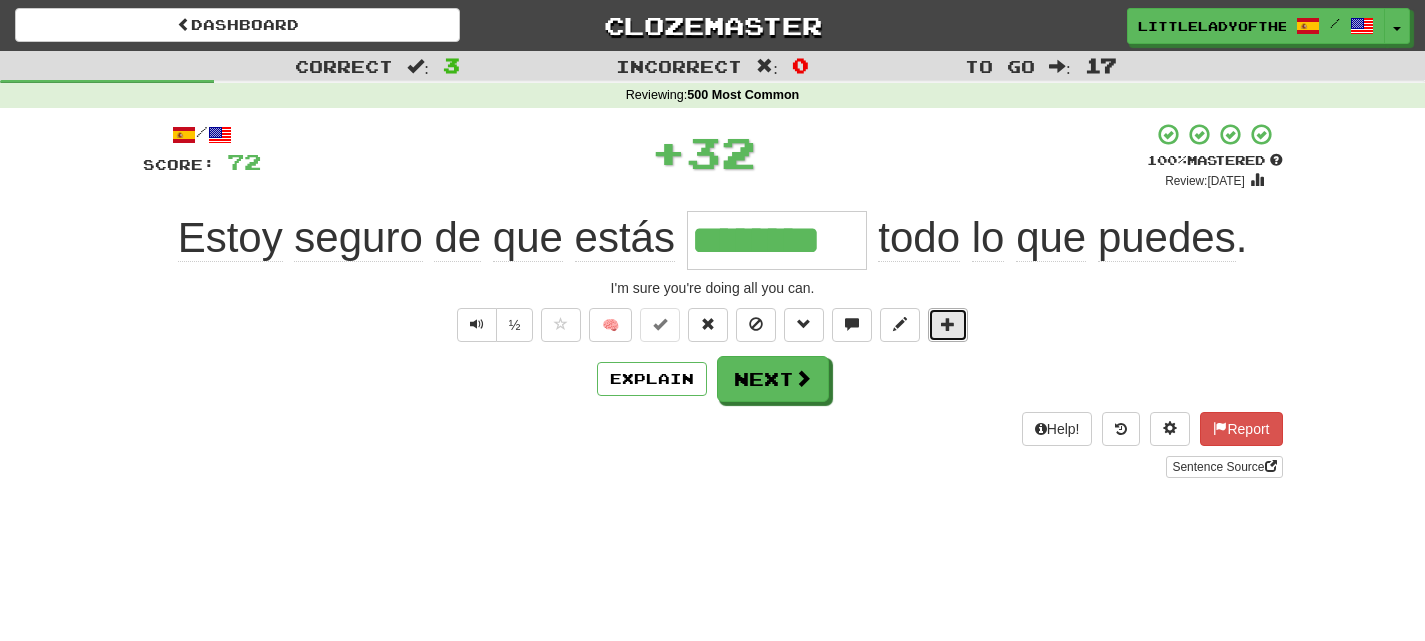 click at bounding box center [948, 325] 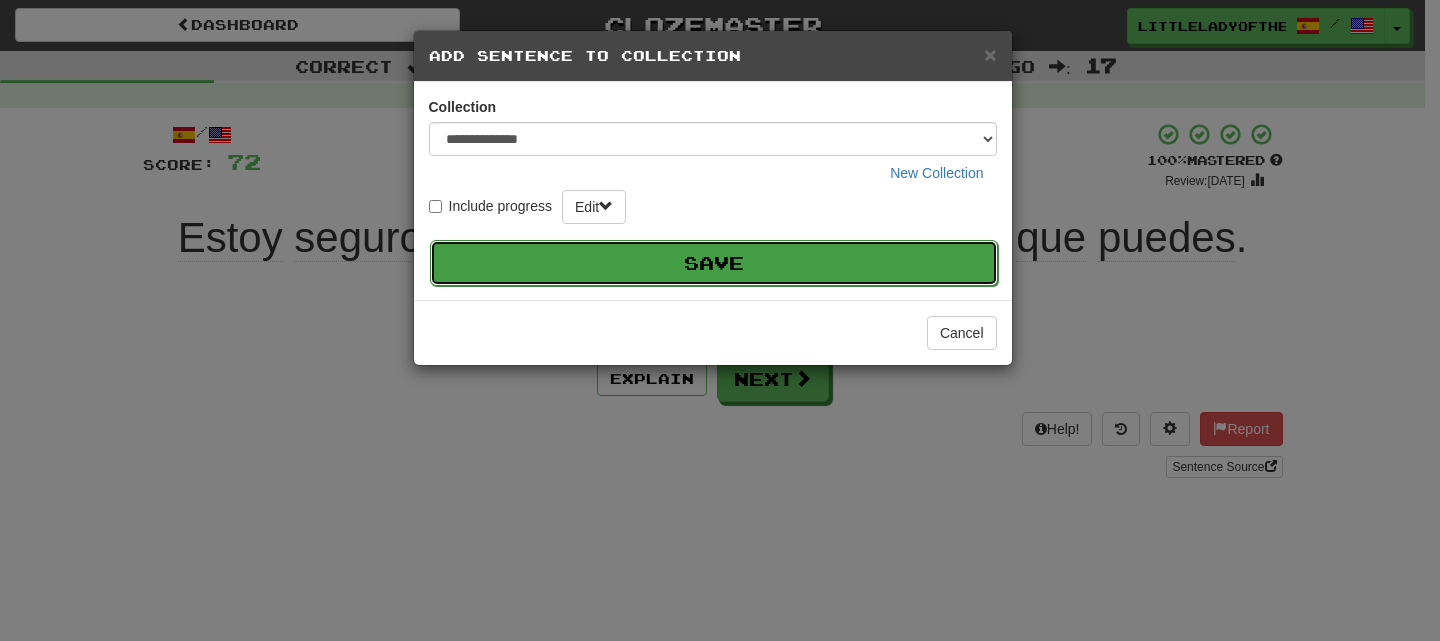 click on "Save" at bounding box center (714, 263) 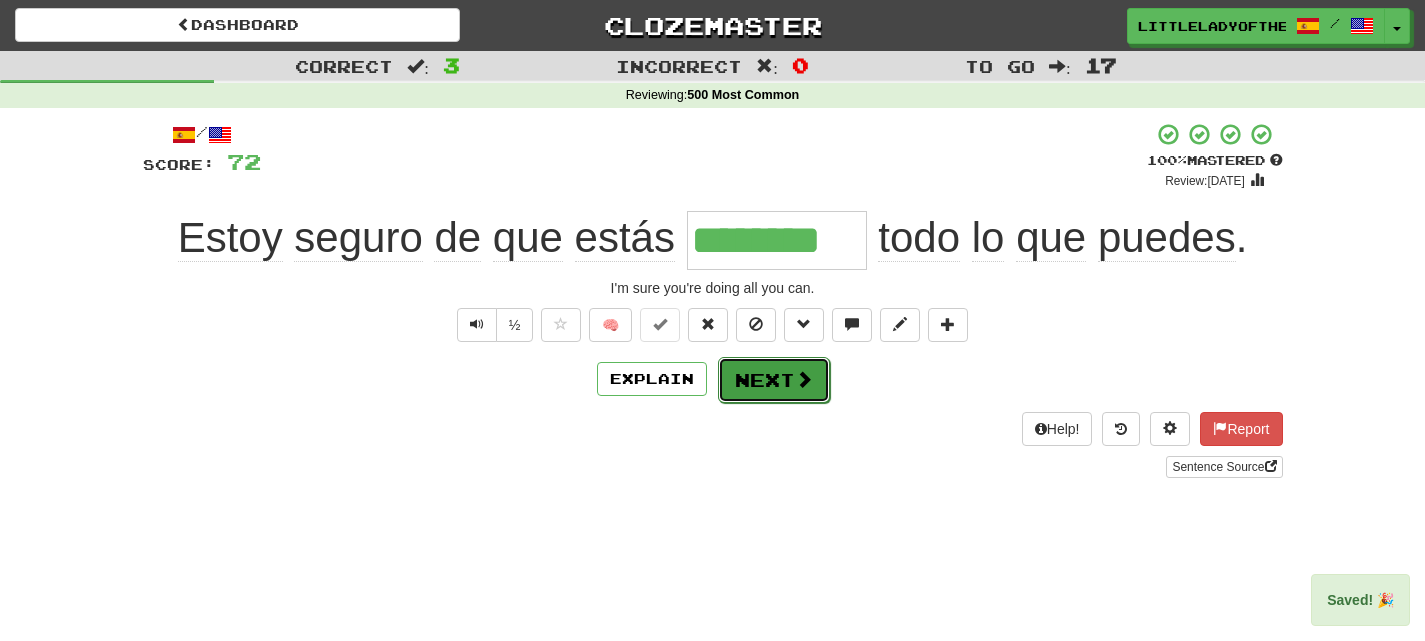 click on "Next" at bounding box center (774, 380) 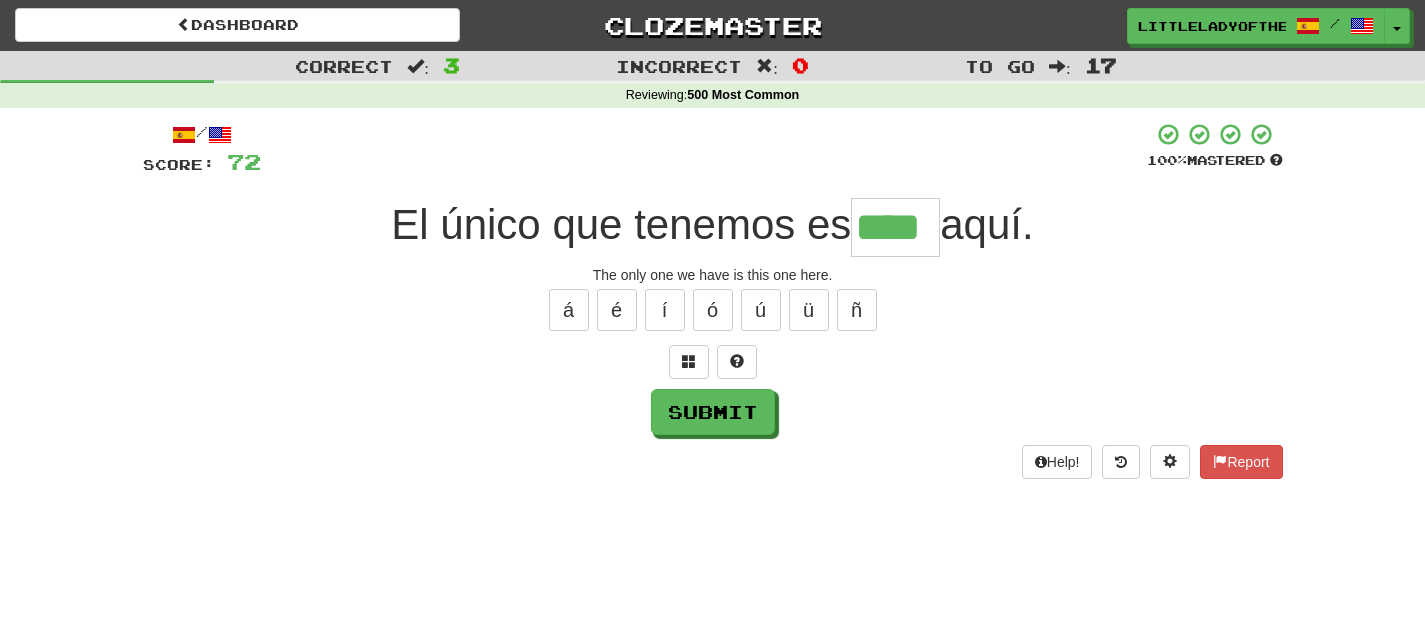 type on "****" 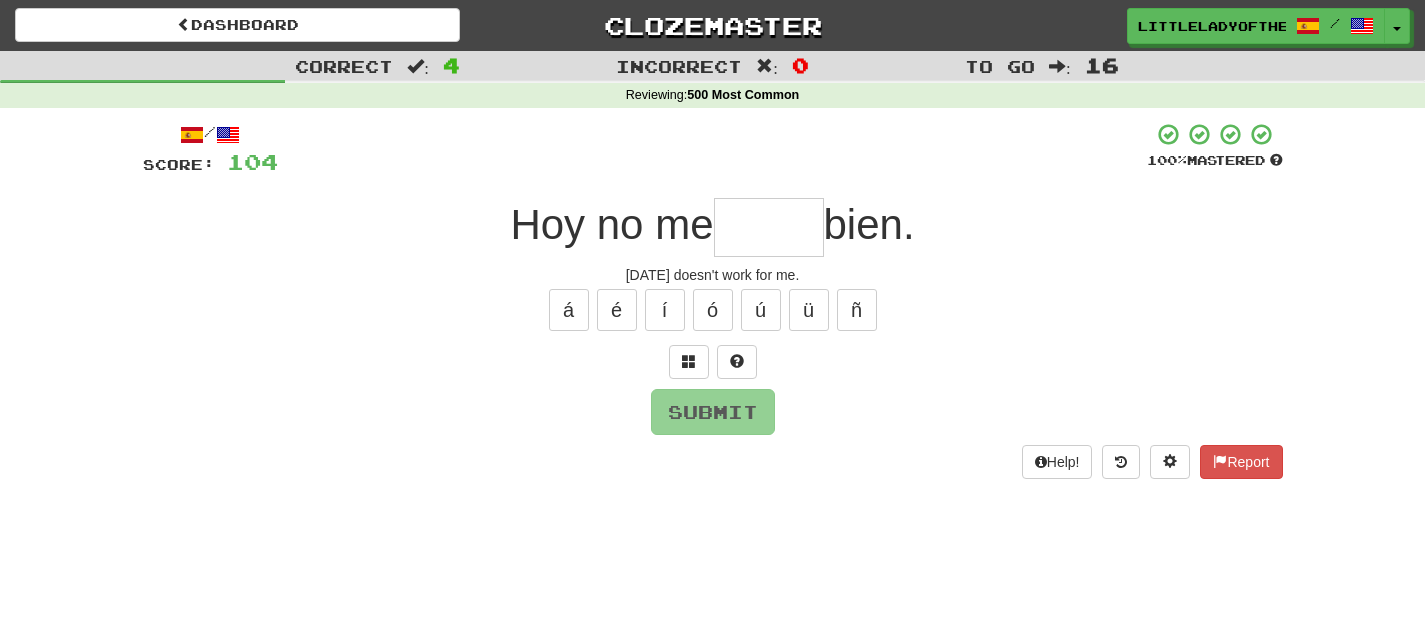 type on "*" 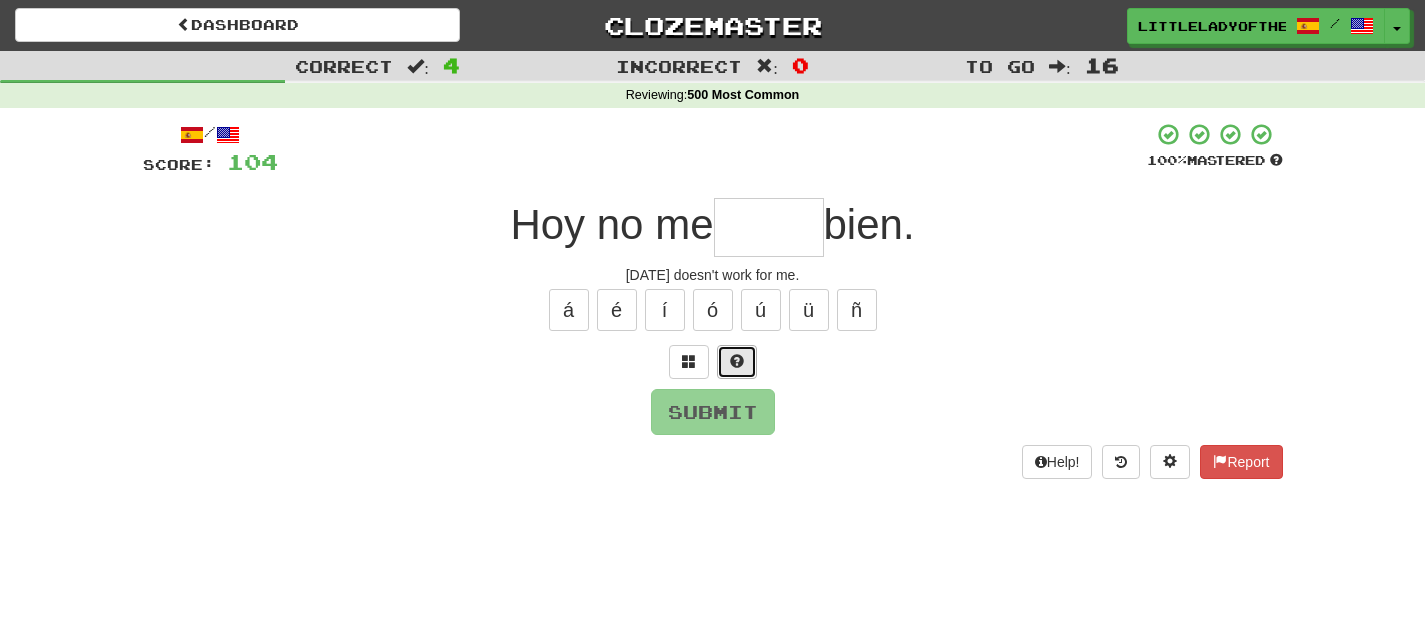click at bounding box center [737, 361] 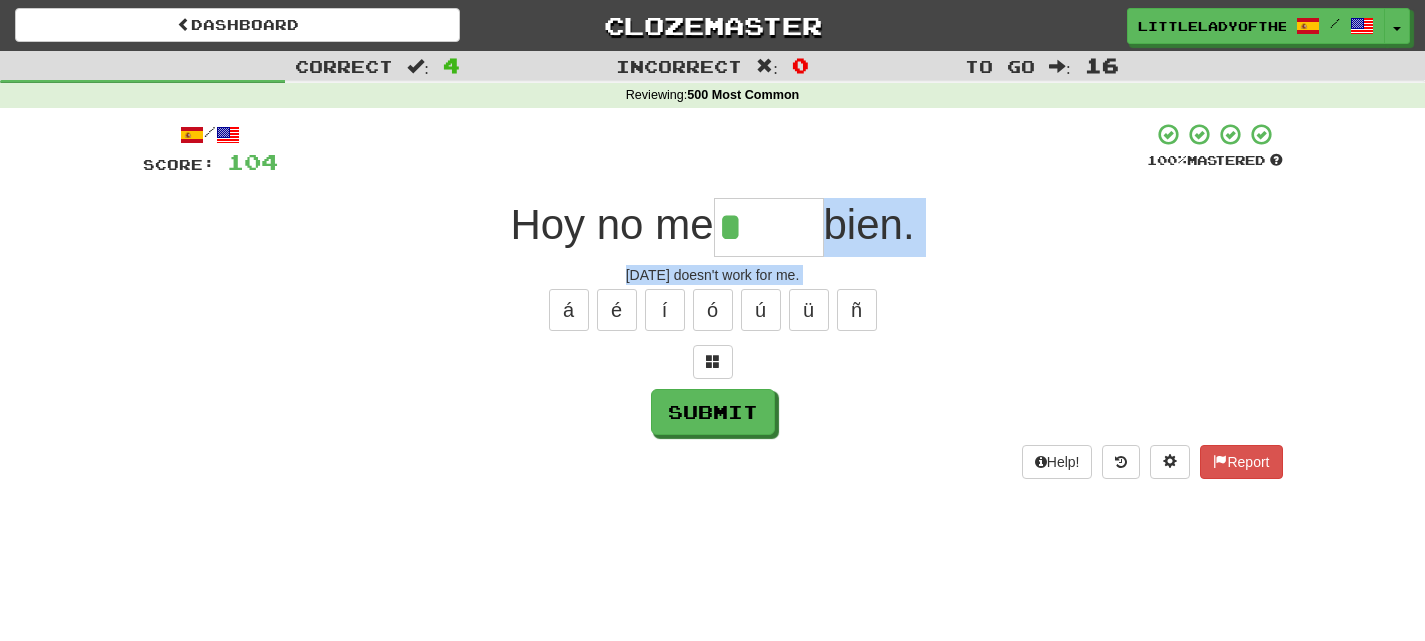 drag, startPoint x: 738, startPoint y: 358, endPoint x: 761, endPoint y: 232, distance: 128.082 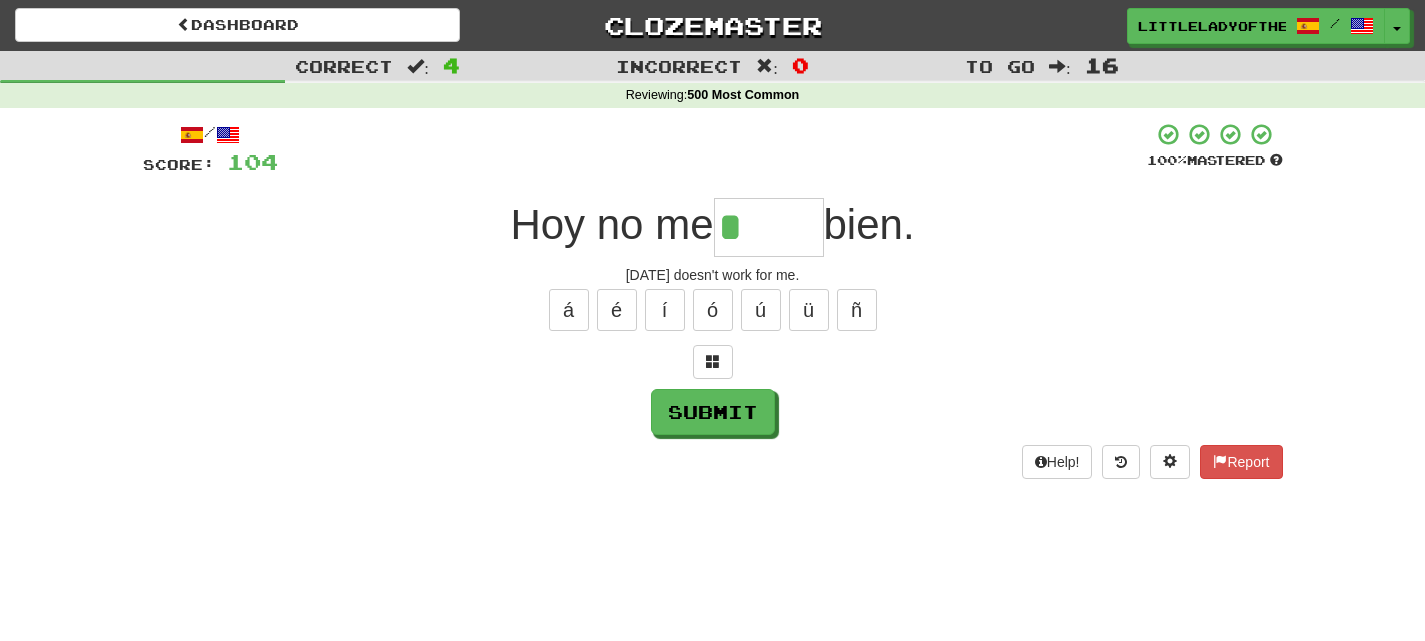 click on "*" at bounding box center [769, 227] 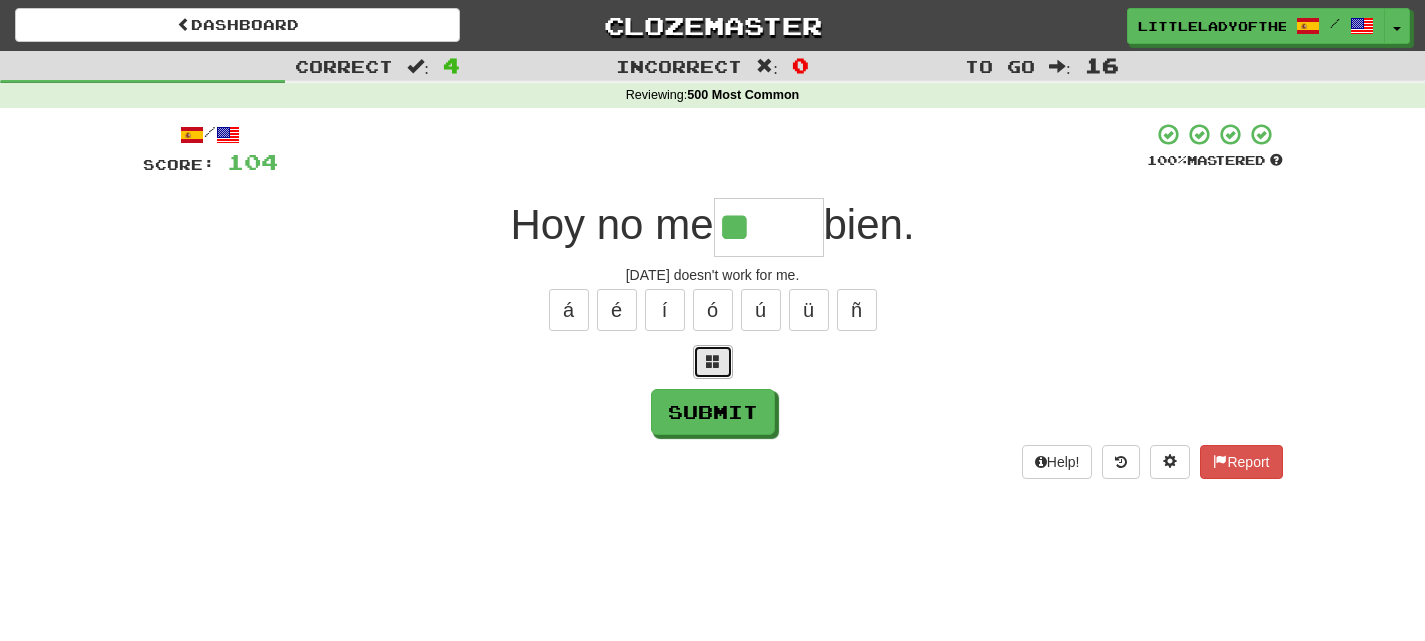 click at bounding box center [713, 361] 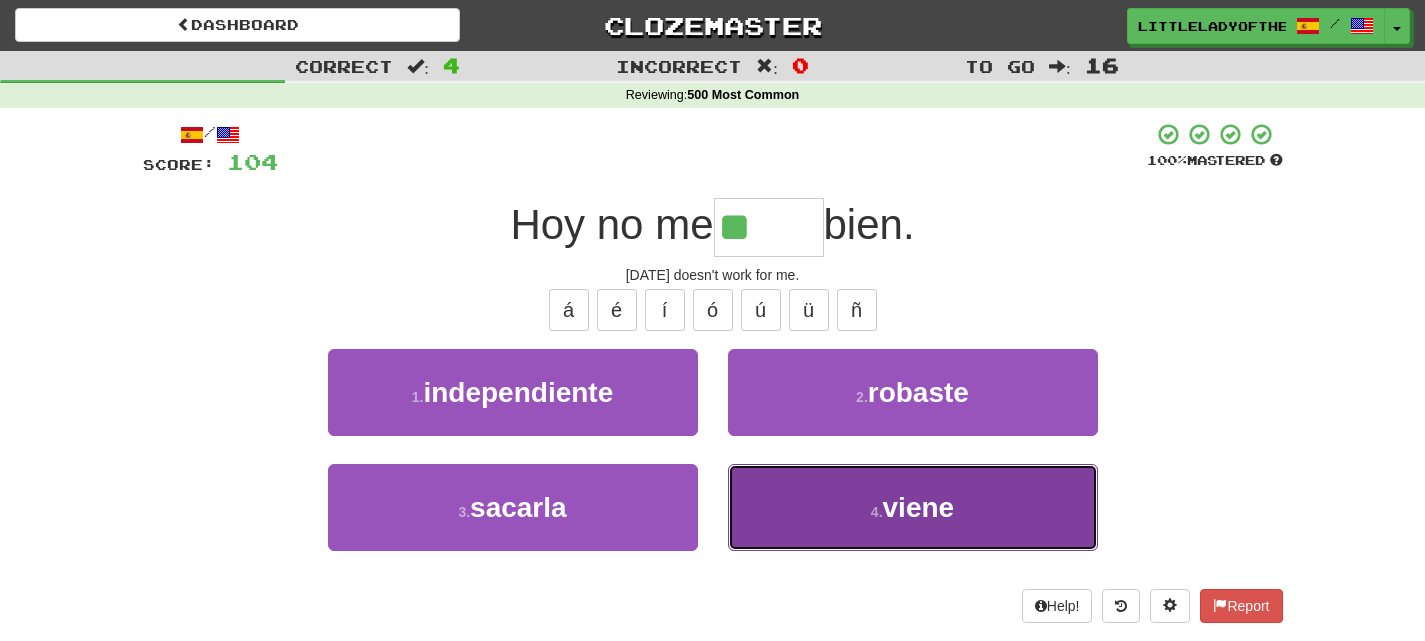 click on "4 .  viene" at bounding box center (913, 507) 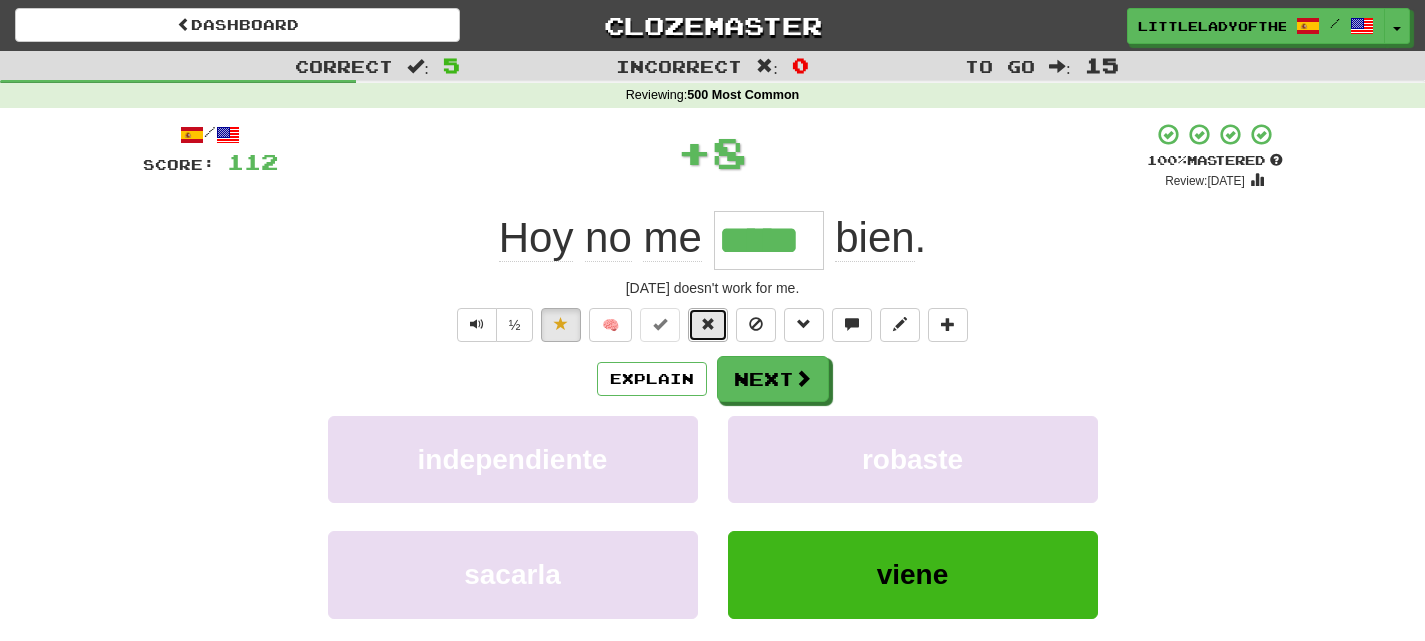 click at bounding box center (708, 324) 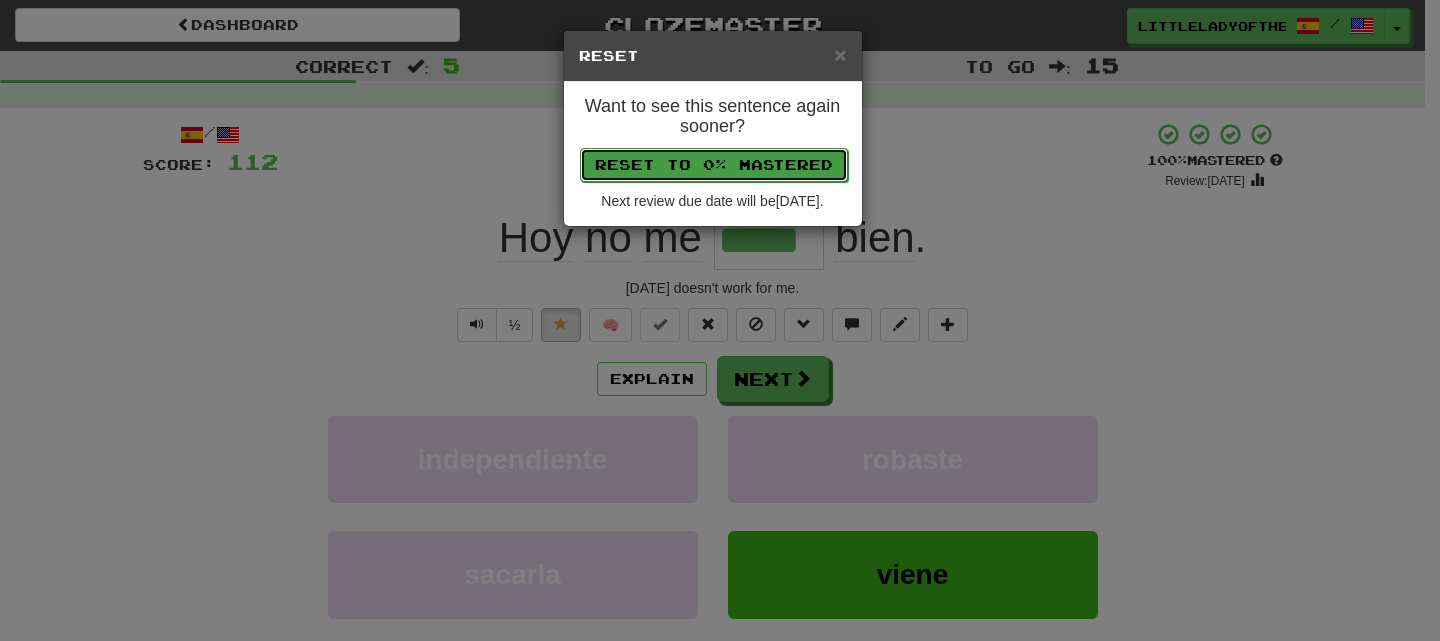 click on "Reset to 0% Mastered" at bounding box center [714, 165] 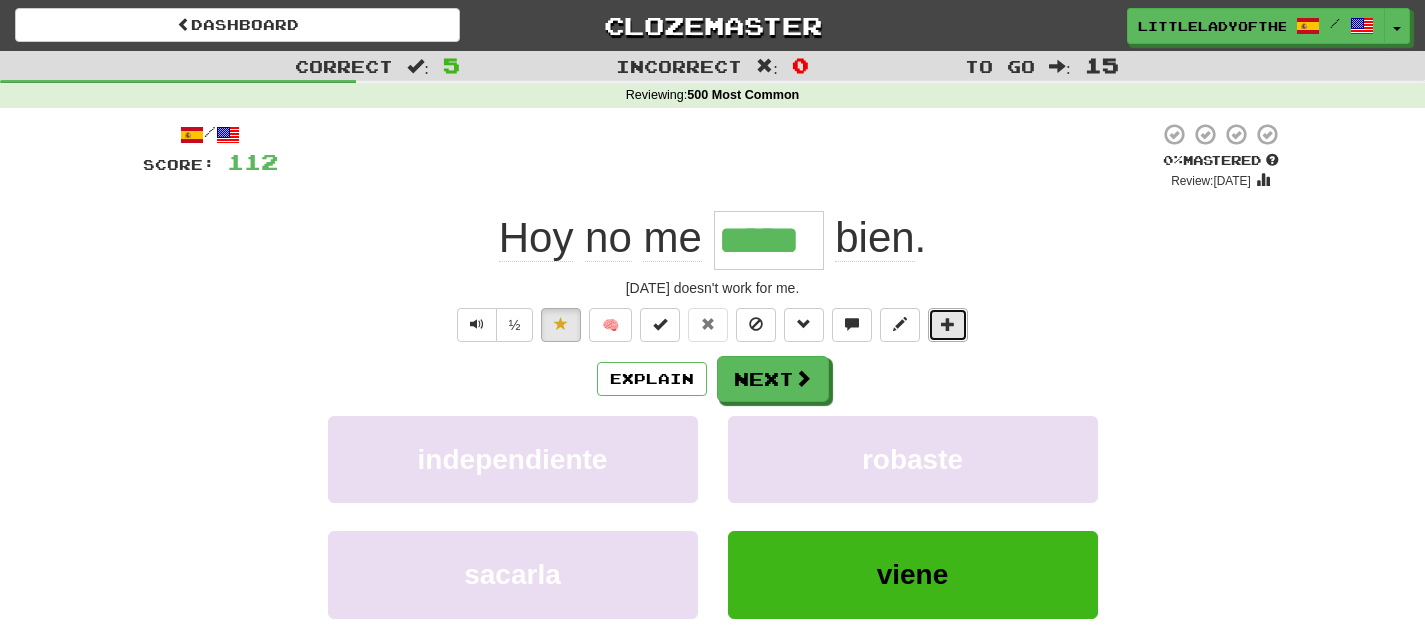 click at bounding box center [948, 325] 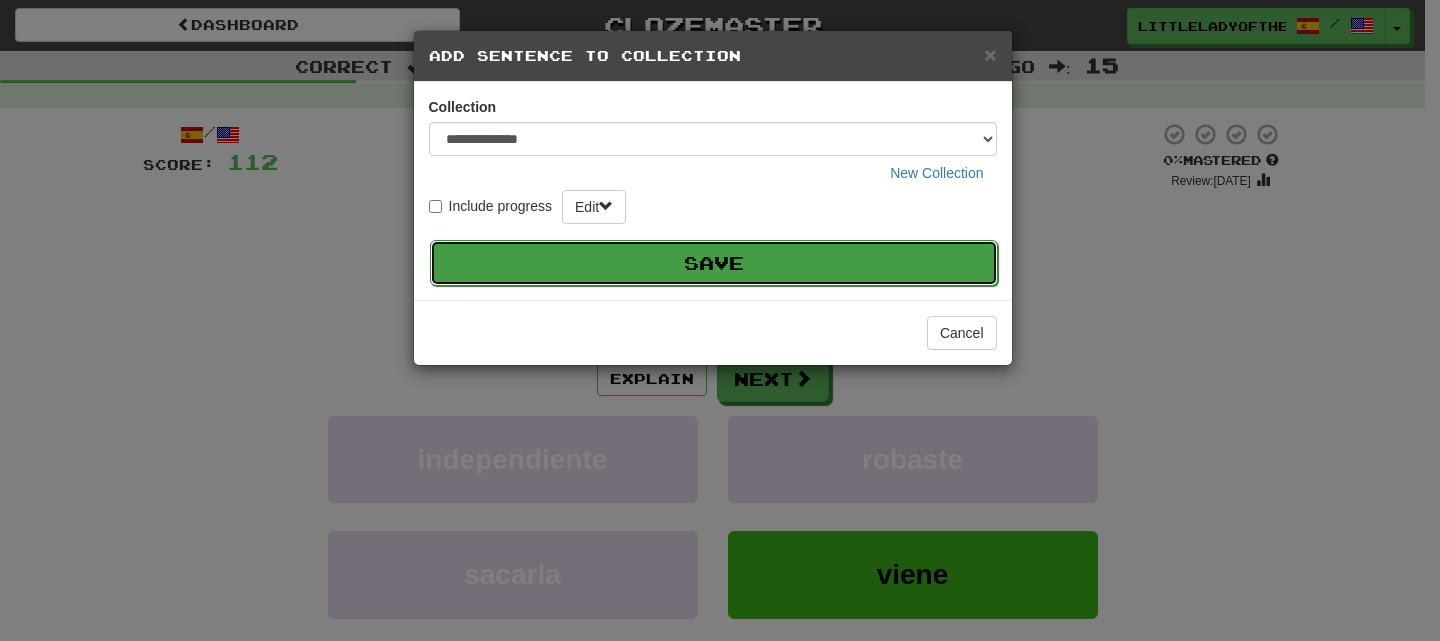 click on "Save" at bounding box center [714, 263] 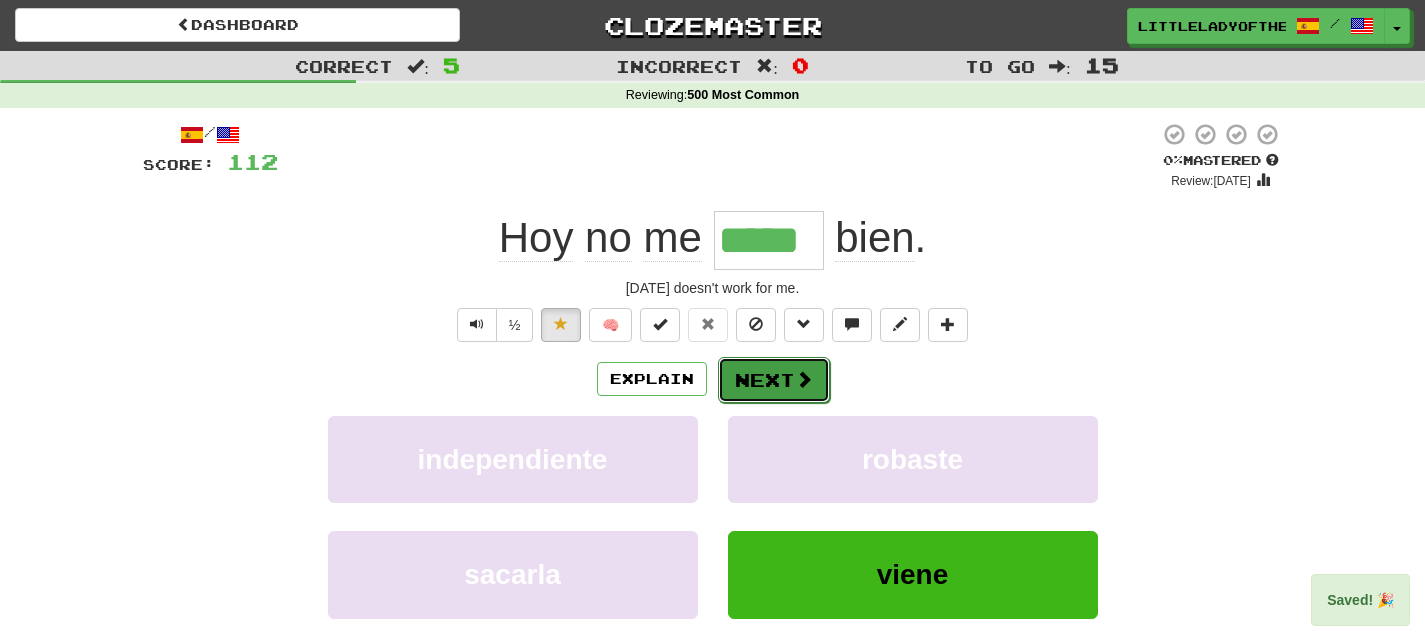 click on "Next" at bounding box center (774, 380) 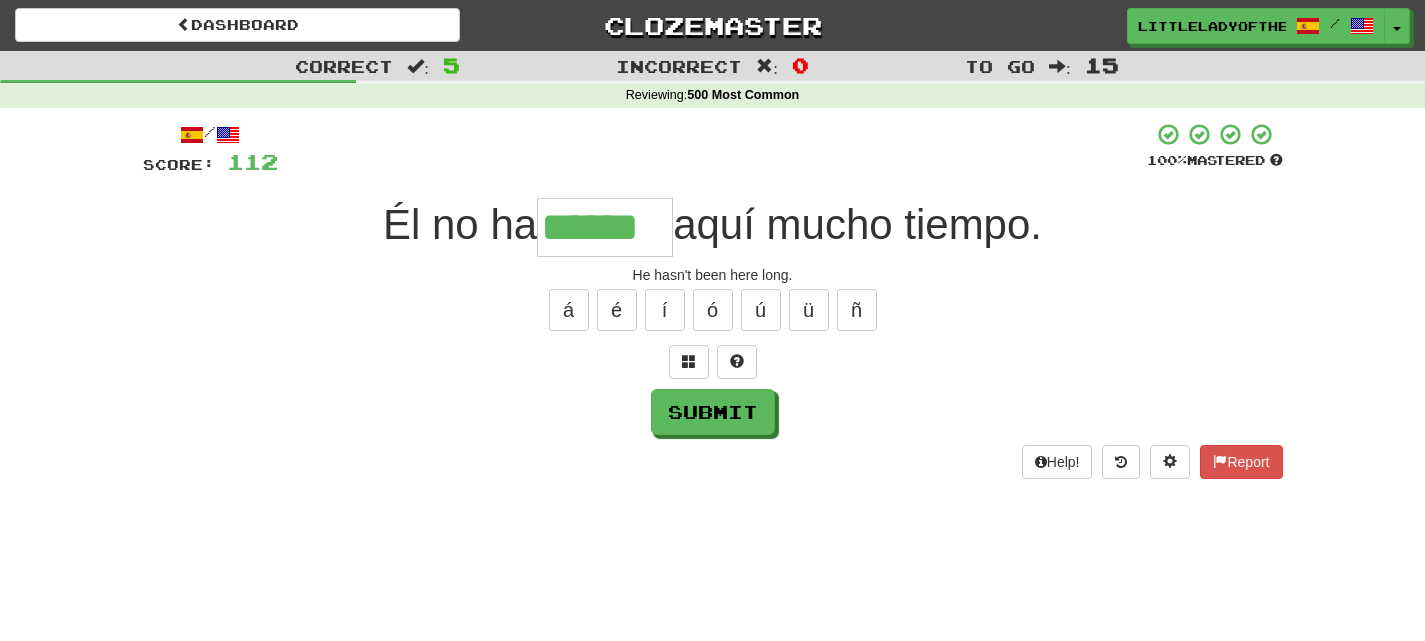 type on "******" 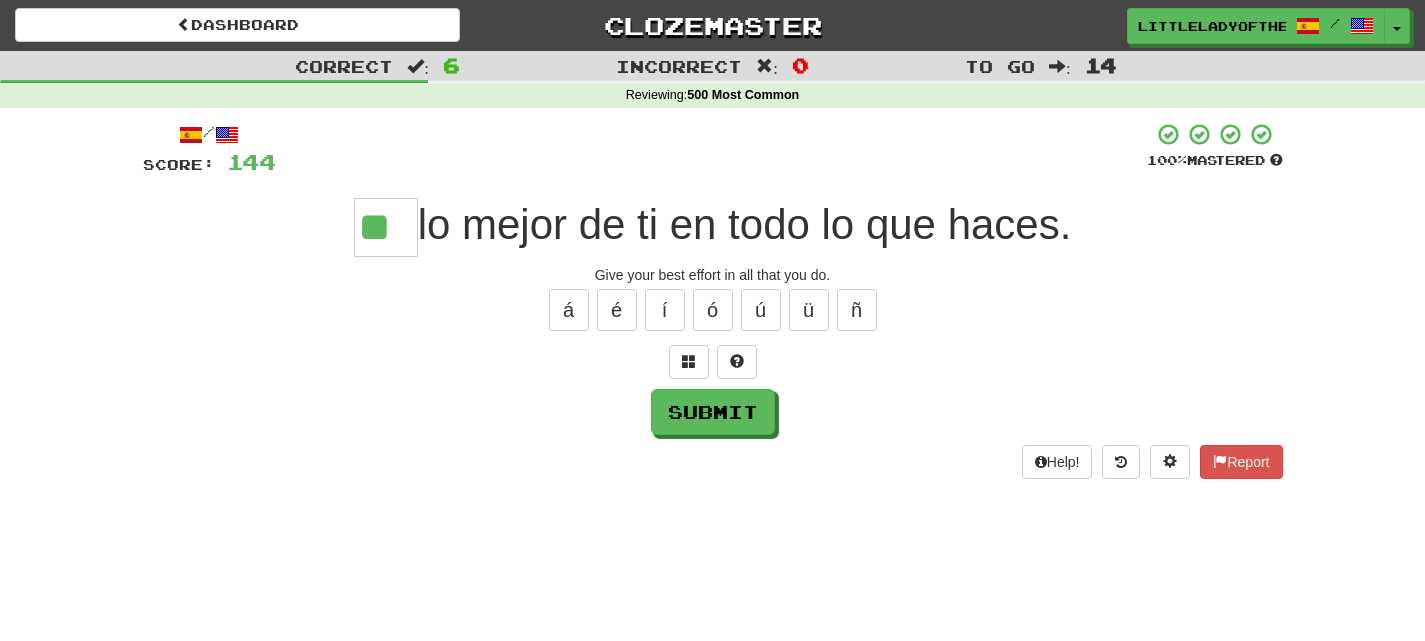 type on "**" 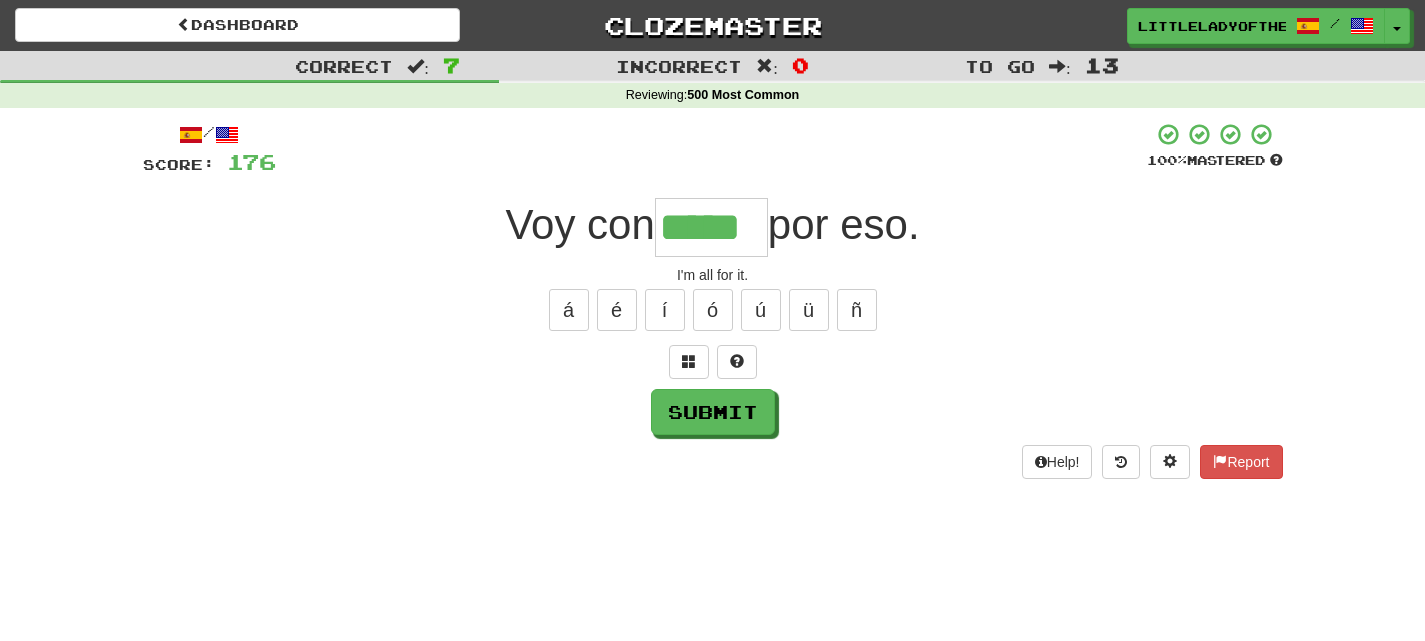 type on "*****" 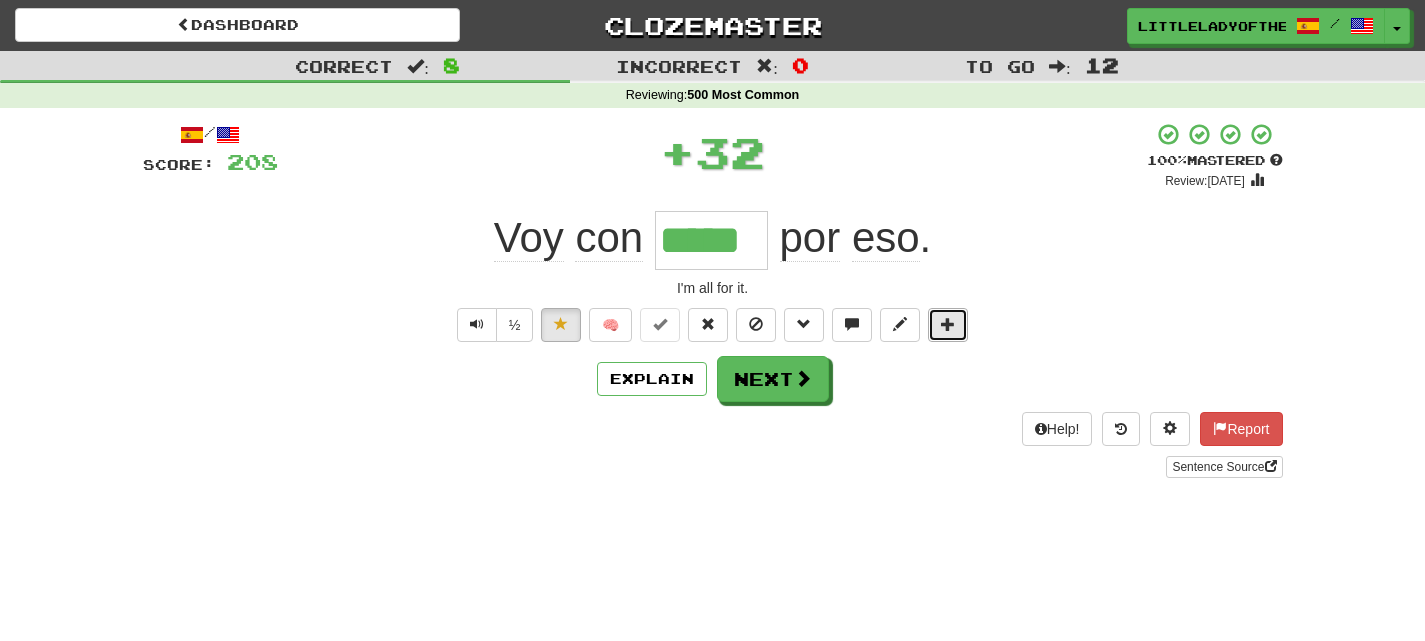 click at bounding box center [948, 325] 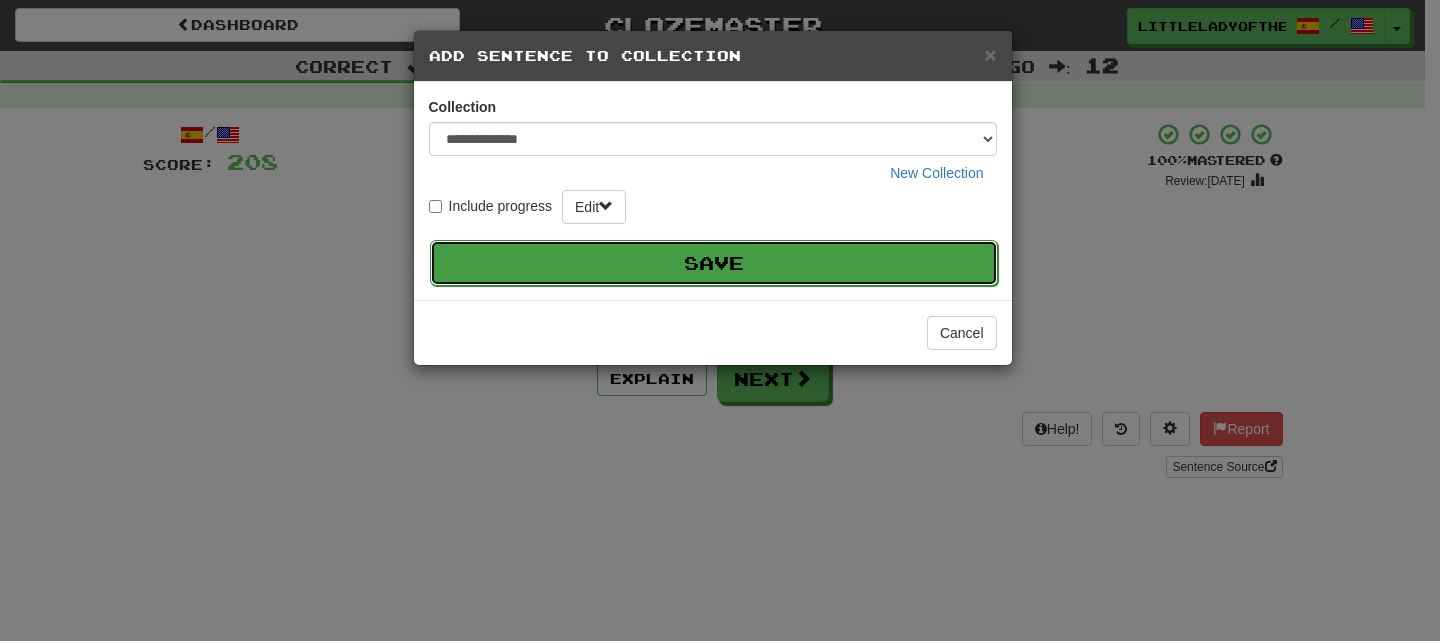 click on "Save" at bounding box center (714, 263) 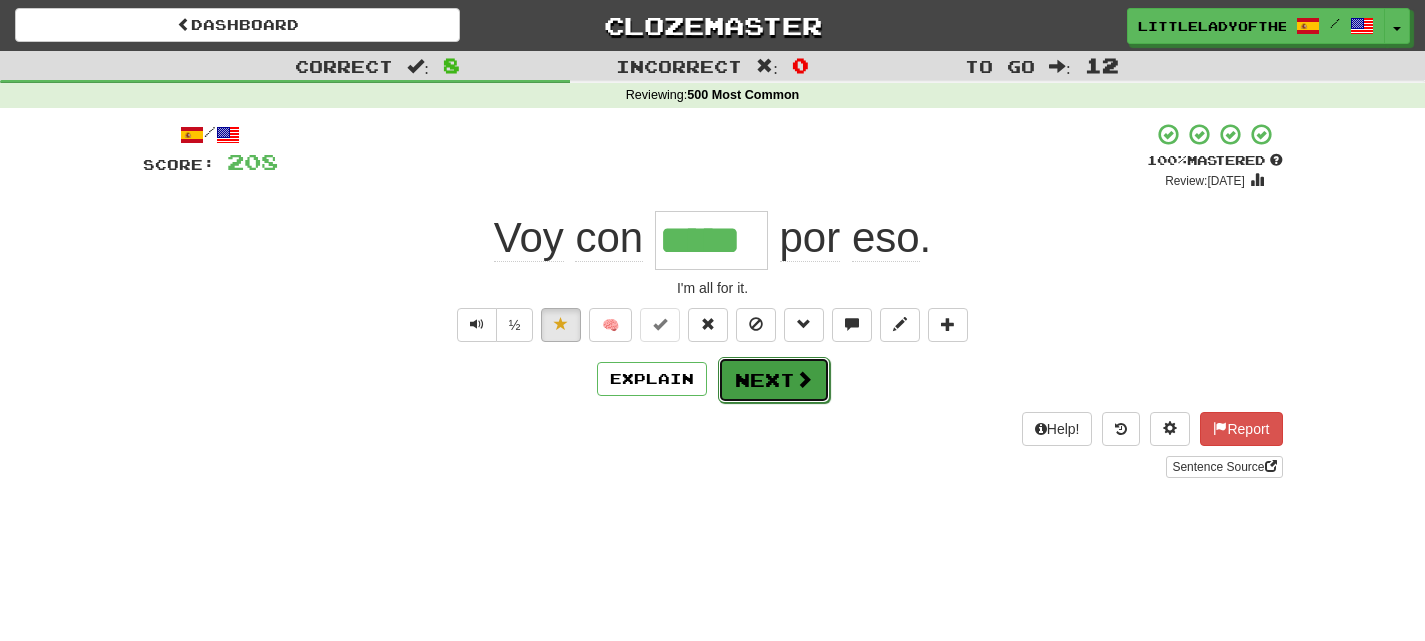 click on "Next" at bounding box center [774, 380] 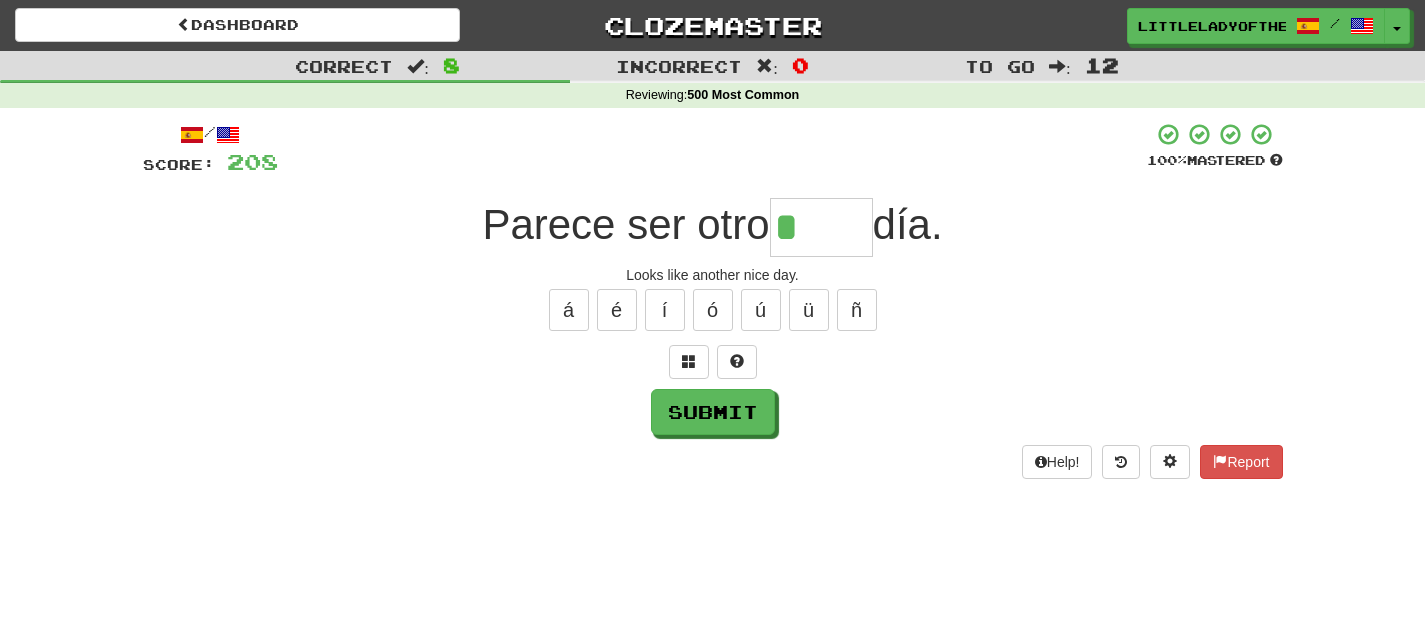 type on "*" 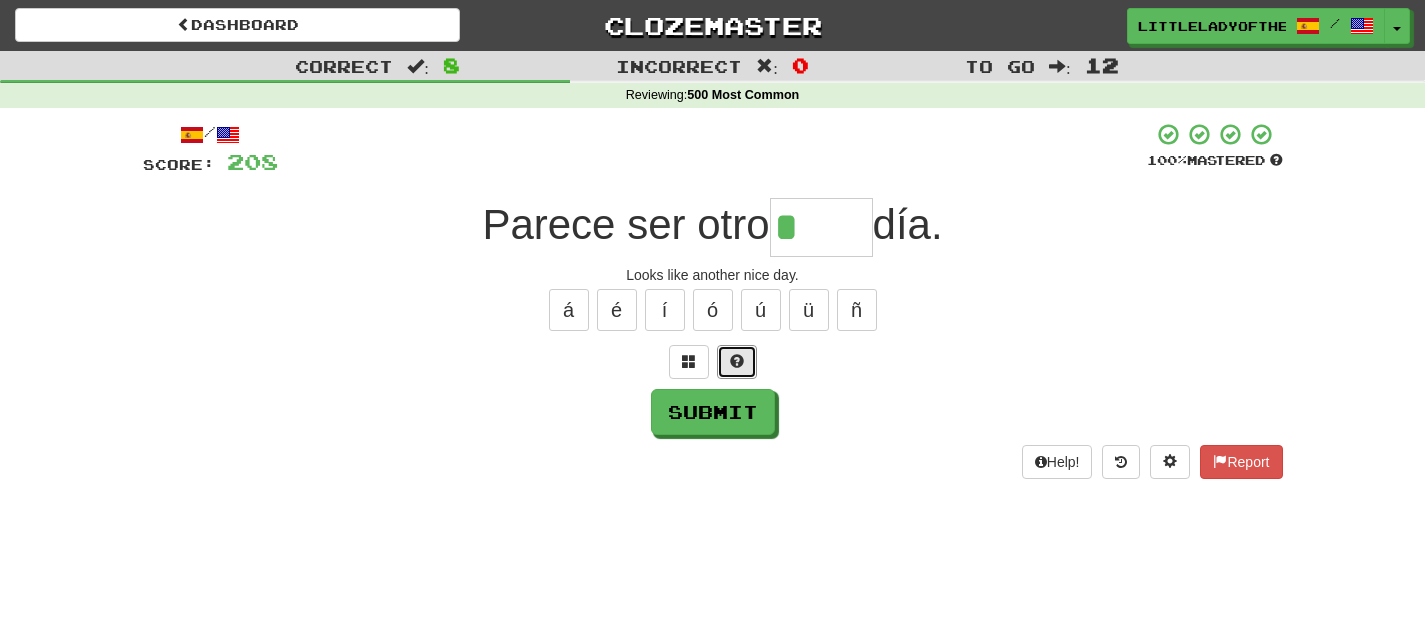 type 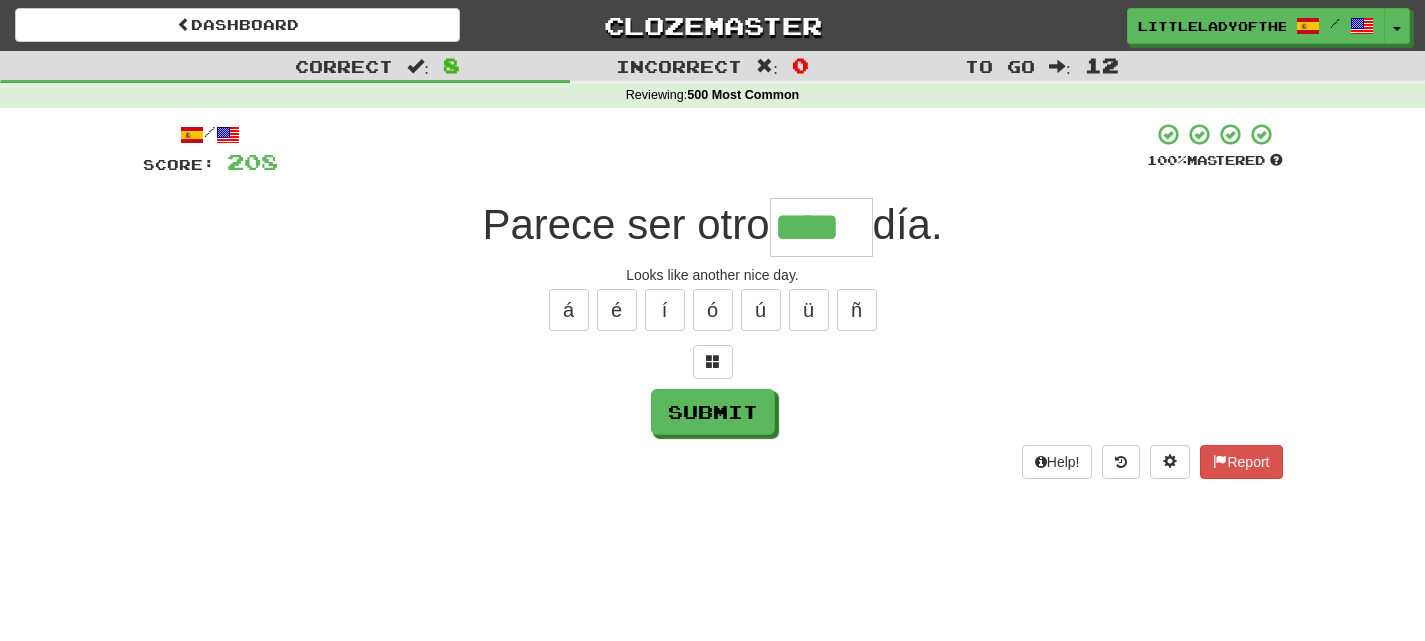 type on "****" 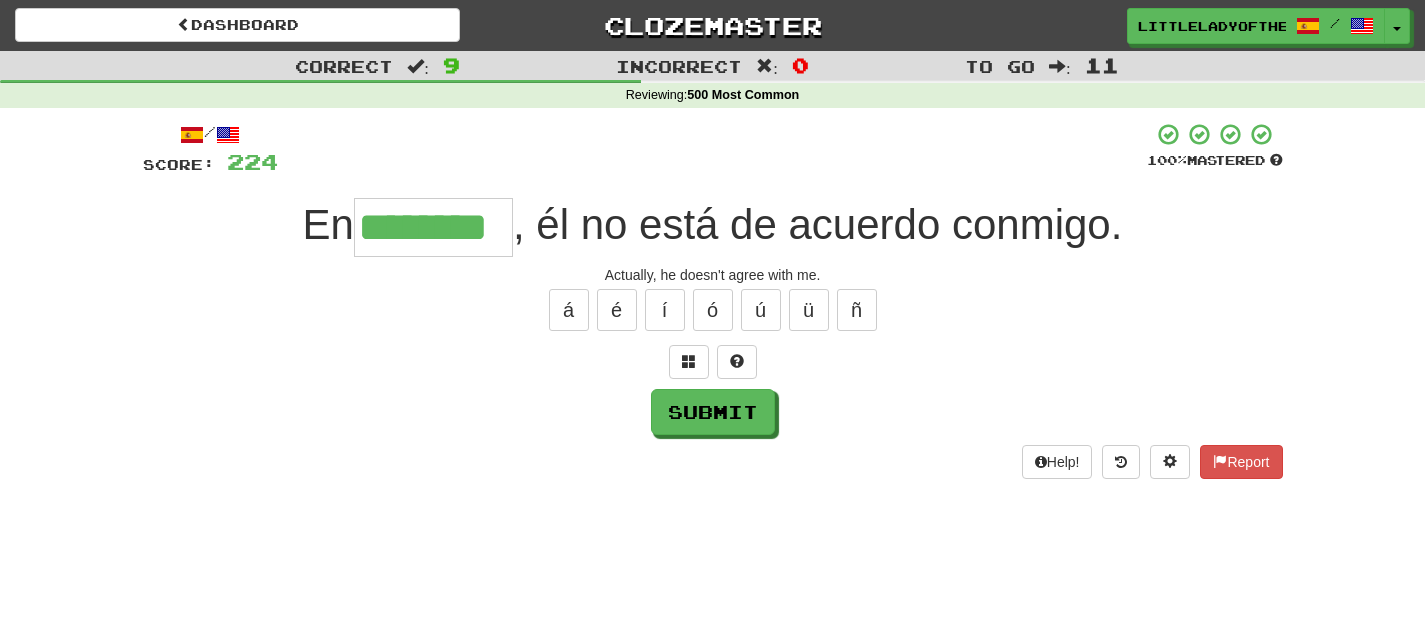 type on "********" 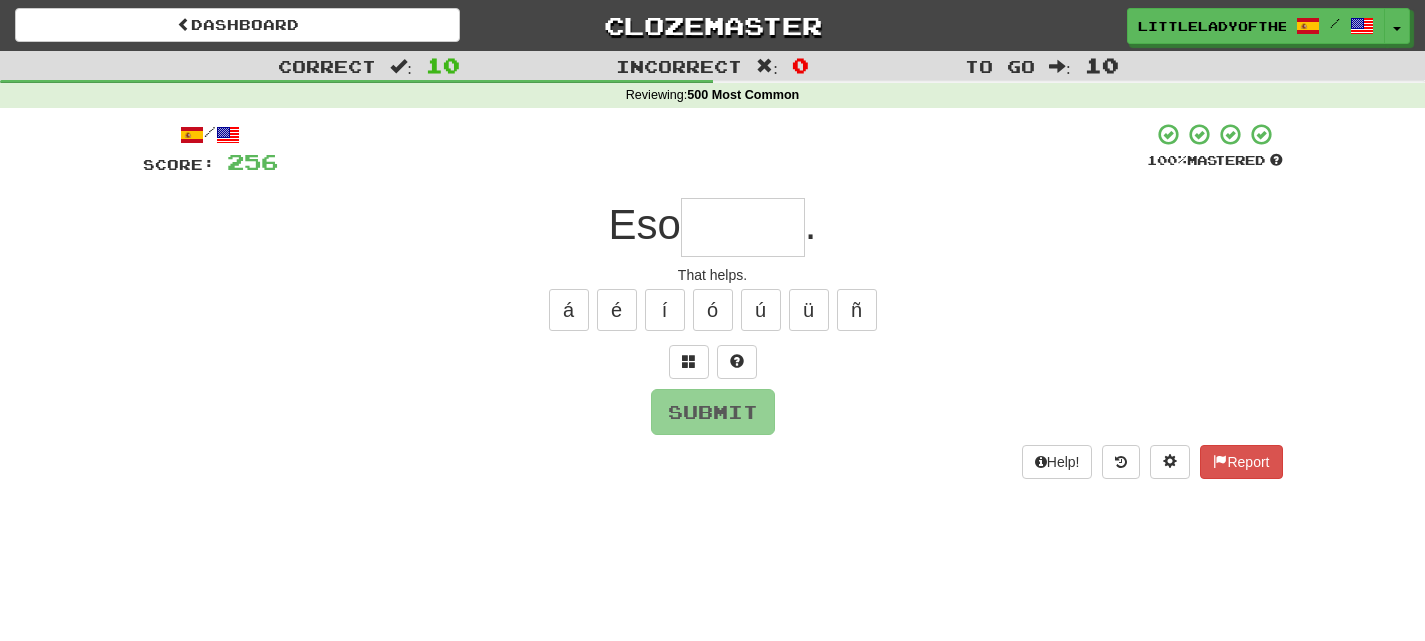 click on "That helps." at bounding box center (713, 275) 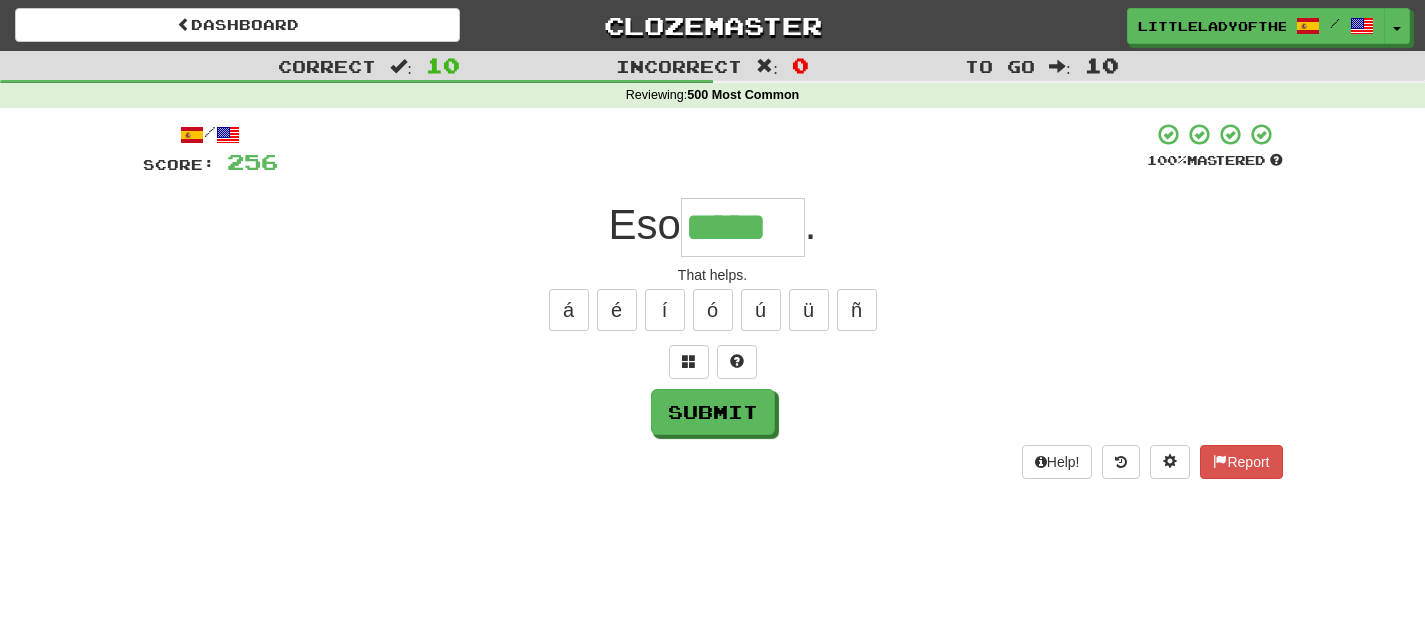 type on "*****" 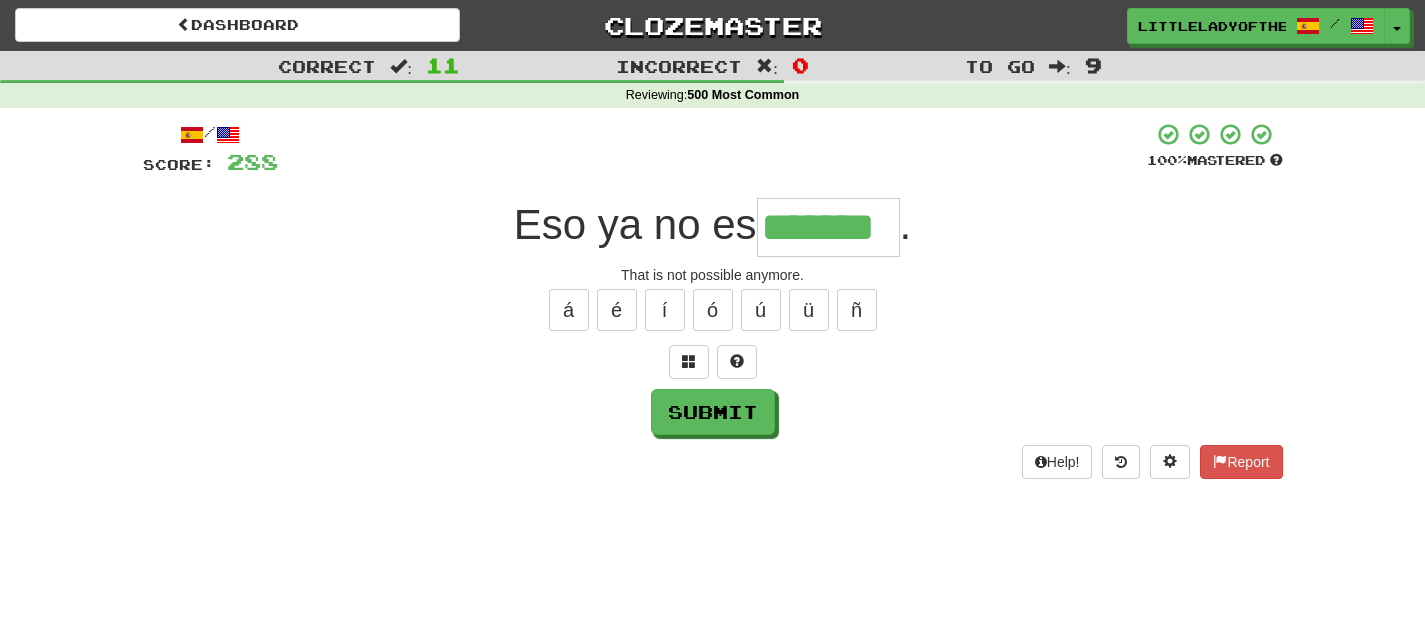 type on "*******" 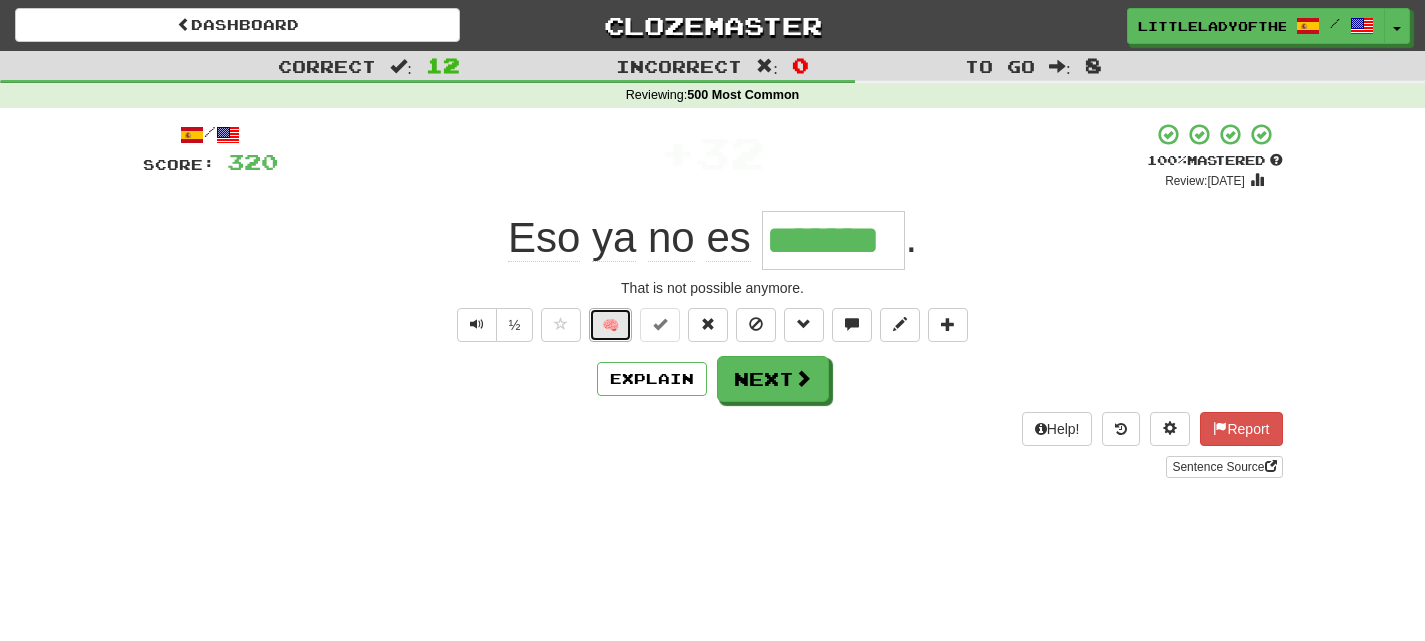 click on "🧠" at bounding box center [610, 325] 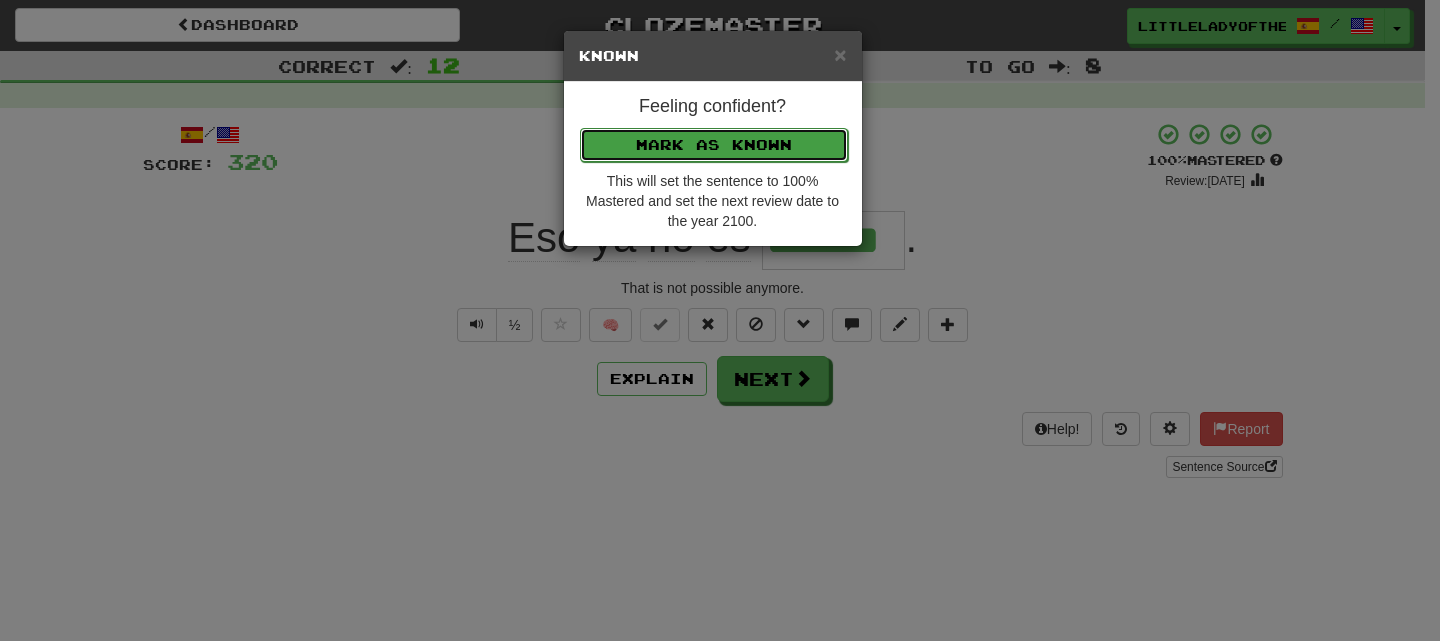 click on "Mark as Known" at bounding box center [714, 145] 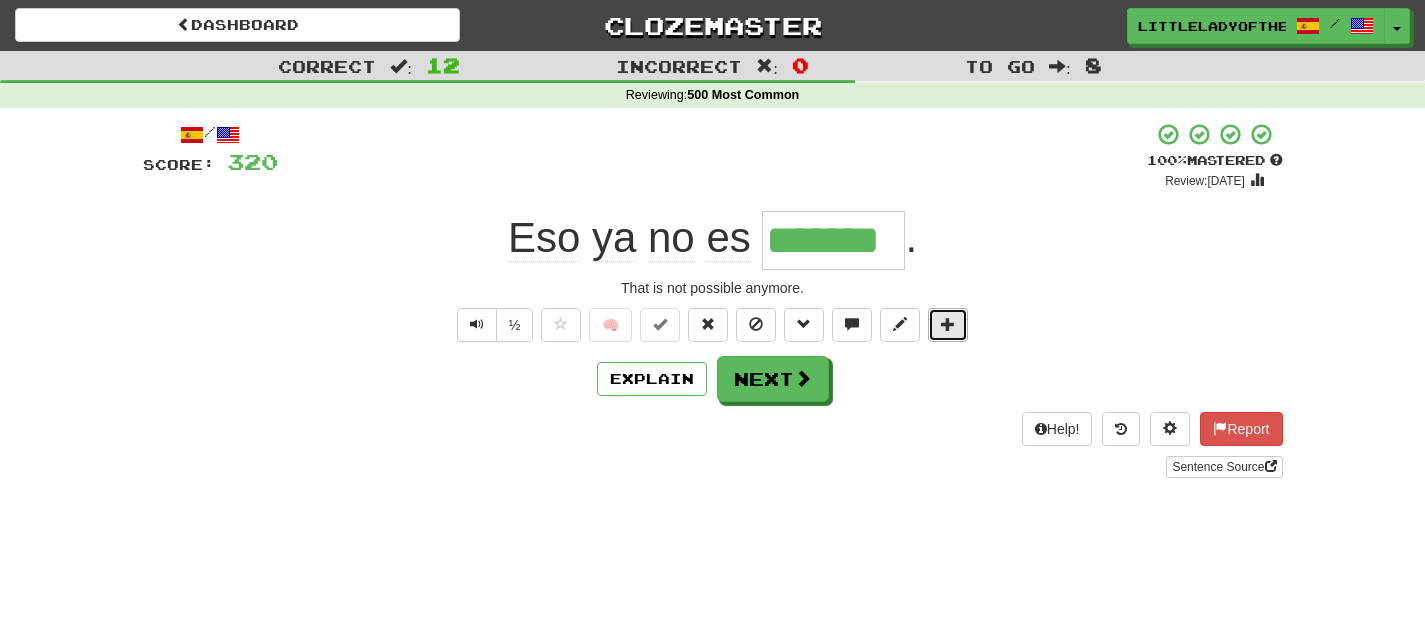 click at bounding box center (948, 324) 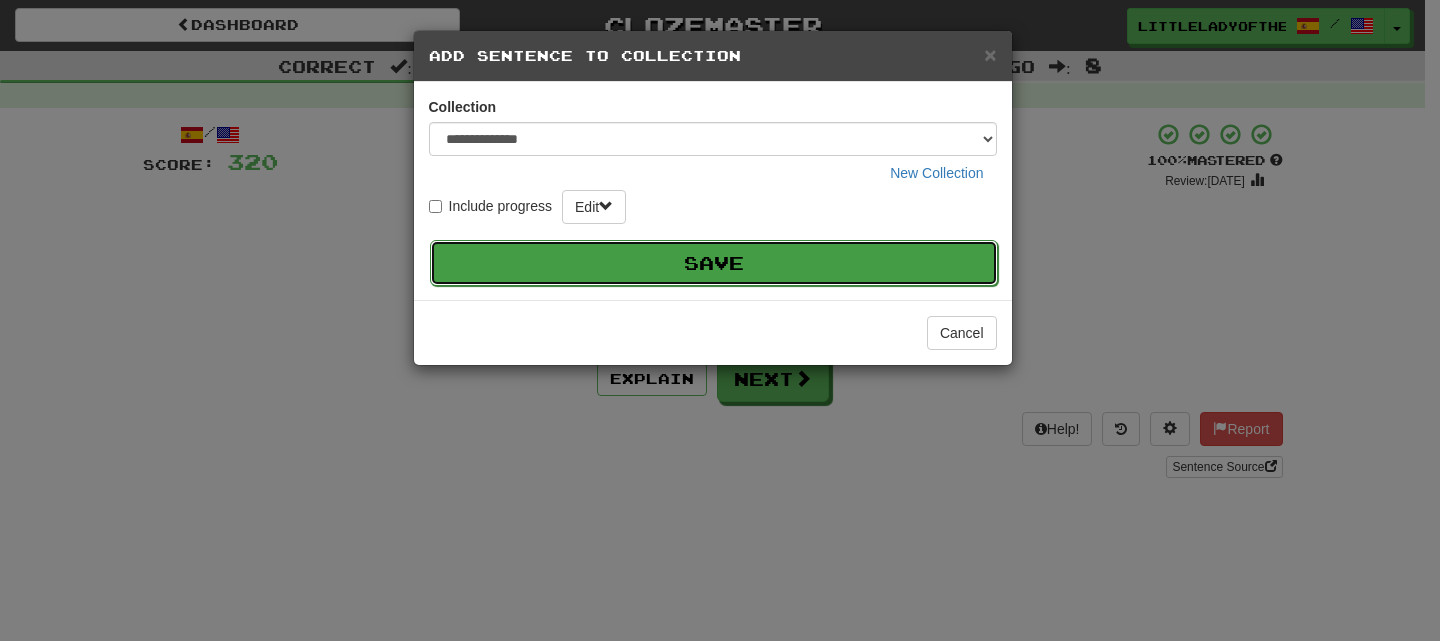 click on "Save" at bounding box center (714, 263) 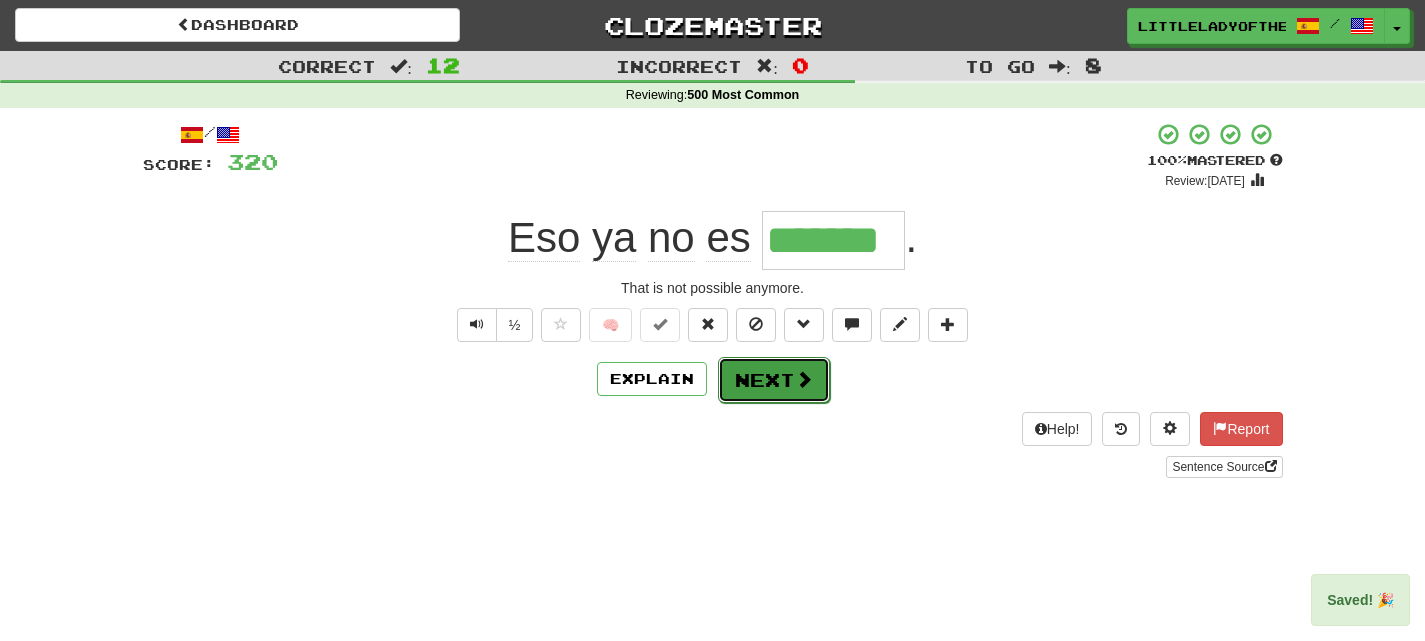 click at bounding box center (804, 379) 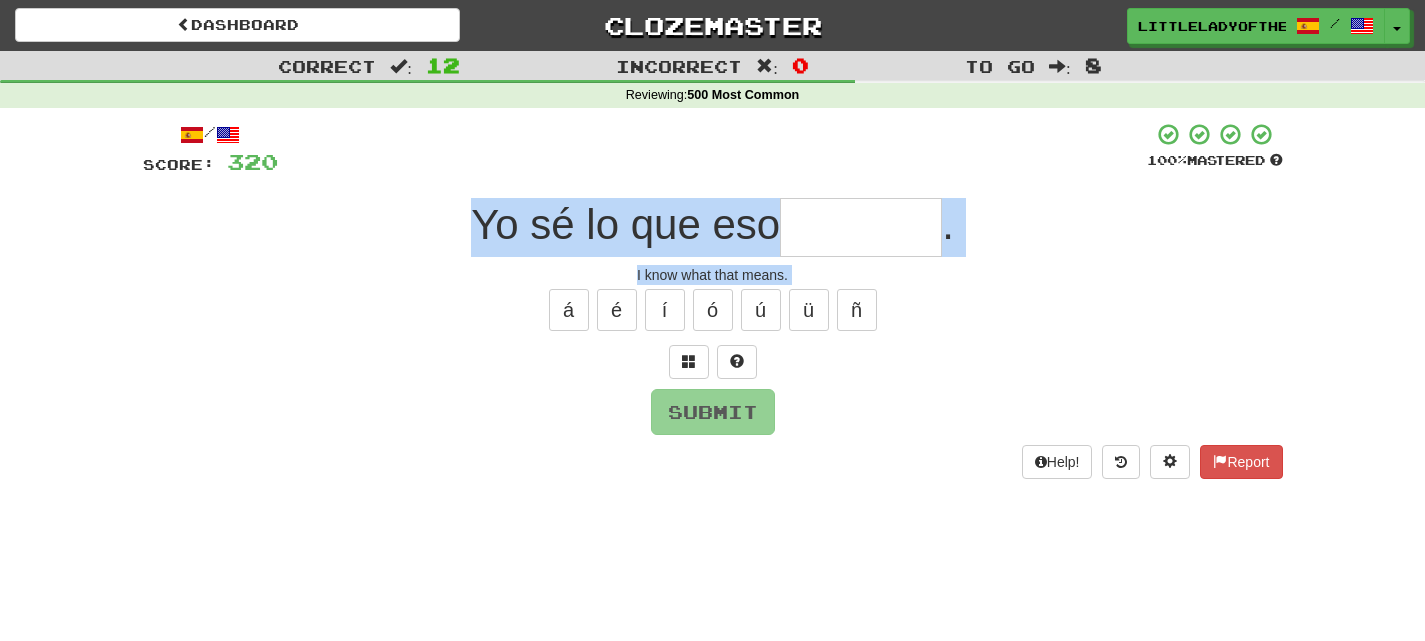 drag, startPoint x: 793, startPoint y: 374, endPoint x: 807, endPoint y: 238, distance: 136.71869 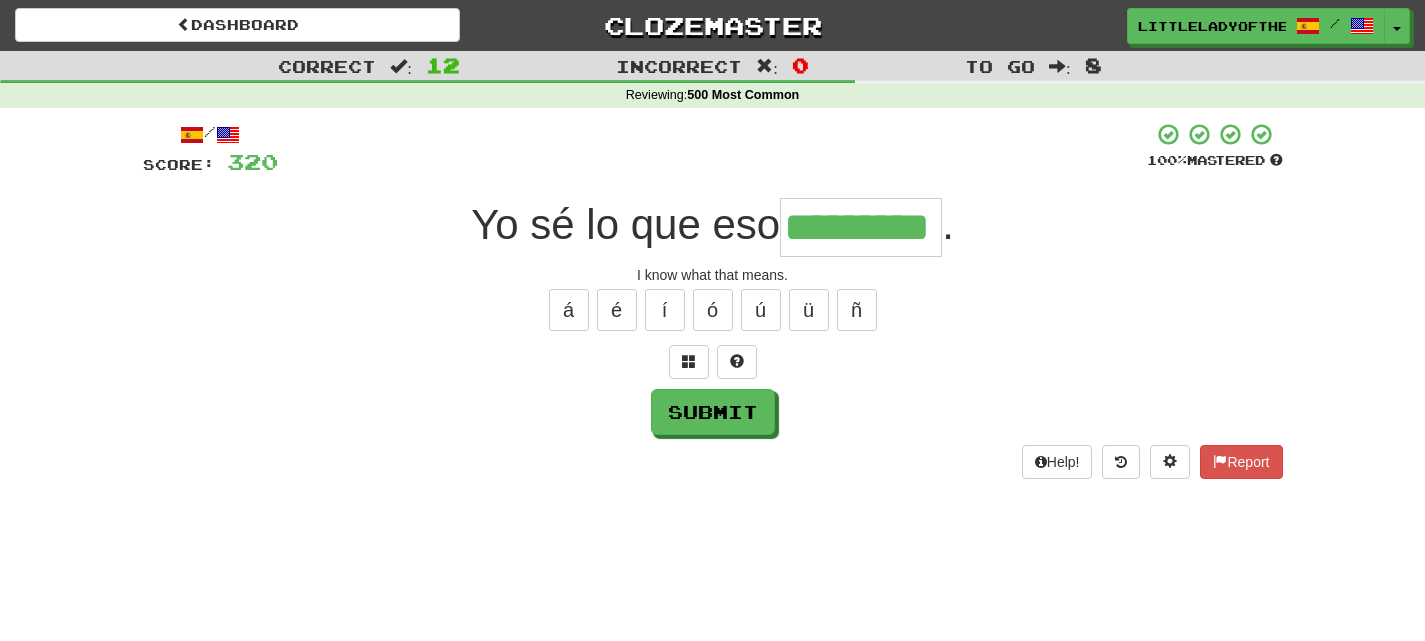 type on "*********" 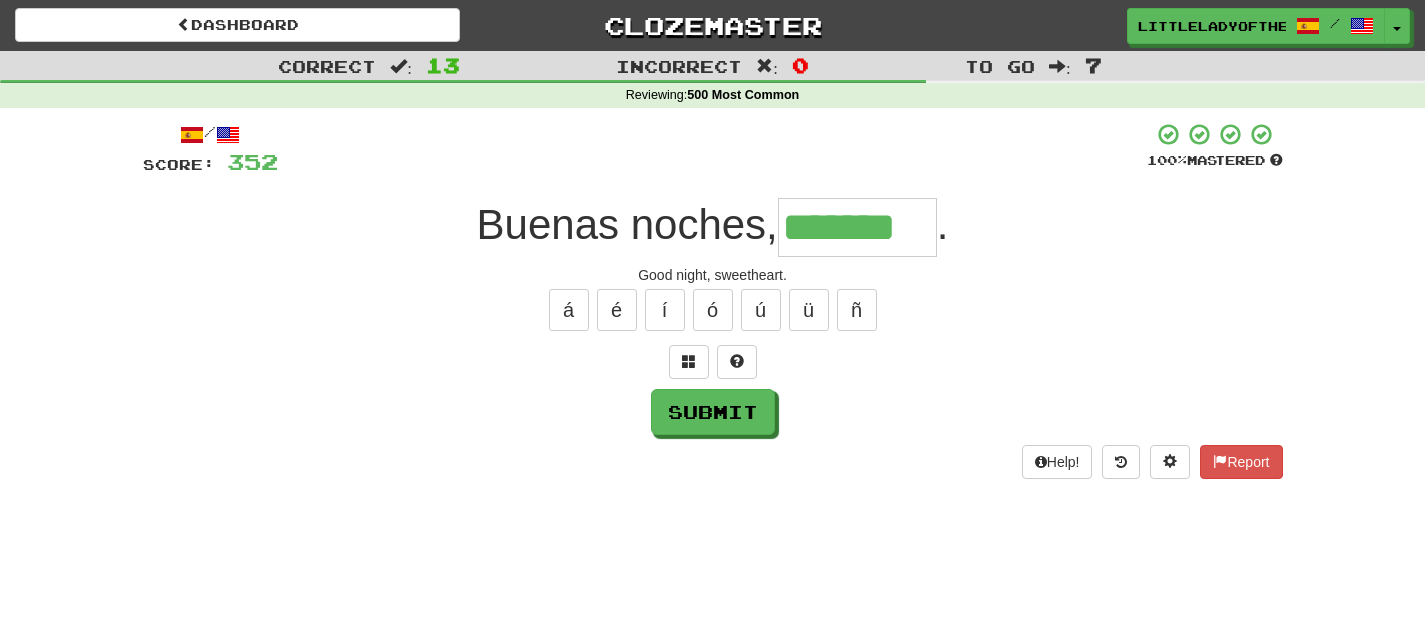 type on "*******" 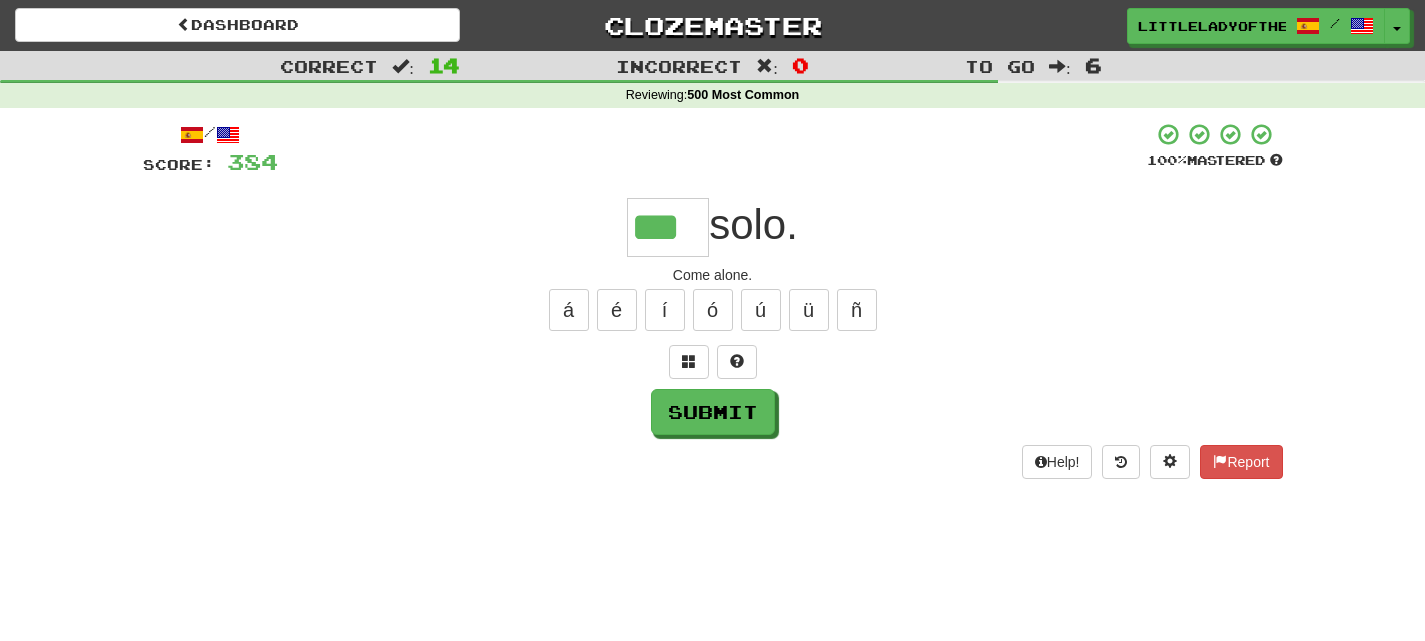 type on "***" 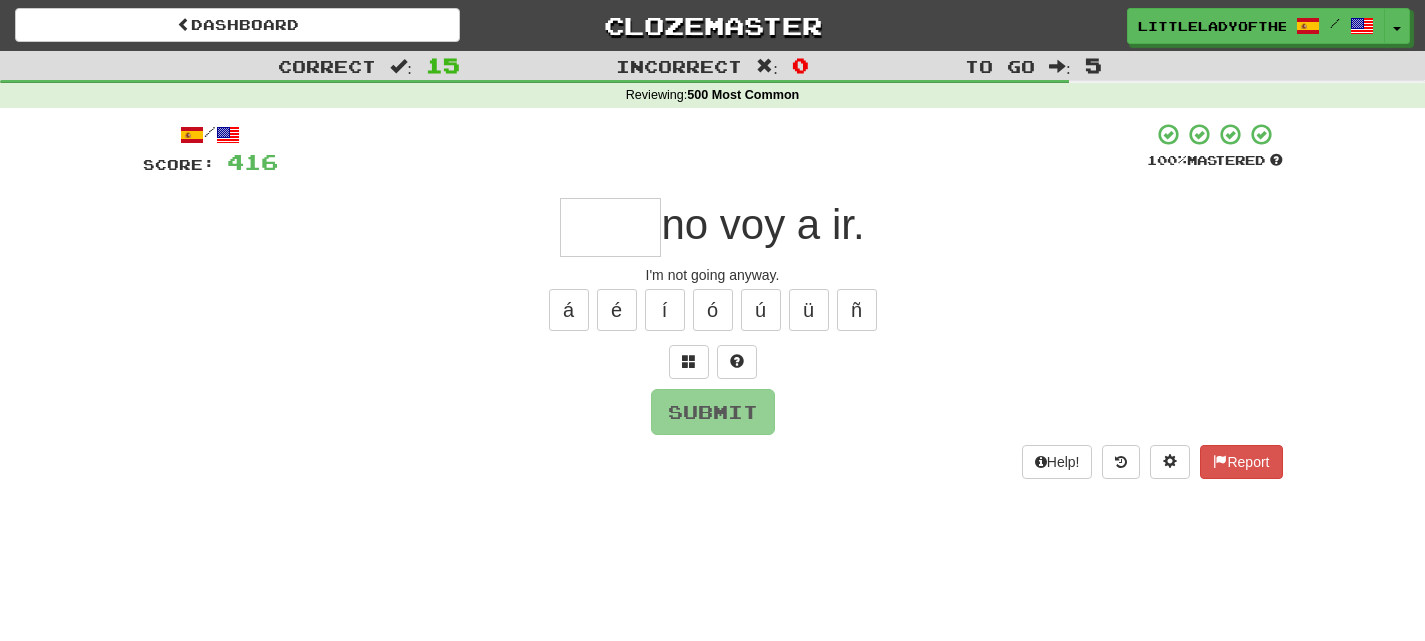 type on "*" 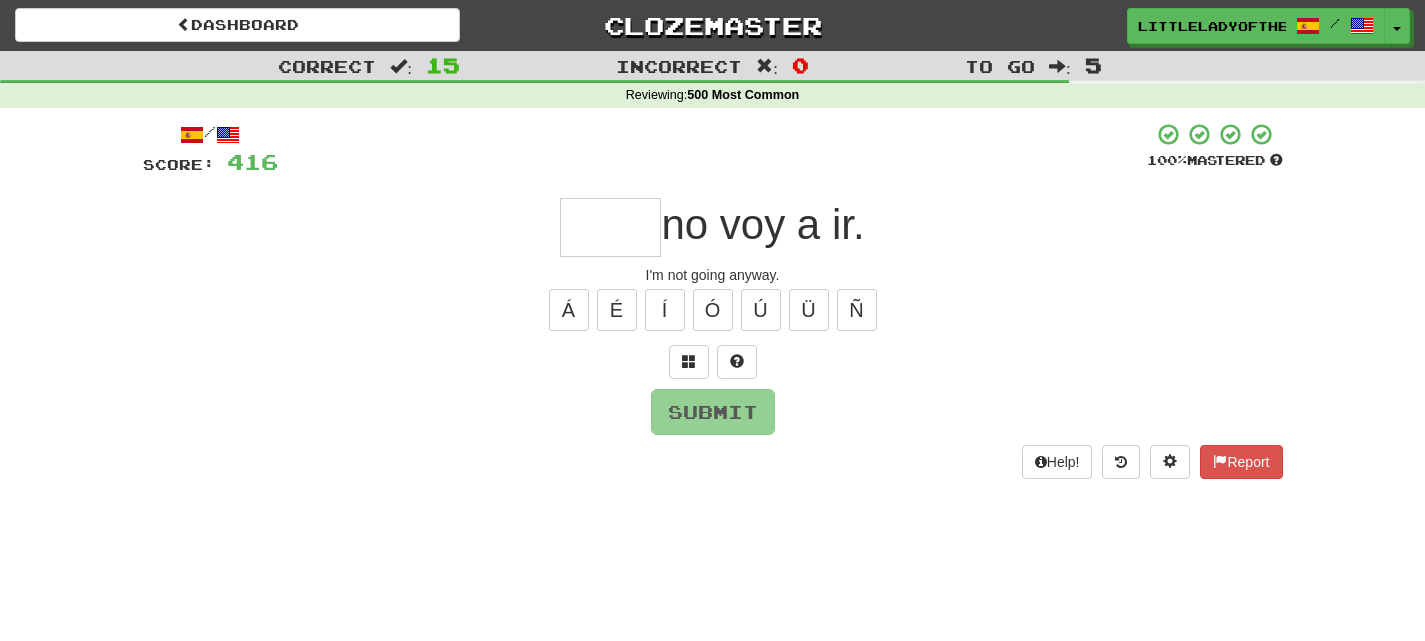 type on "*" 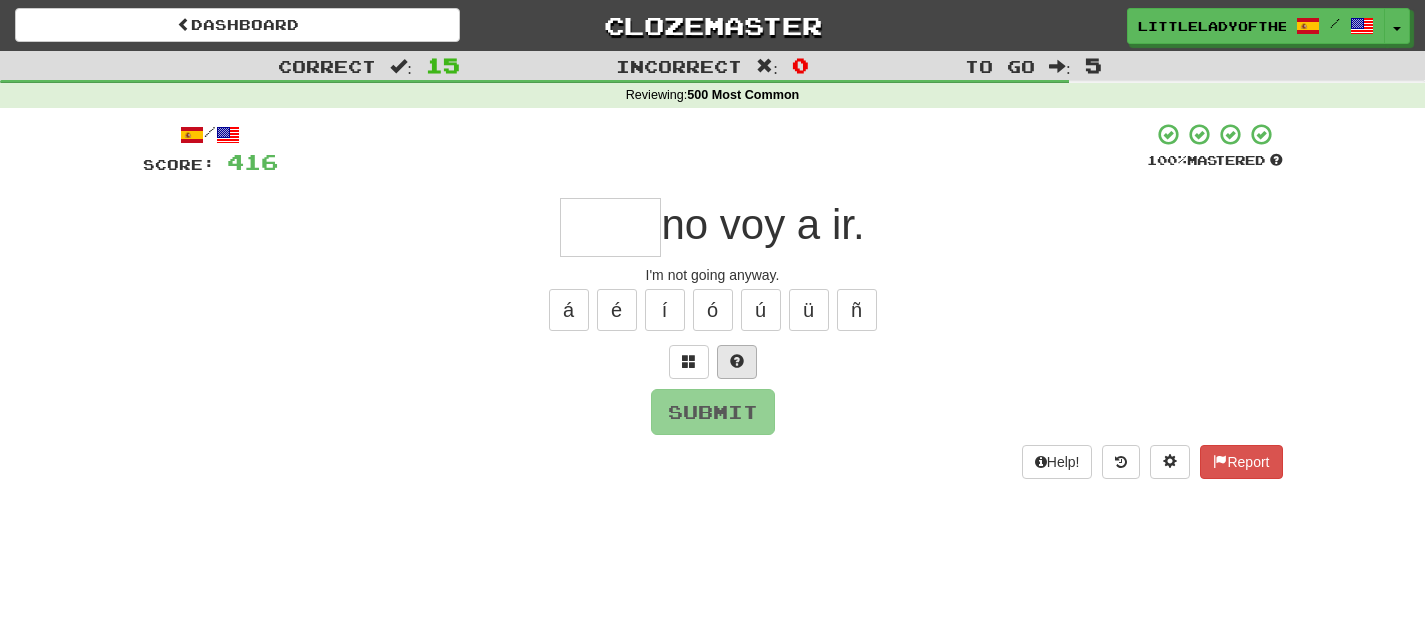 type on "*" 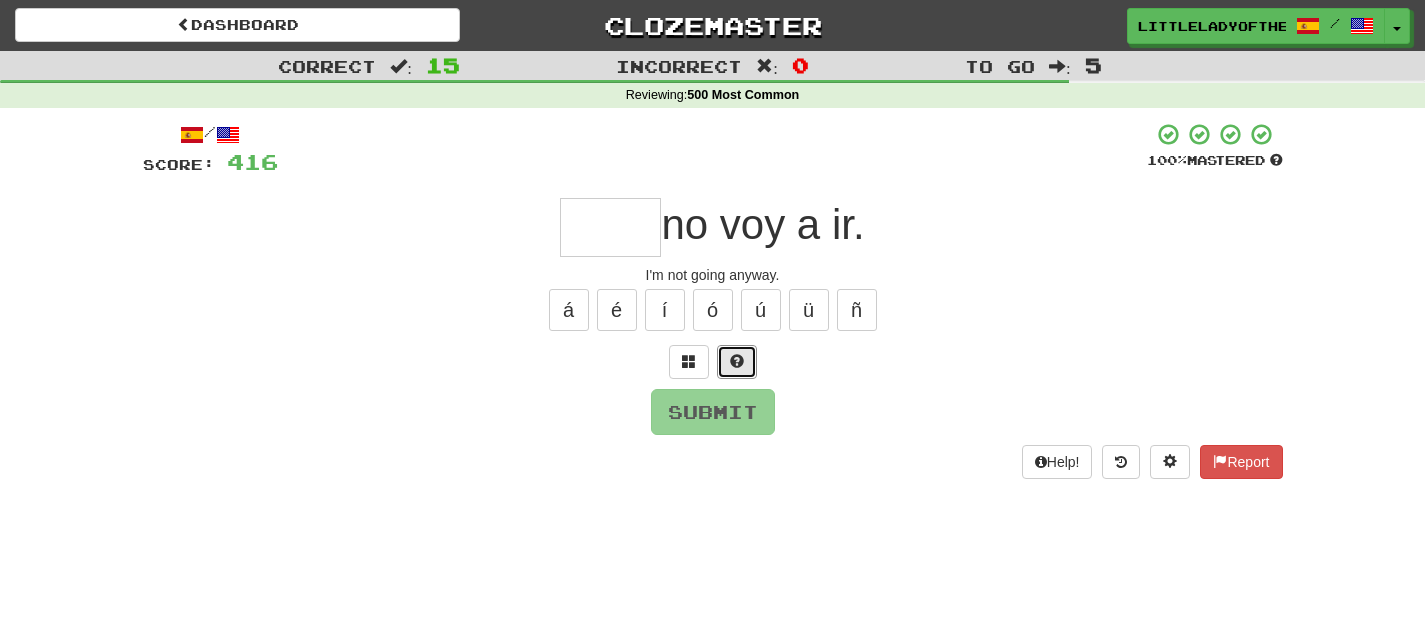 click at bounding box center [737, 362] 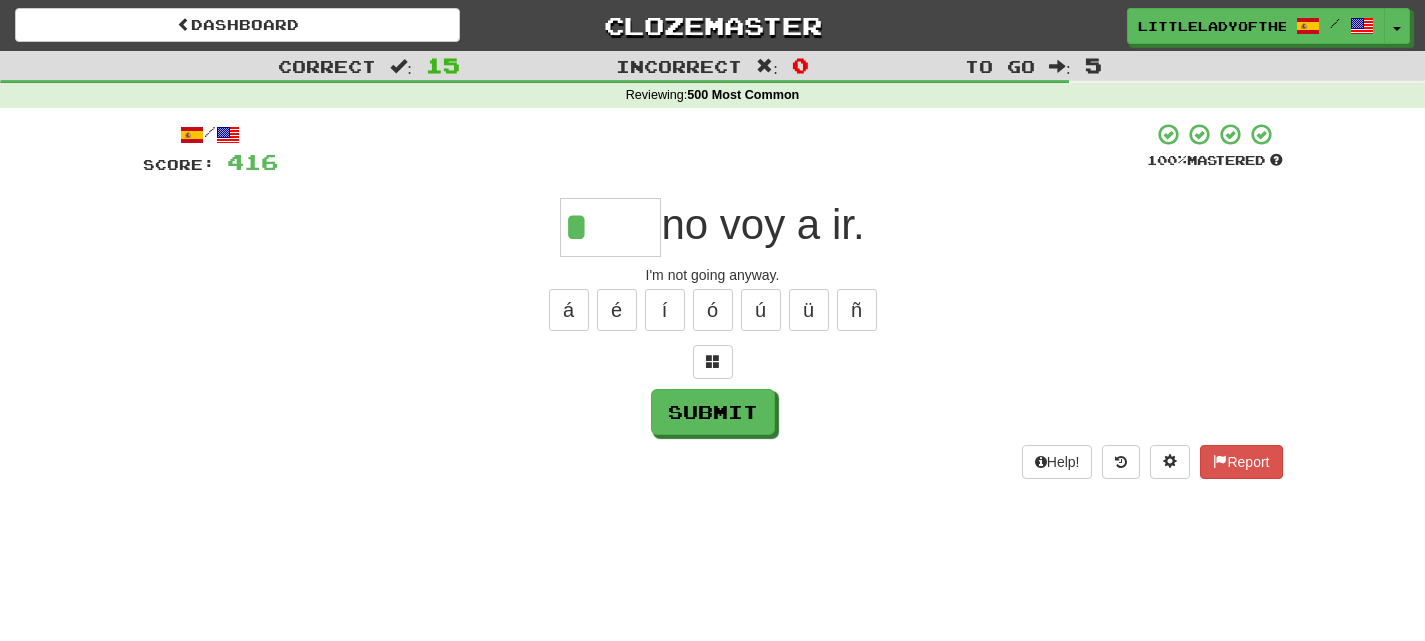 drag, startPoint x: 736, startPoint y: 361, endPoint x: 566, endPoint y: 214, distance: 224.74208 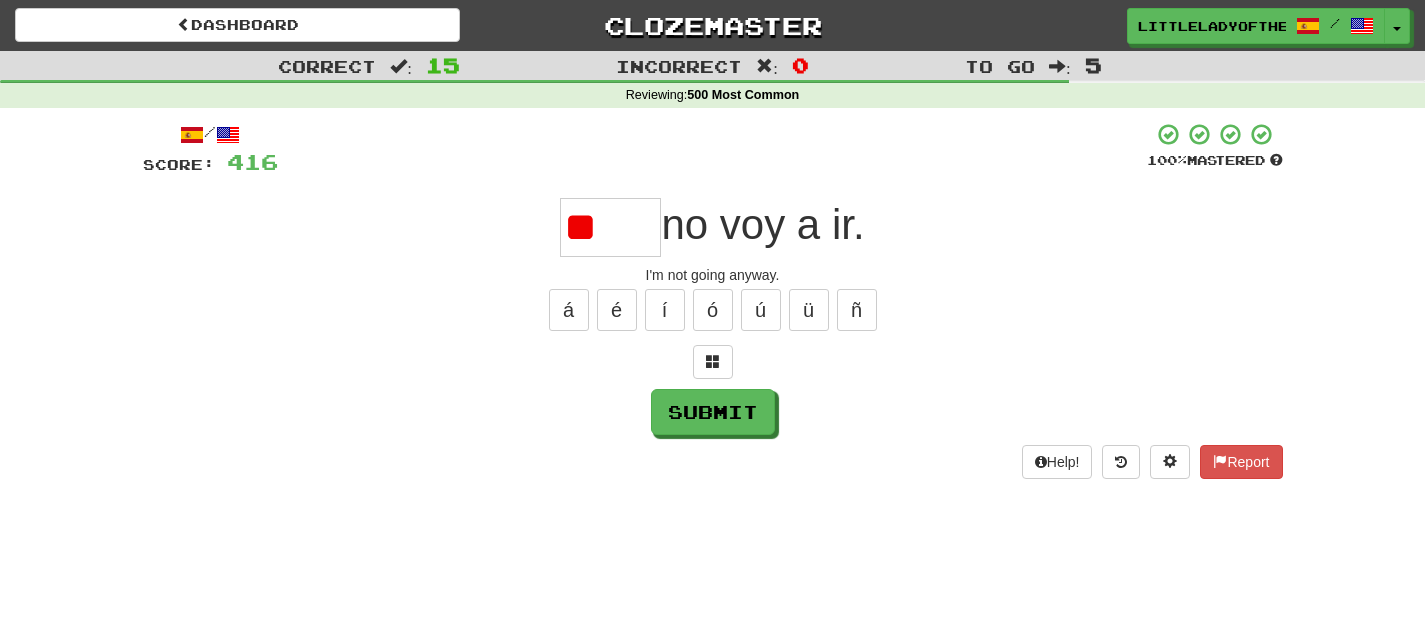 type on "*" 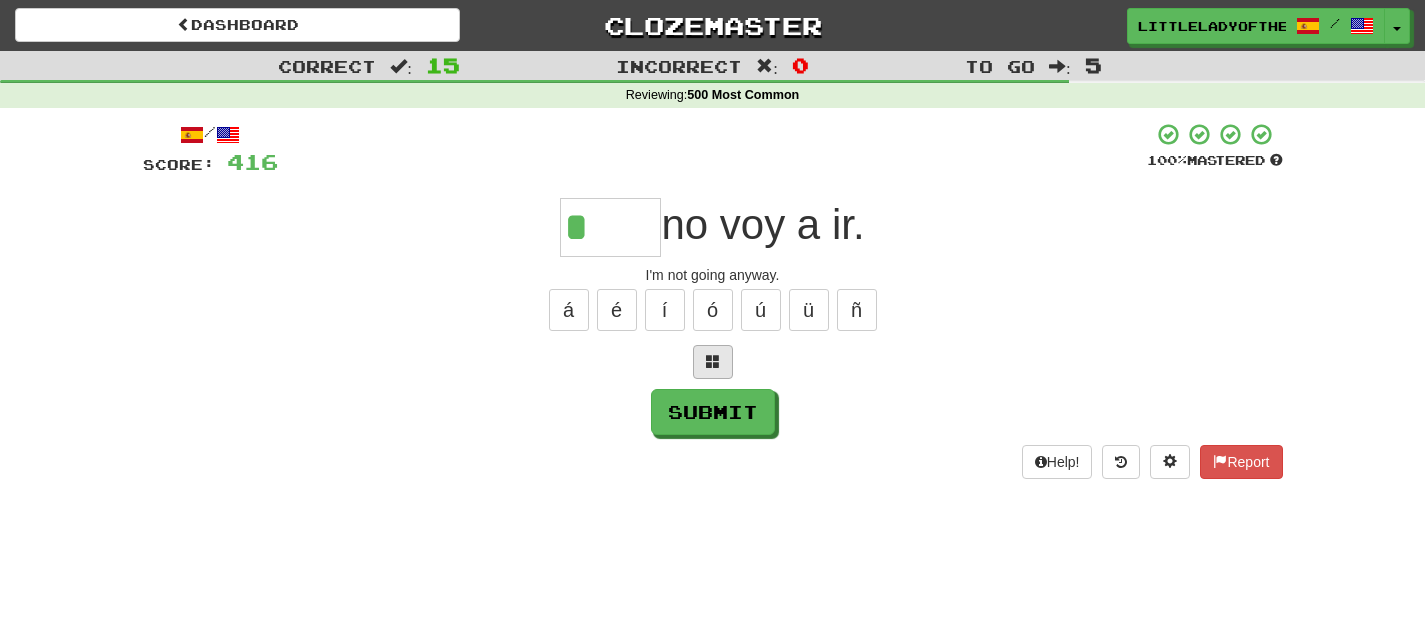 drag, startPoint x: 577, startPoint y: 239, endPoint x: 712, endPoint y: 360, distance: 181.28983 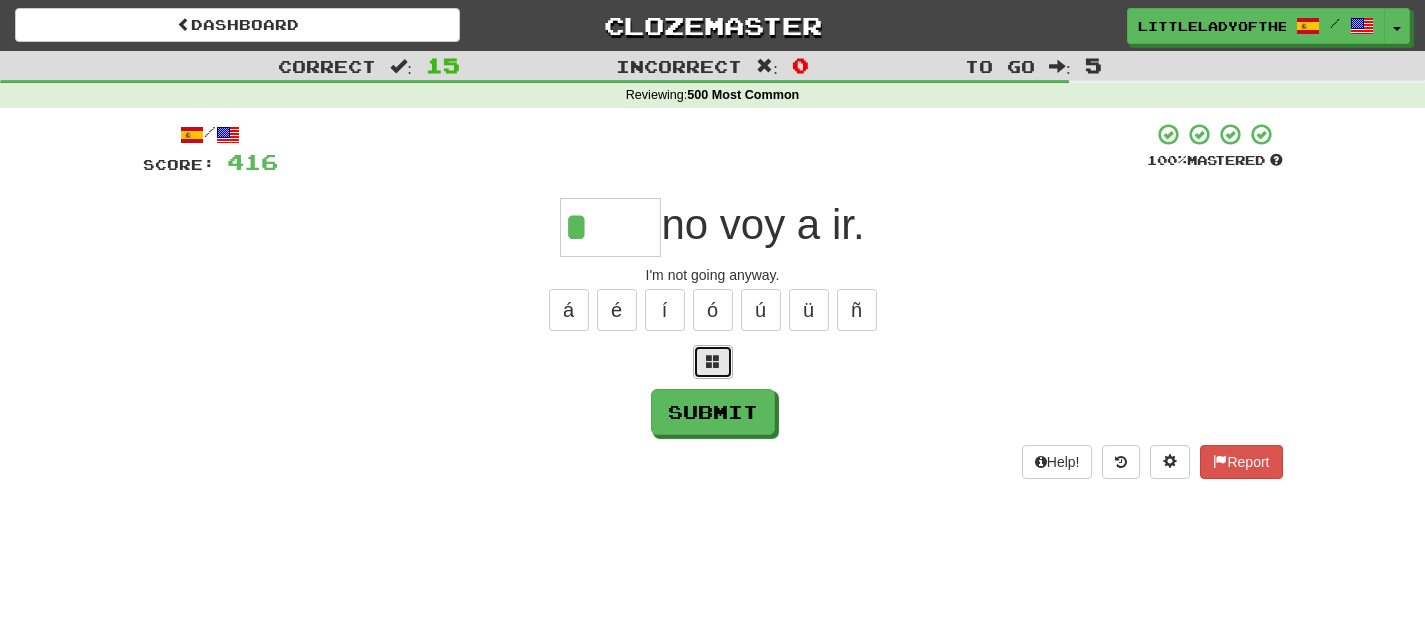 click at bounding box center (713, 361) 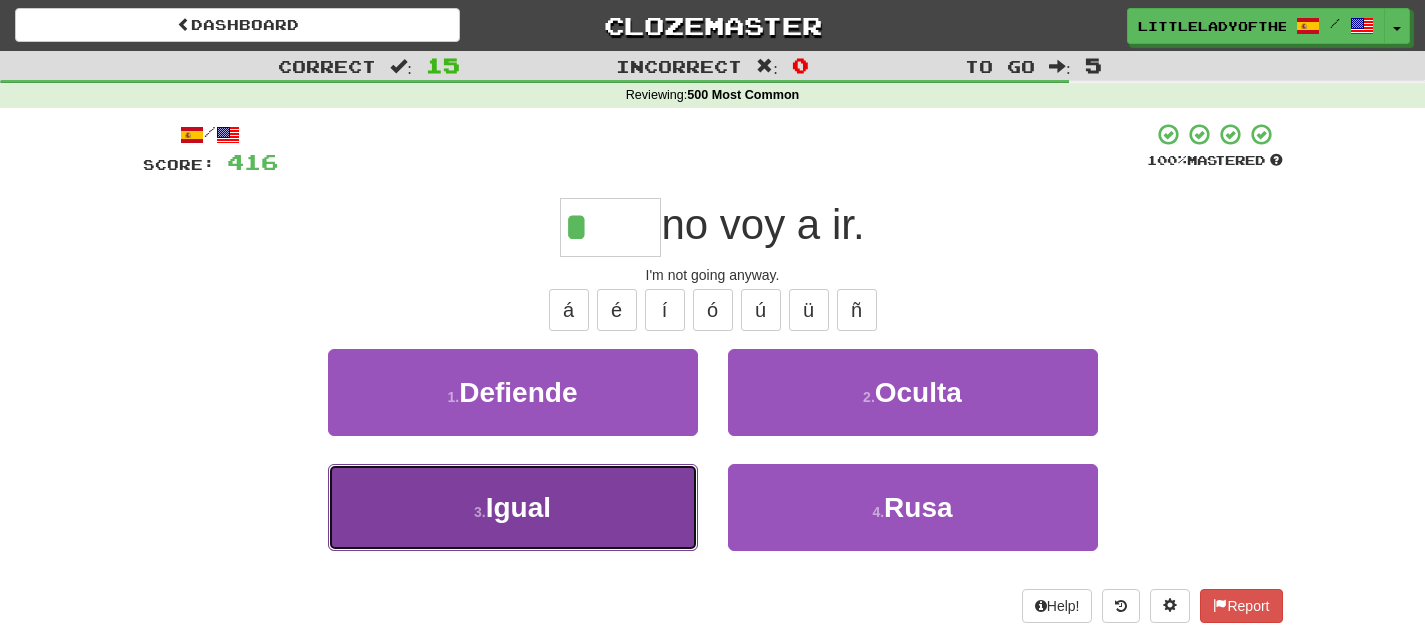 click on "3 .  Igual" at bounding box center (513, 507) 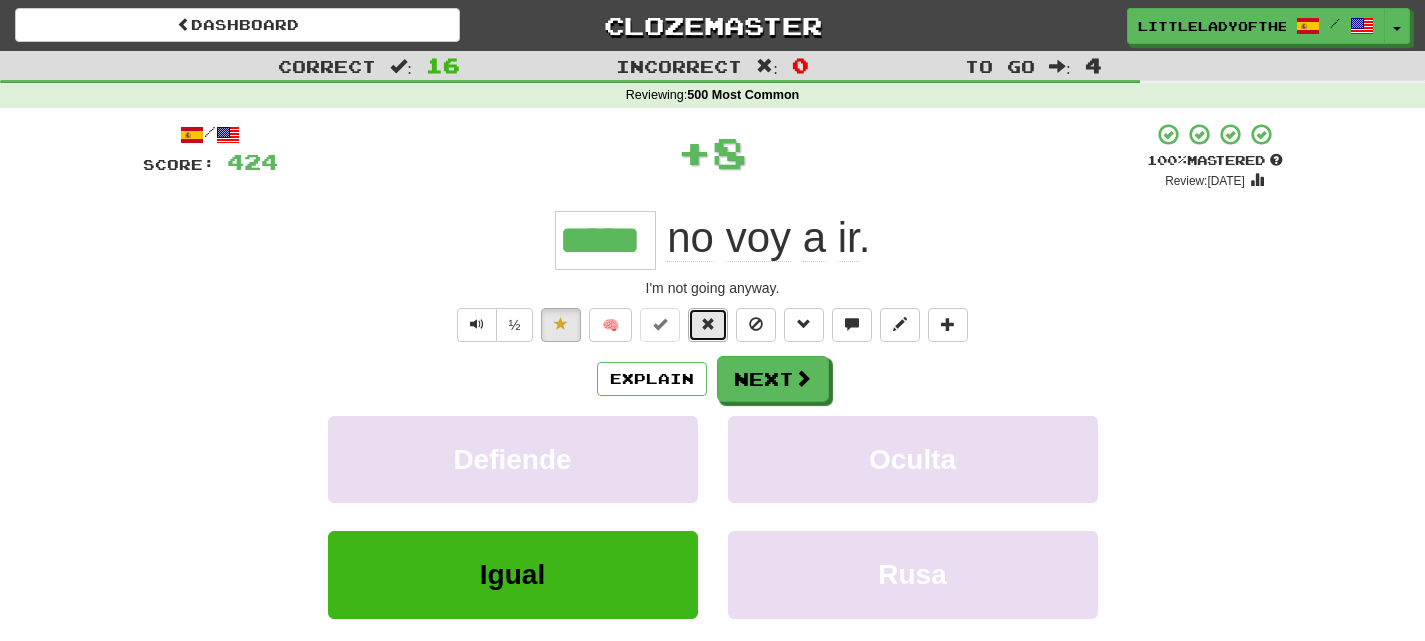 click at bounding box center (708, 324) 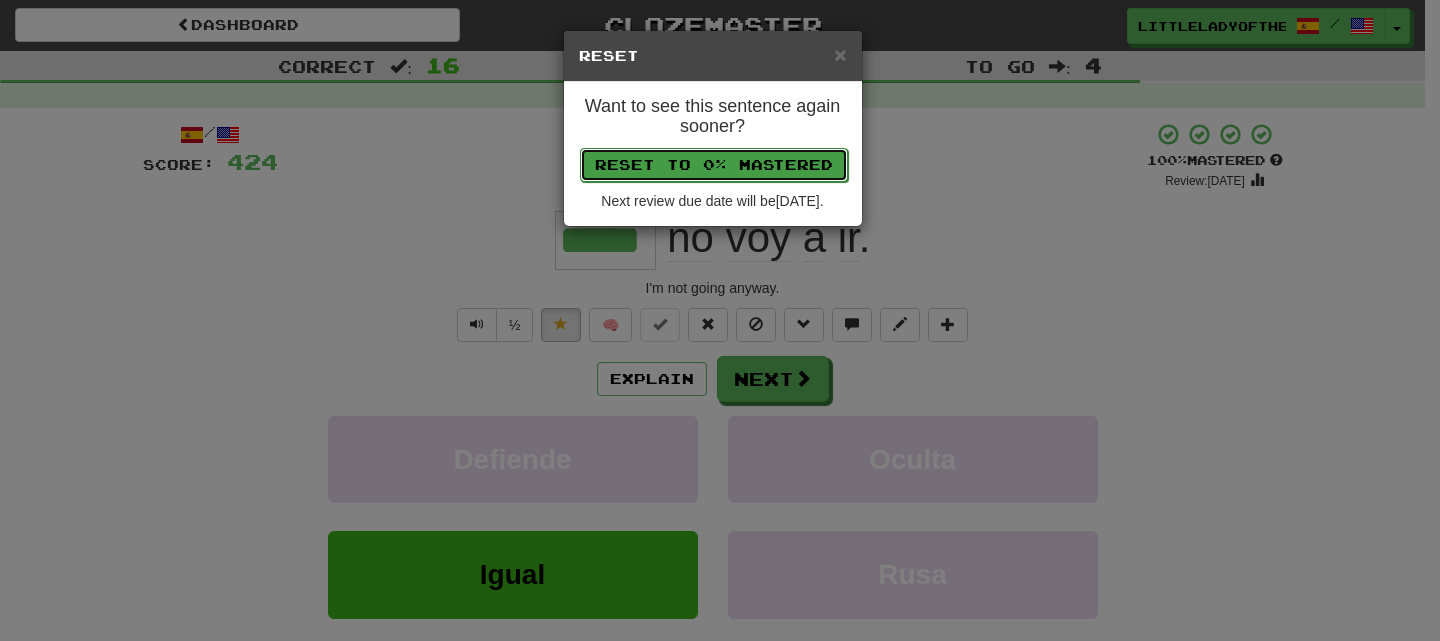 click on "Reset to 0% Mastered" at bounding box center (714, 165) 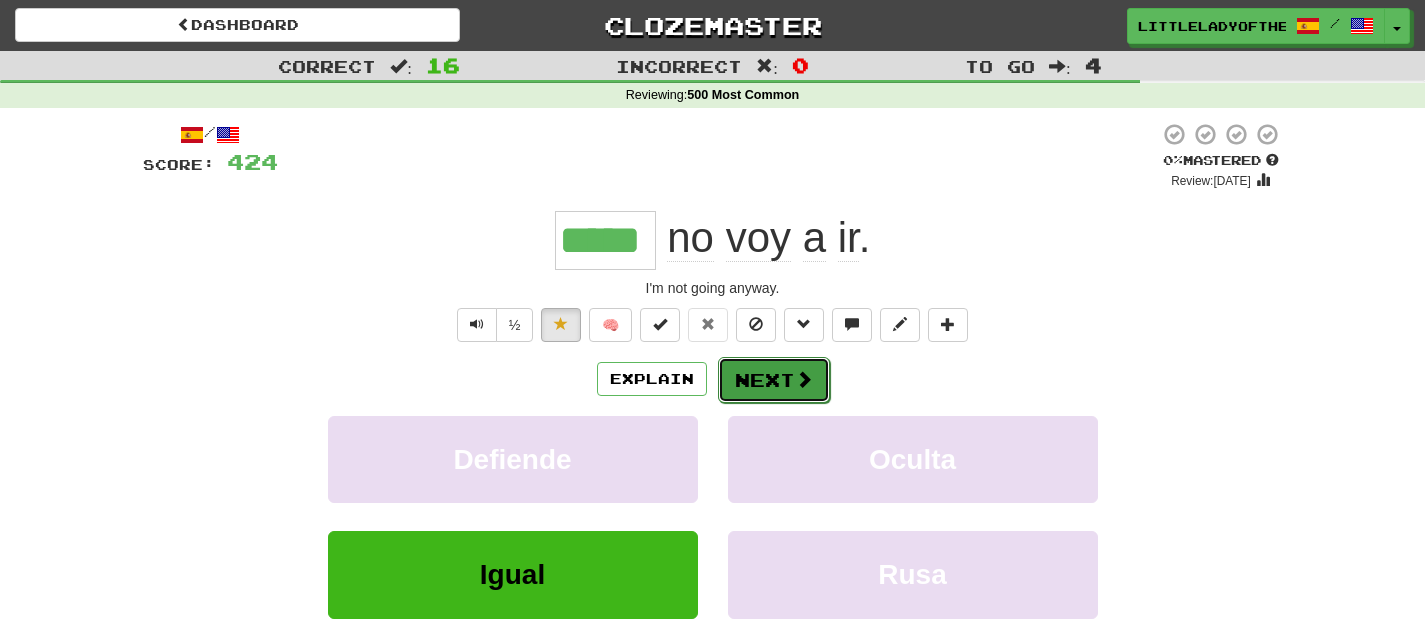 click on "Next" at bounding box center (774, 380) 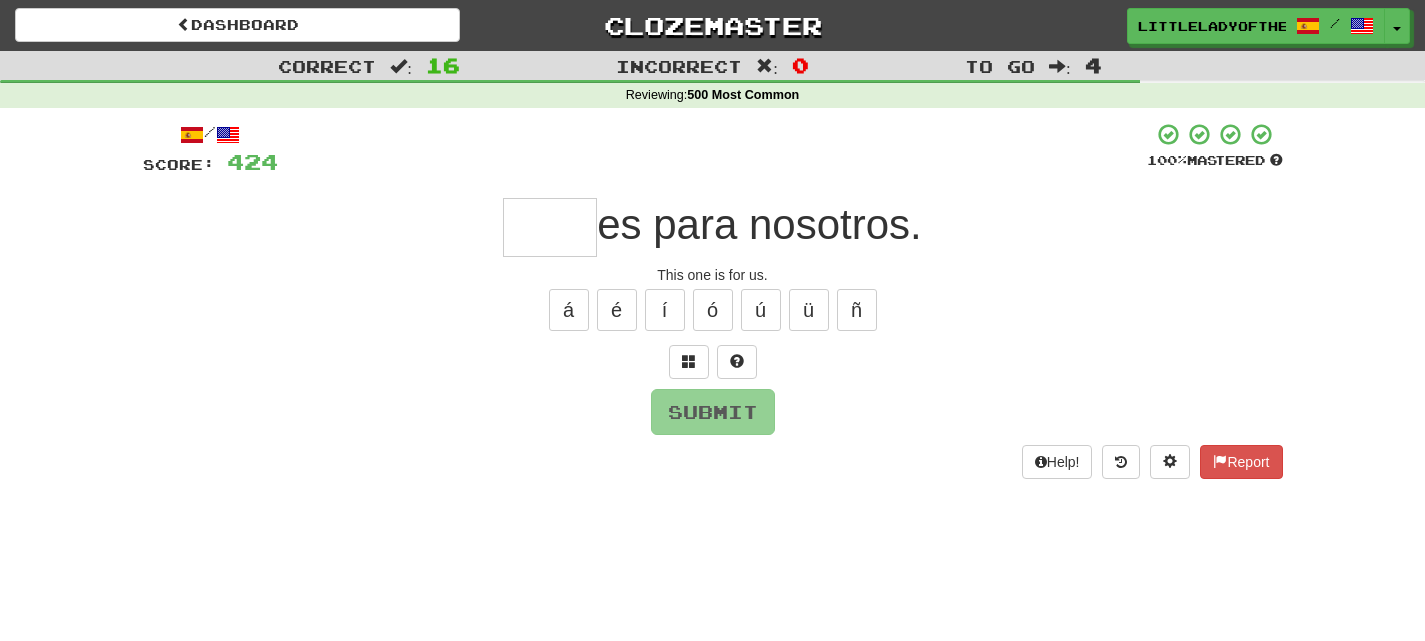 click on "/  Score:   424 100 %  Mastered  es para nosotros. This one is for us. á é í ó ú ü ñ Submit  Help!  Report" at bounding box center [713, 300] 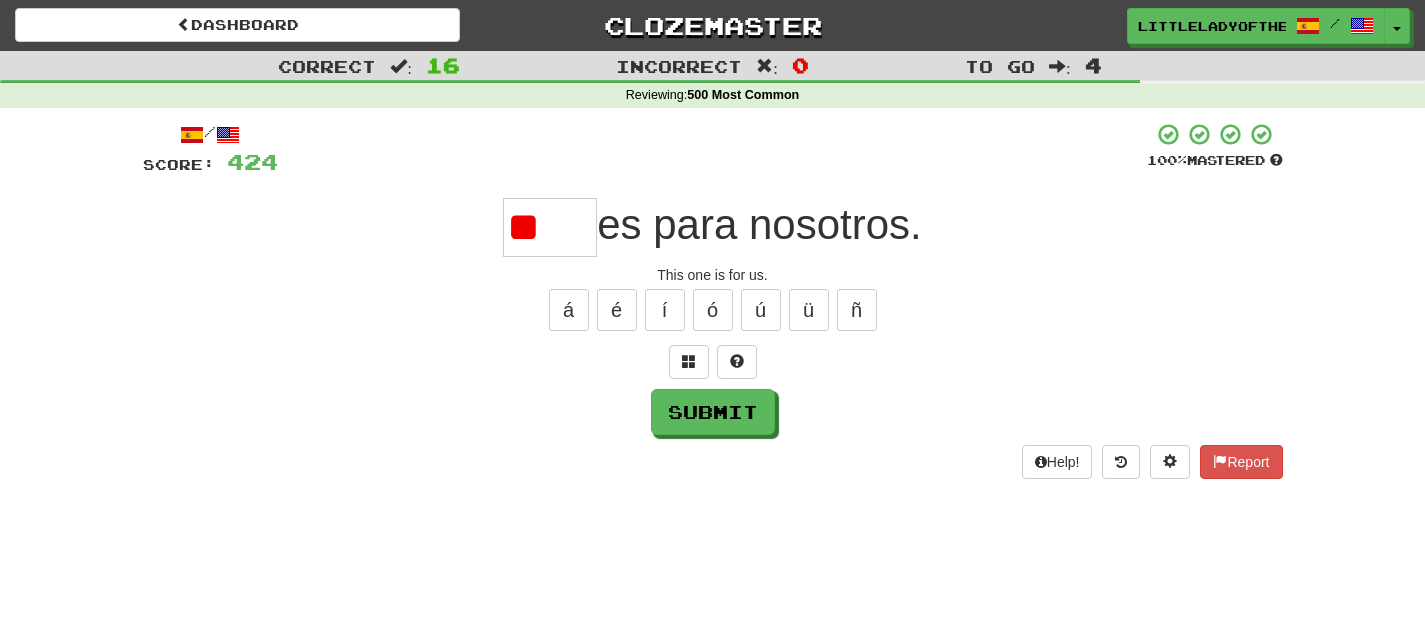 type on "*" 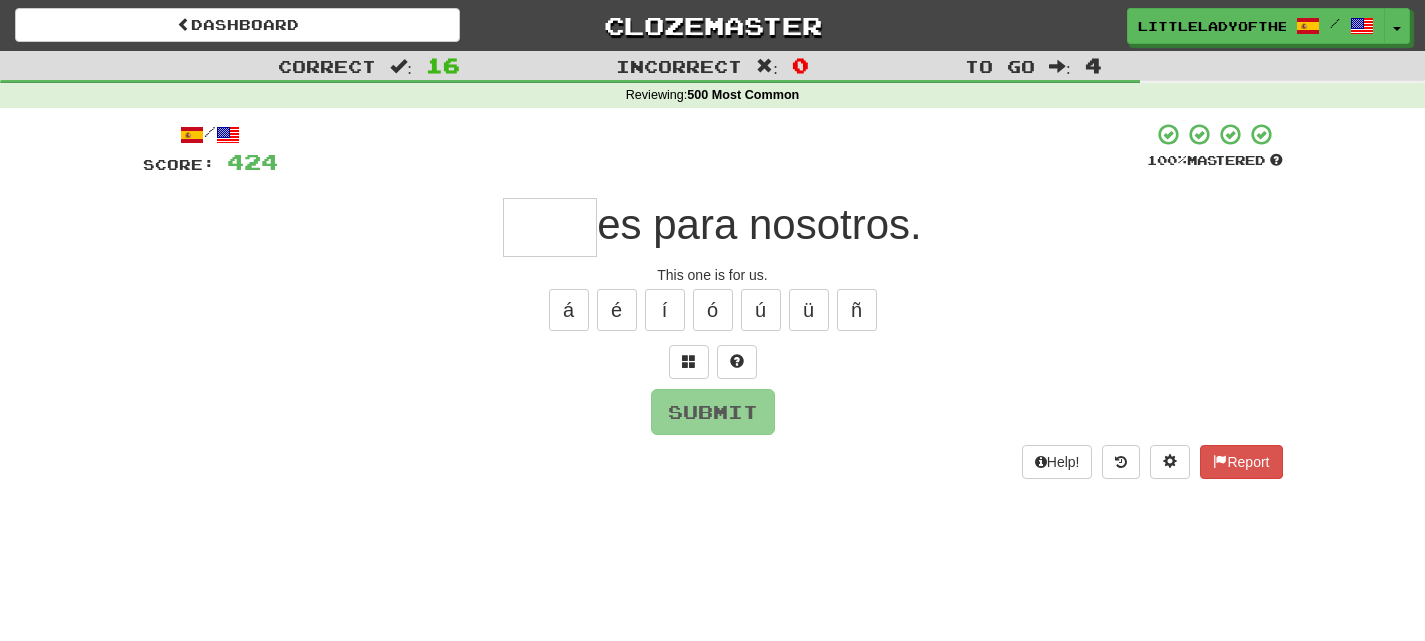 type on "*" 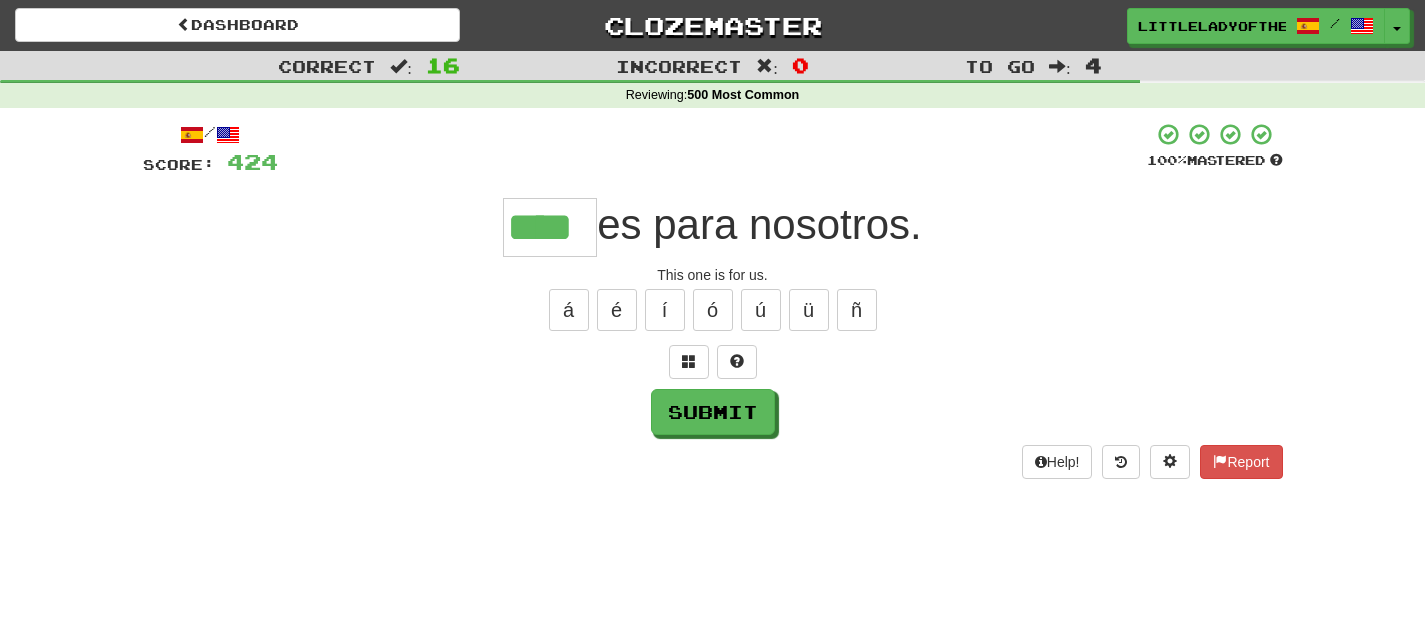 type on "****" 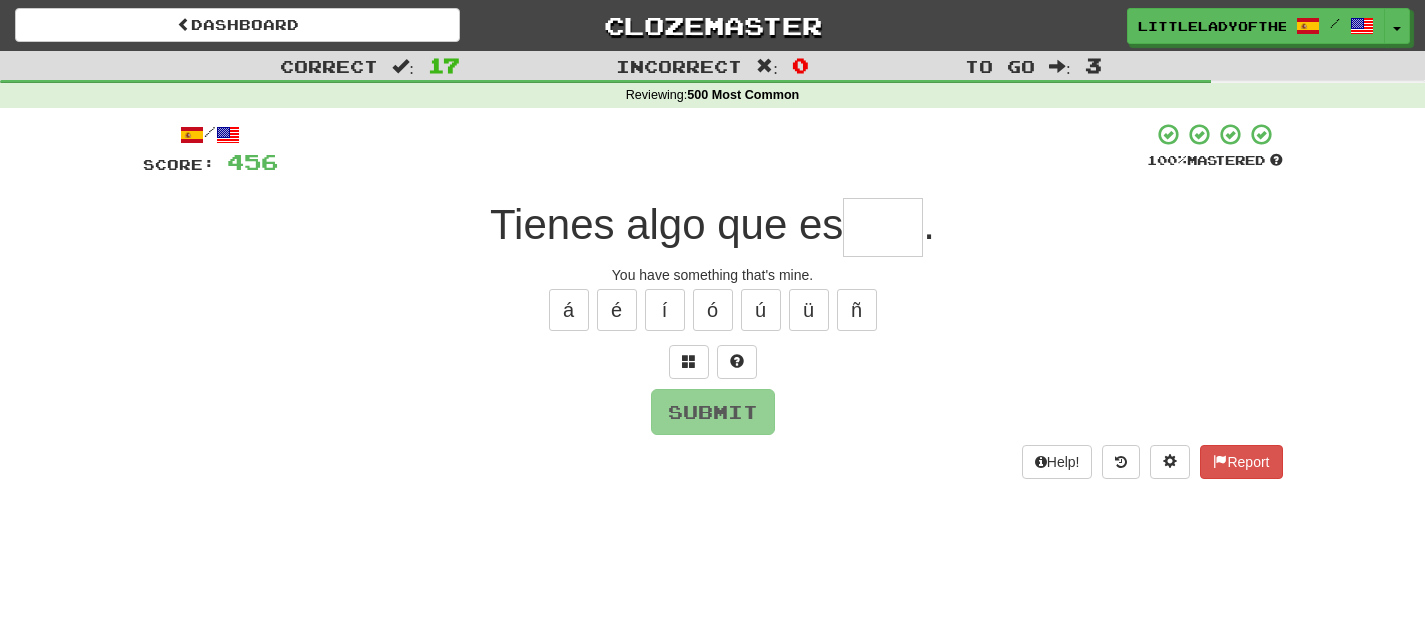drag, startPoint x: 546, startPoint y: 228, endPoint x: 855, endPoint y: 218, distance: 309.16177 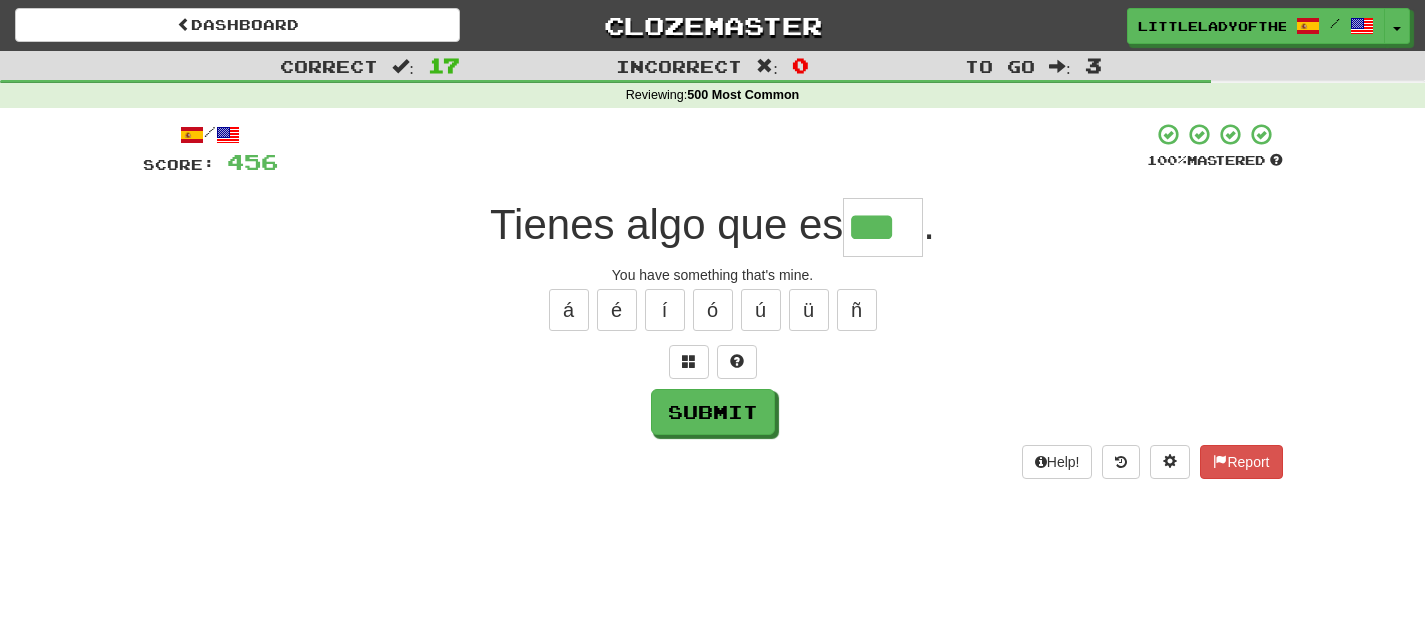 type on "***" 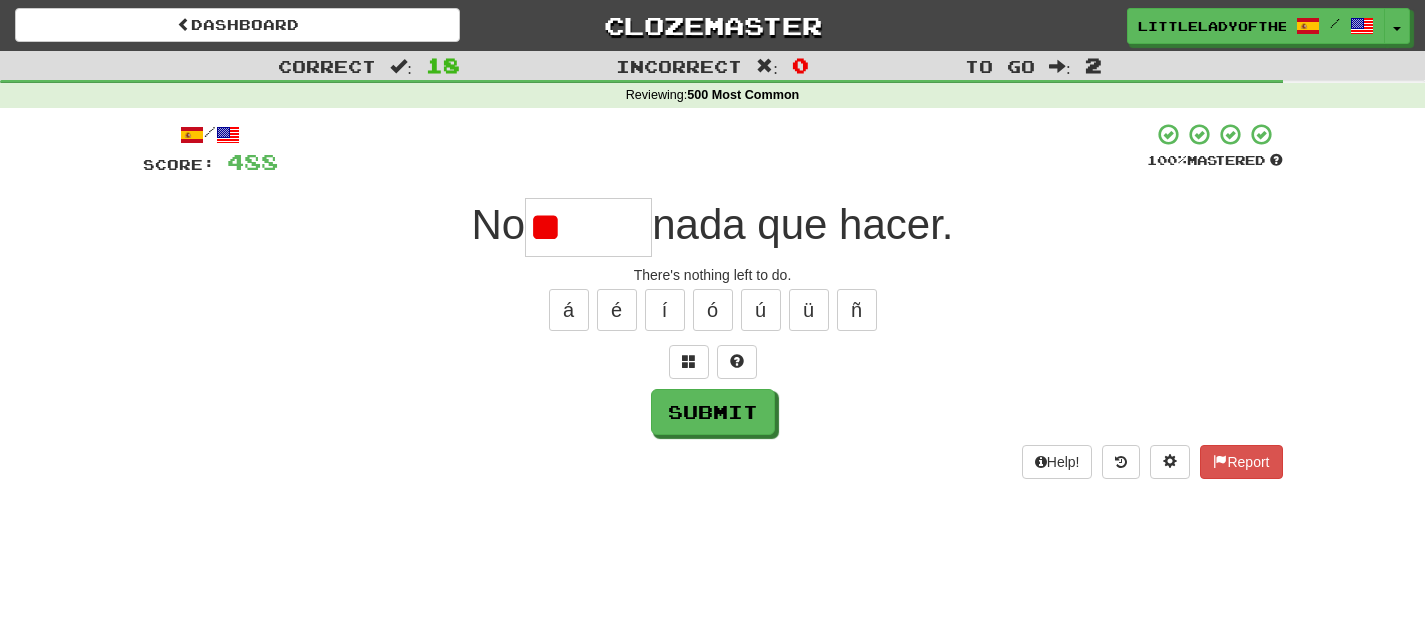 type on "*" 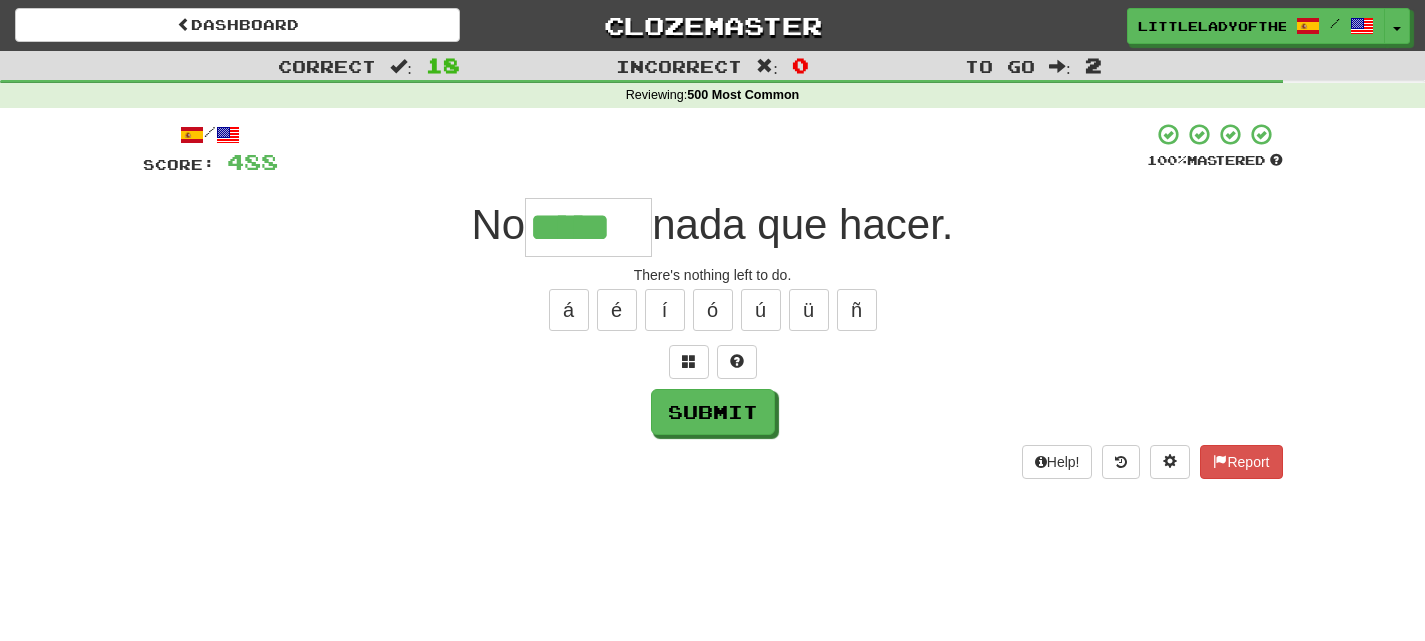 type on "*****" 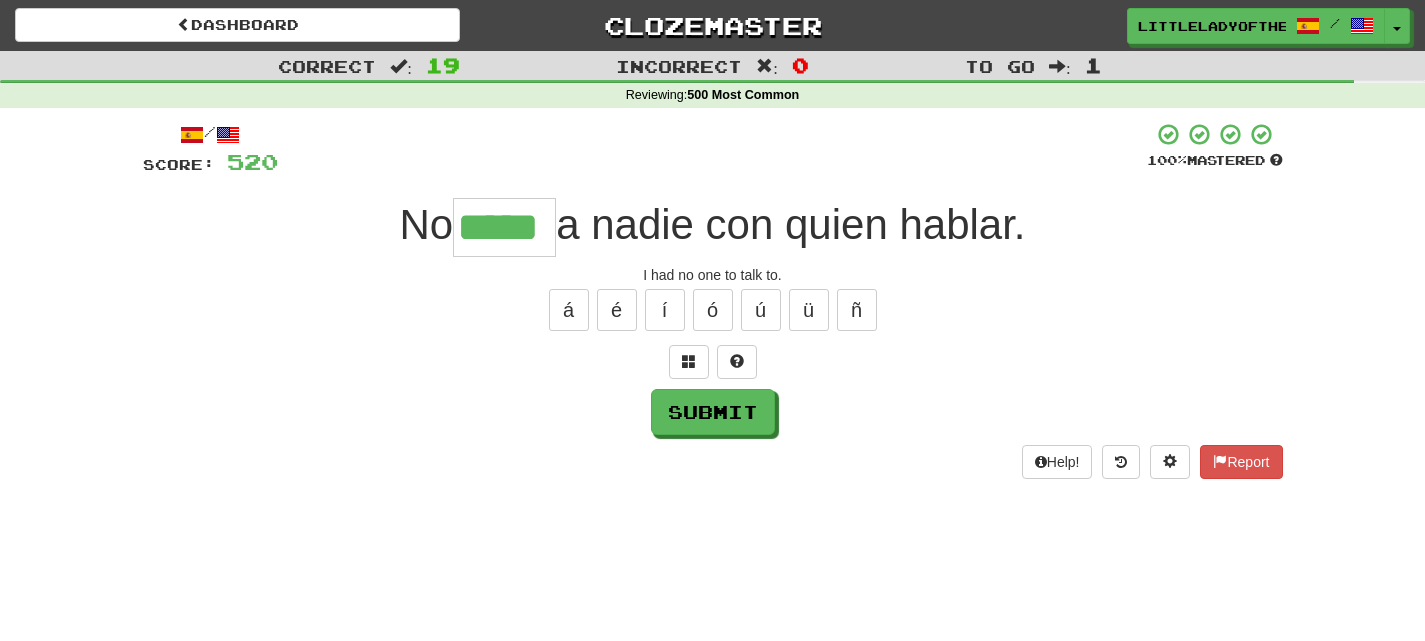 type on "*****" 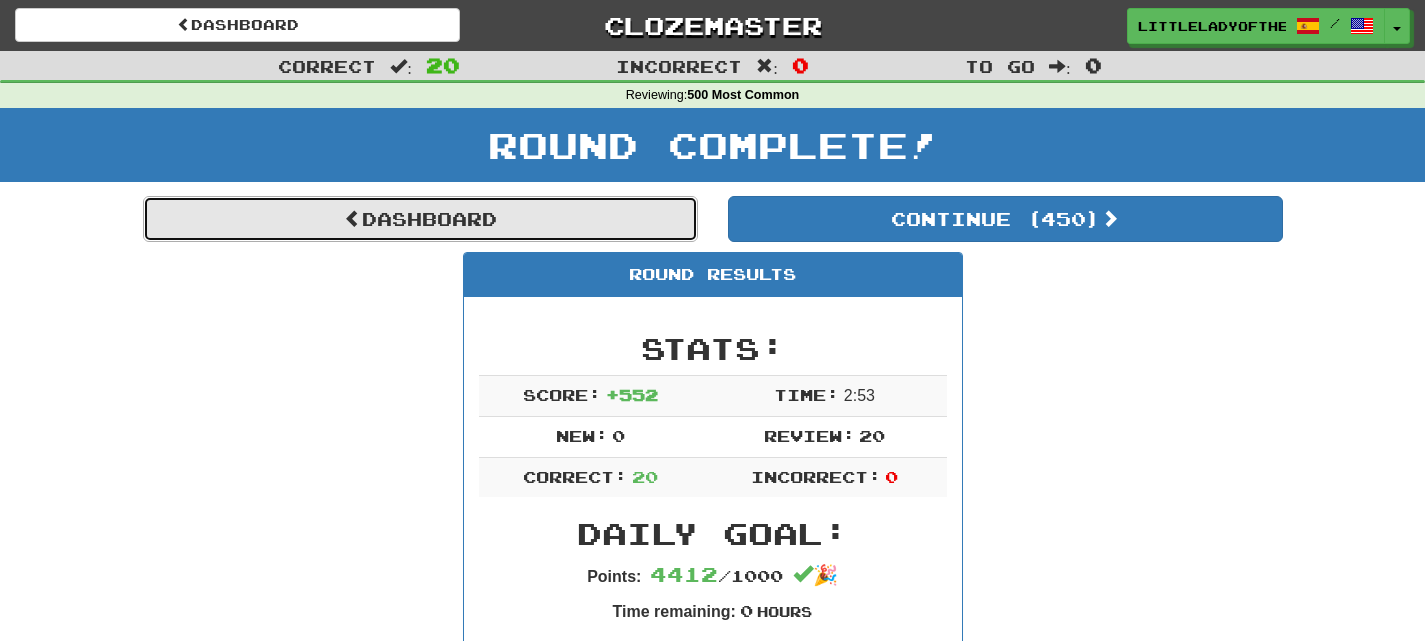 click on "Dashboard" at bounding box center (420, 219) 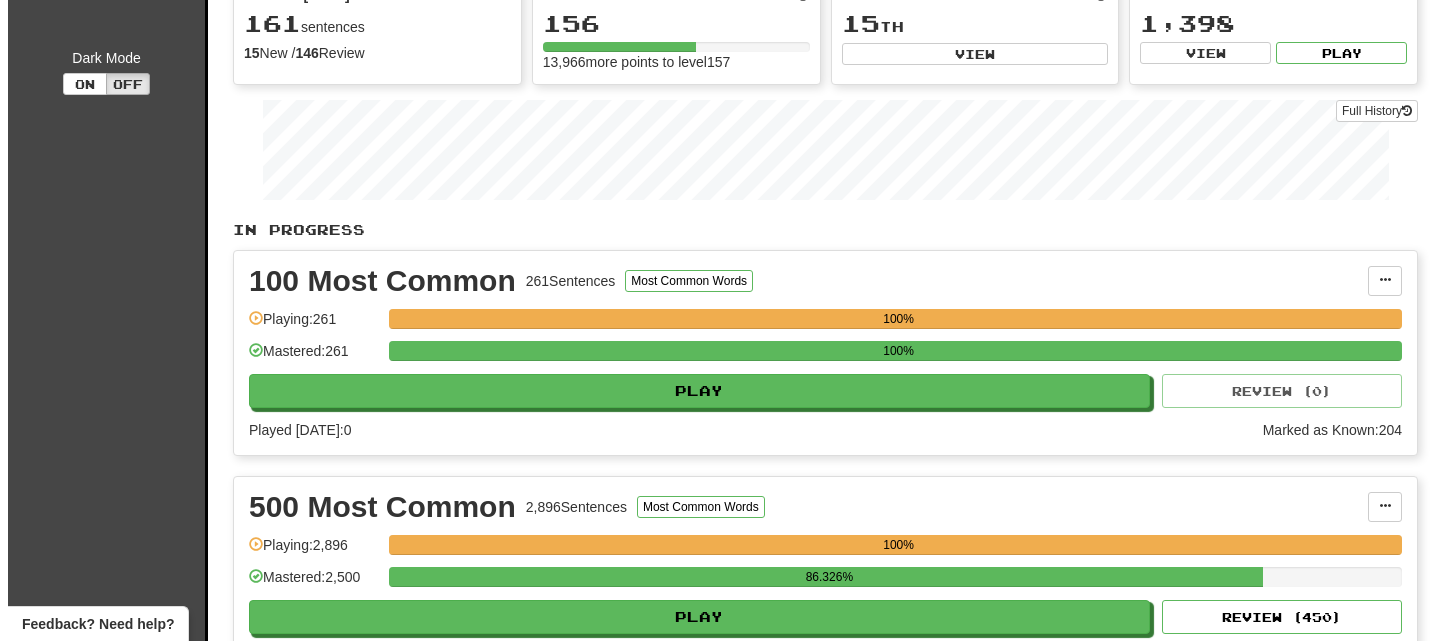 scroll, scrollTop: 0, scrollLeft: 0, axis: both 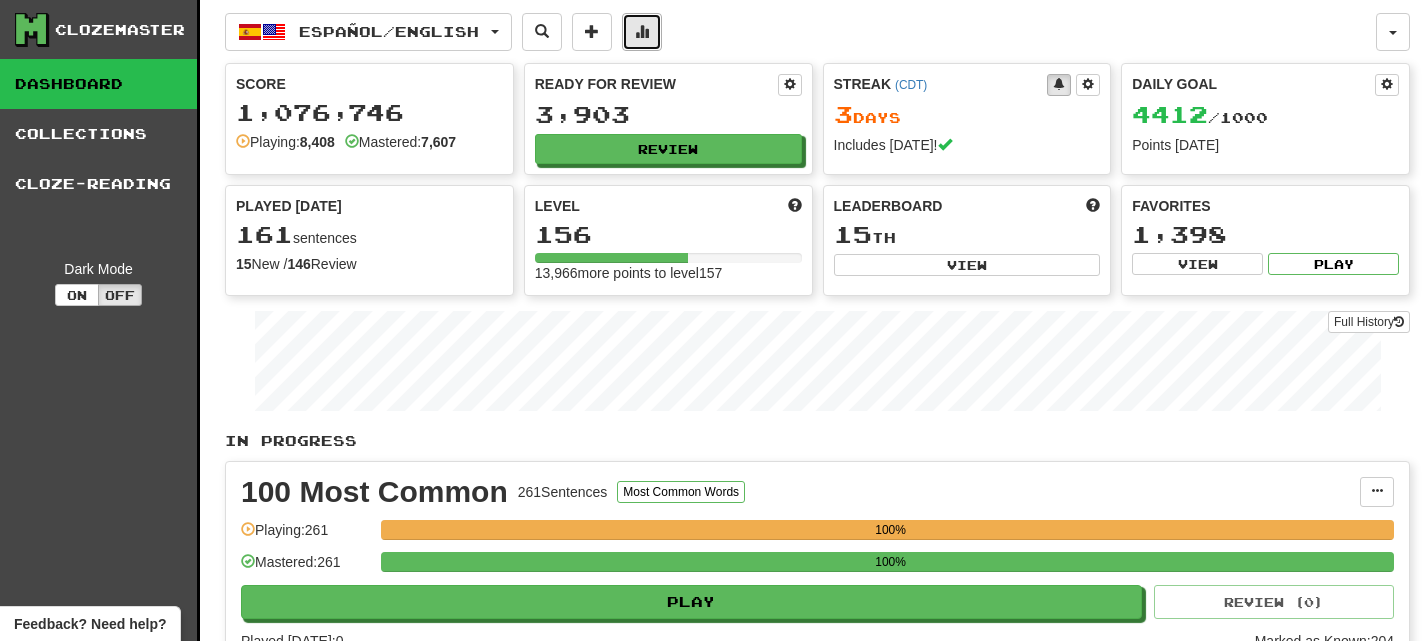 click at bounding box center (642, 32) 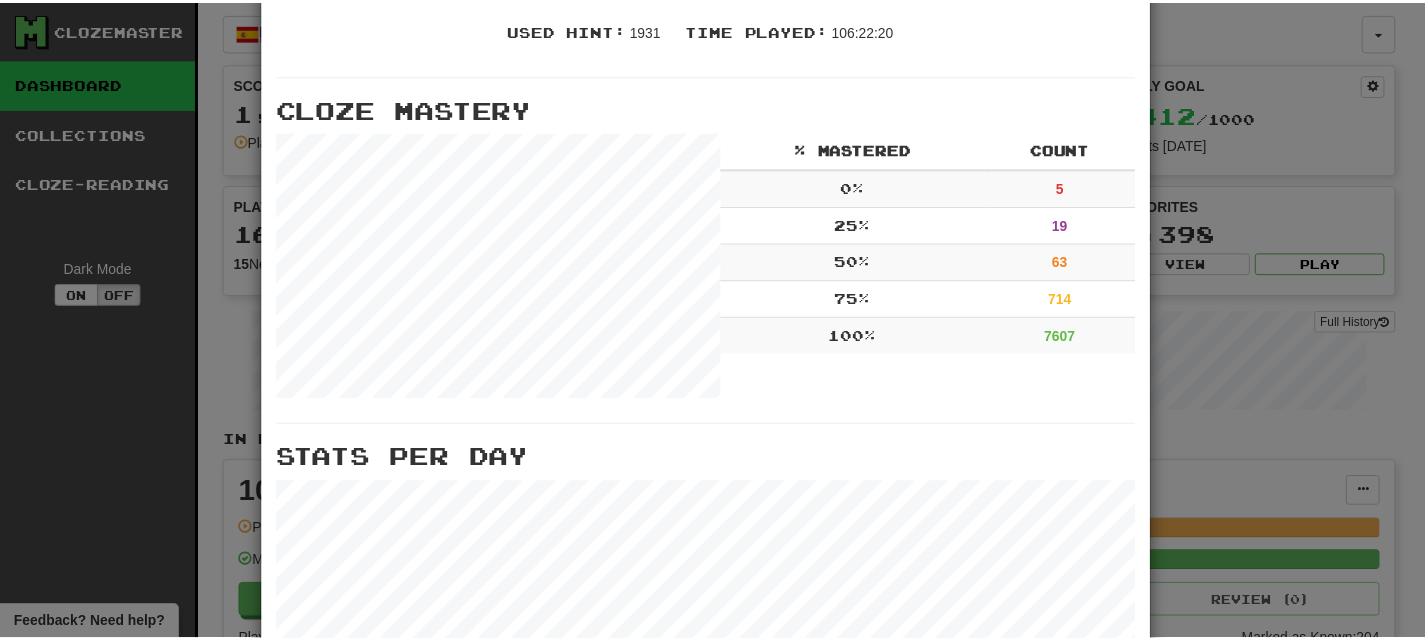 scroll, scrollTop: 567, scrollLeft: 0, axis: vertical 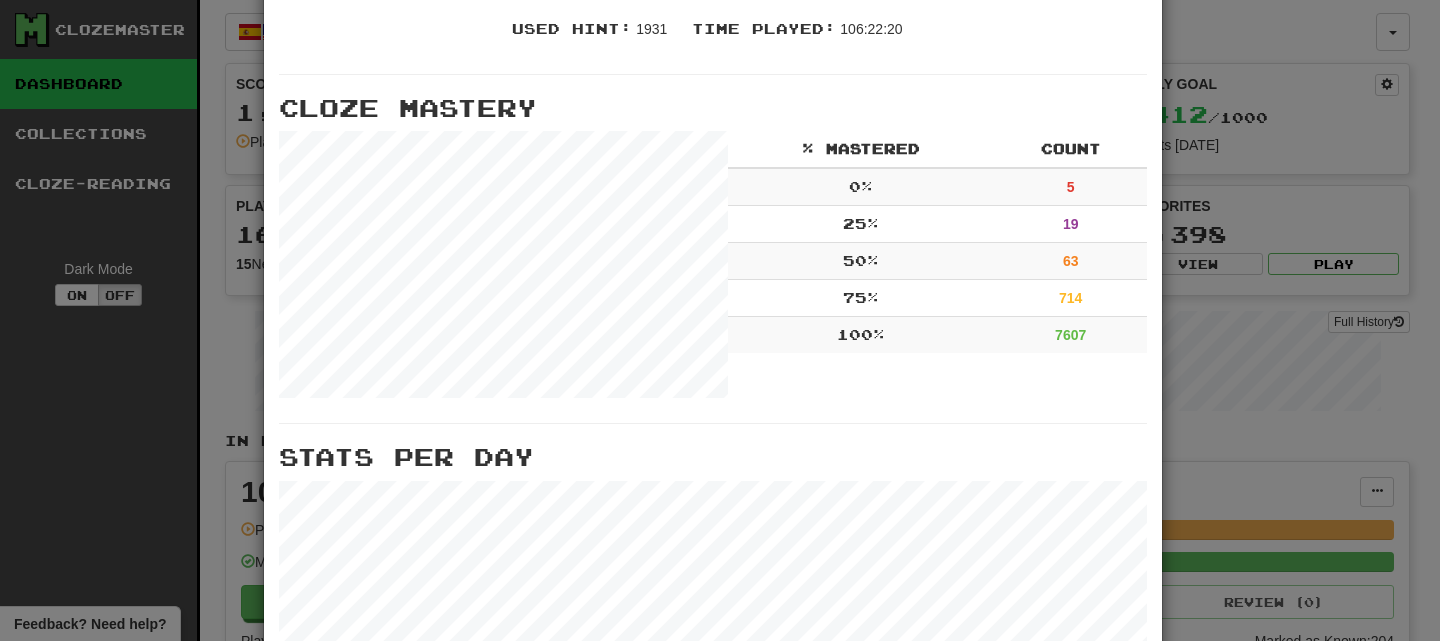 click on "× More Stats Review Forecast Totals Played :   49651 Mastered :   8160 Correct :   49303 Incorrect :   348 Multiple Choice :   1584 Text Input :   48067 Listening :   20 Speaking :   60 Used Hint :   1931 Time Played :   106:22:20 Cloze Mastery % Mastered Count 0 % 5 25 % 19 50 % 63 75 % 714 100 % 7607 Stats Per Day Close" at bounding box center (720, 320) 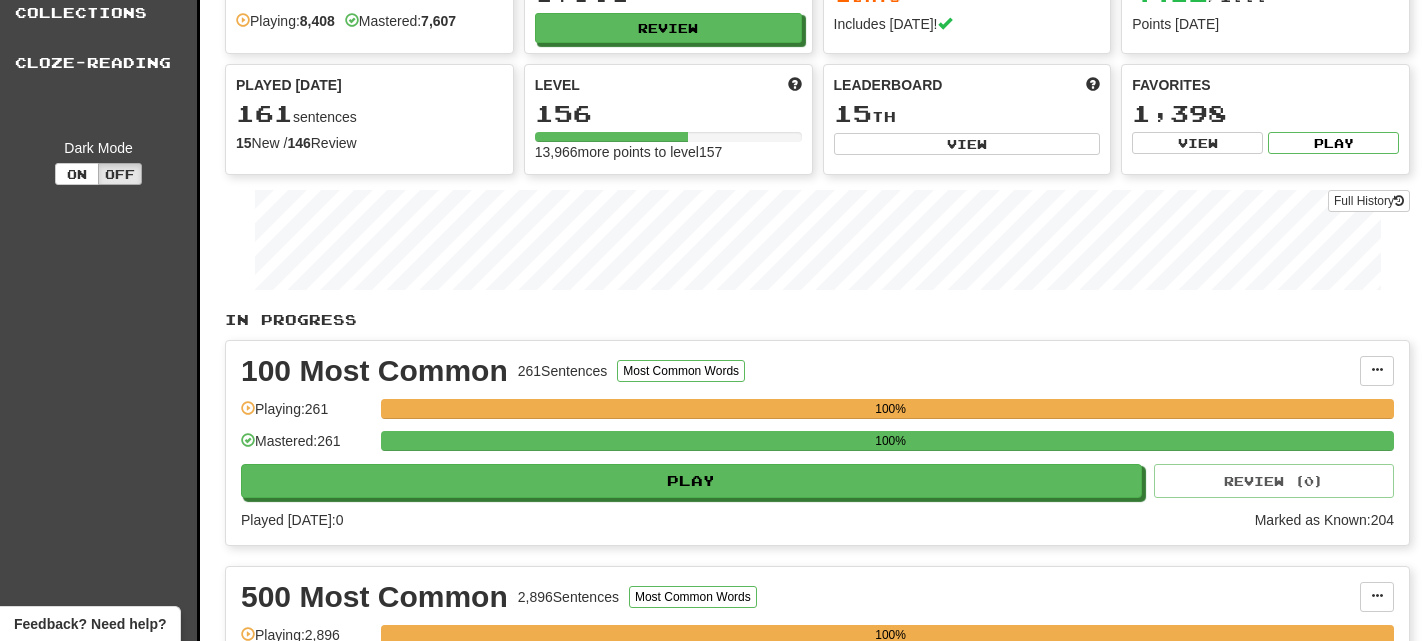 scroll, scrollTop: 0, scrollLeft: 0, axis: both 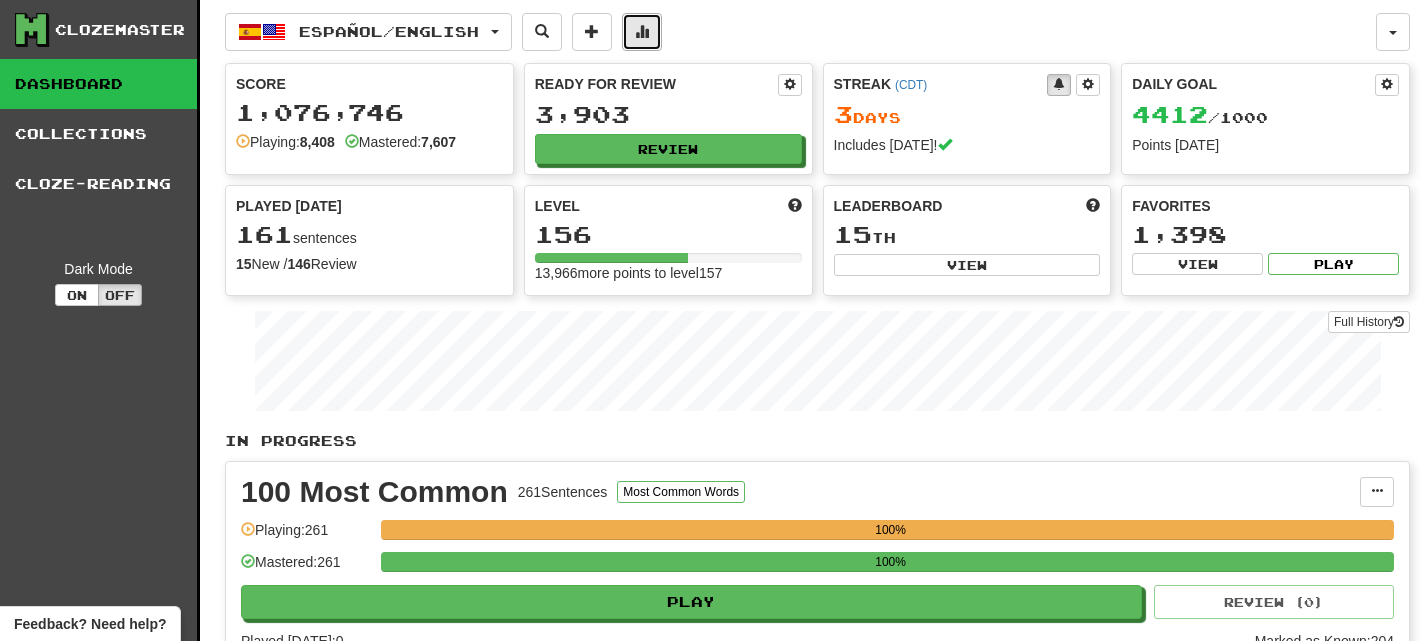 click at bounding box center (642, 32) 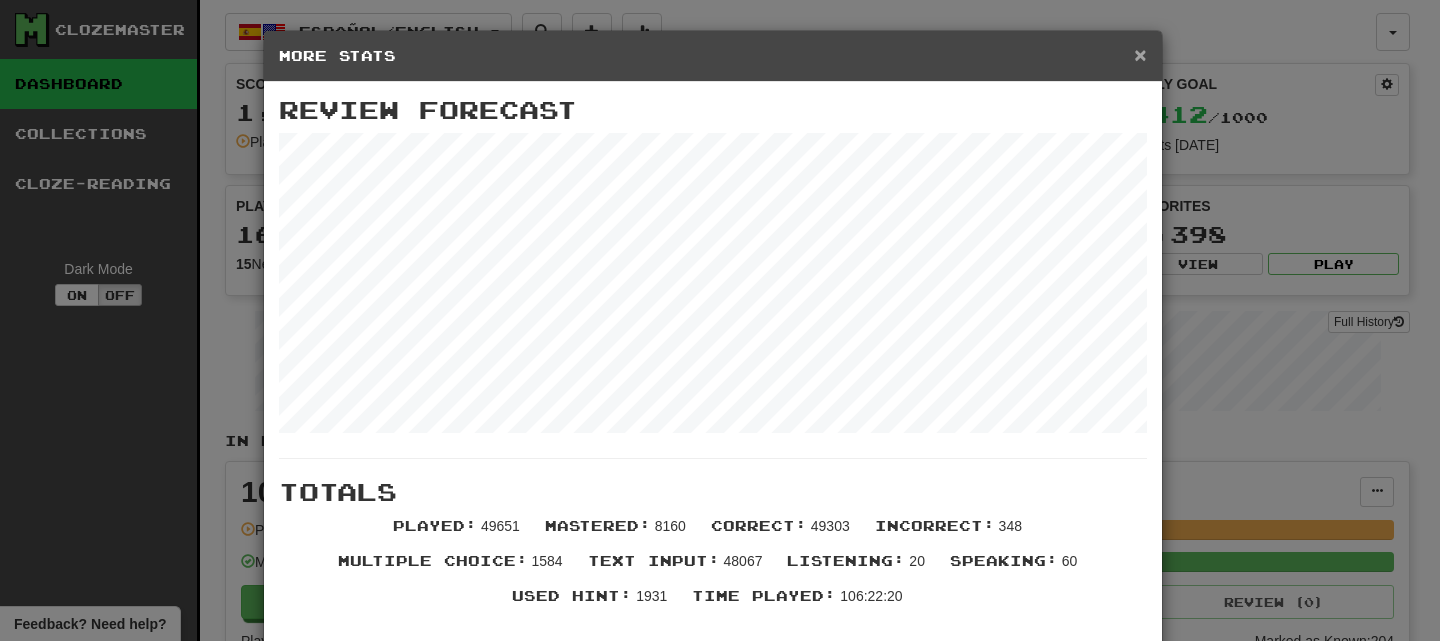 click on "×" at bounding box center [1140, 54] 